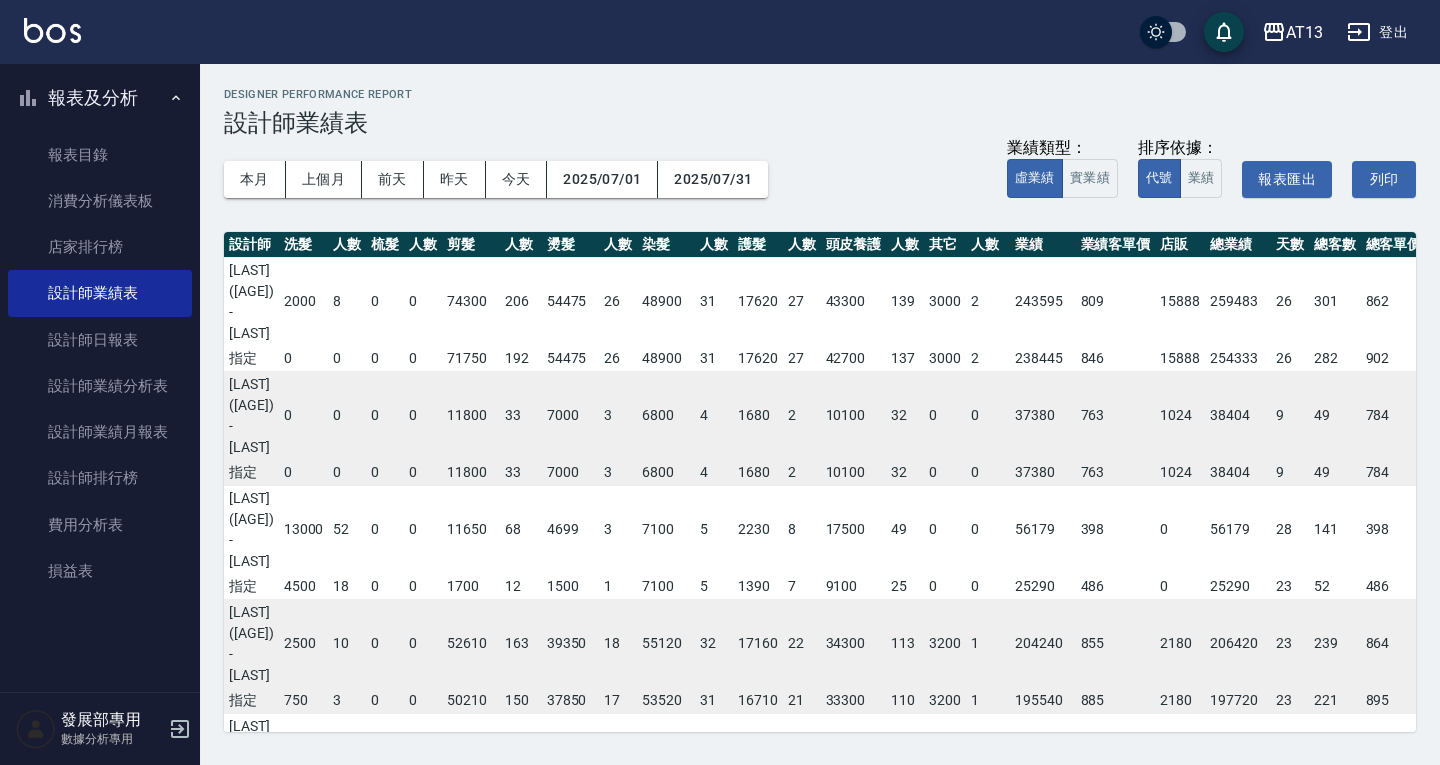 scroll, scrollTop: 0, scrollLeft: 0, axis: both 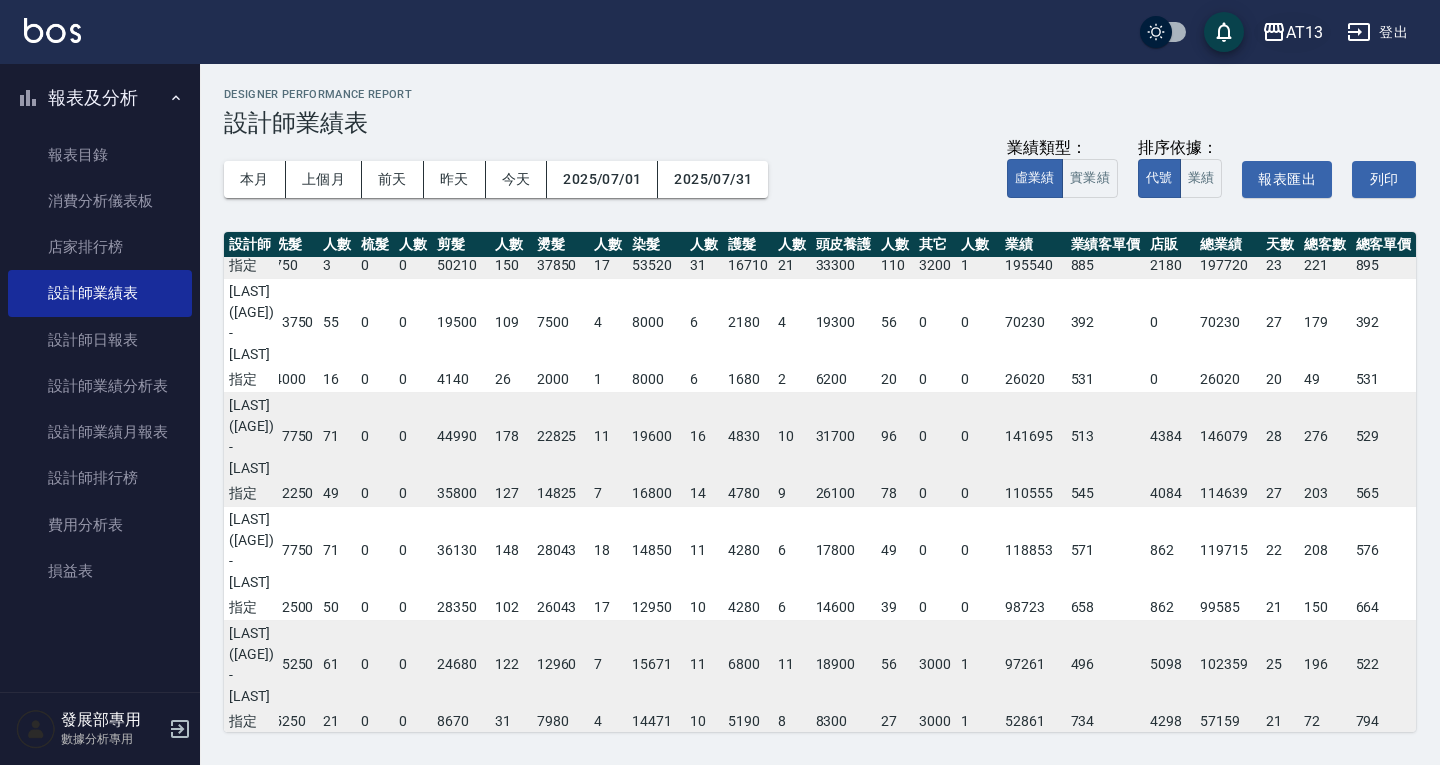click on "AT13" at bounding box center (1304, 32) 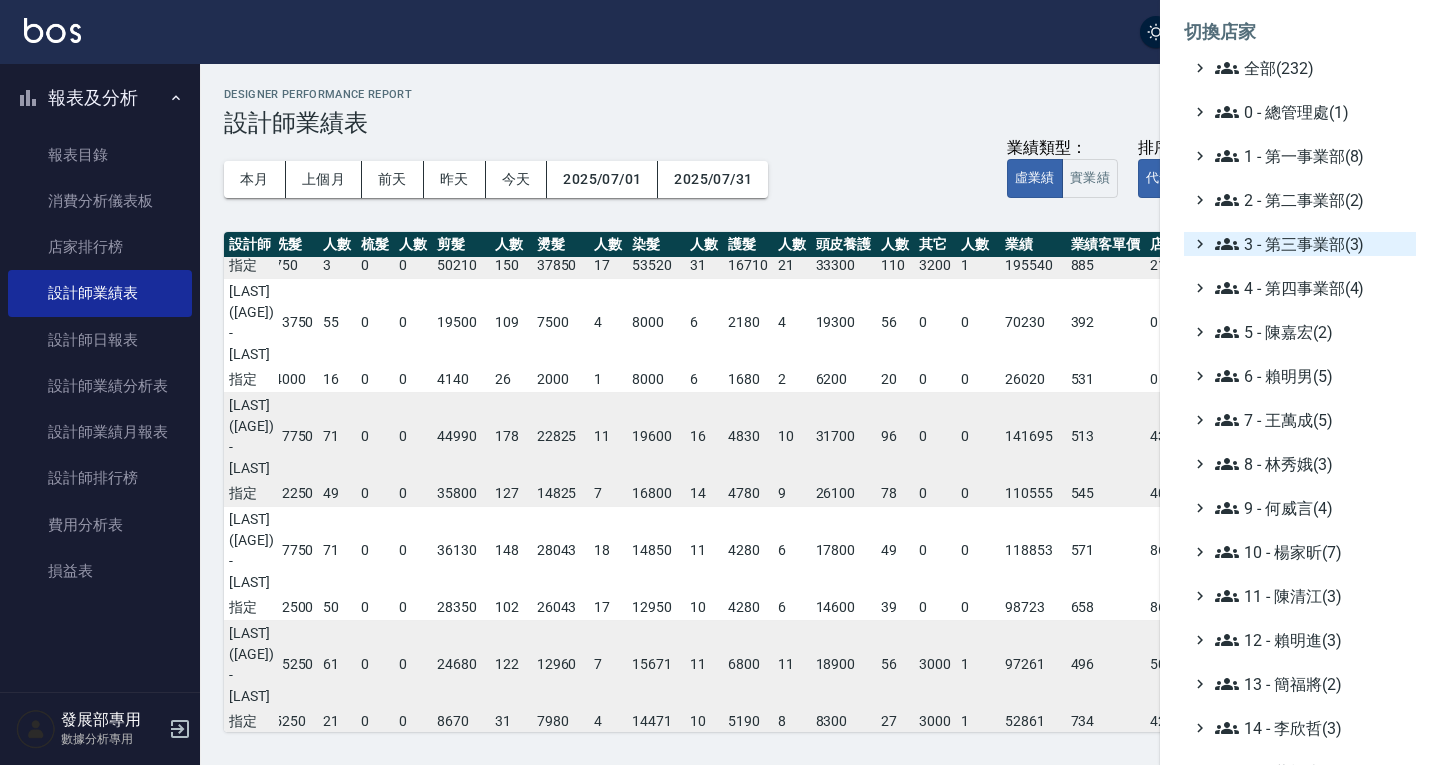 click on "3 - 第三事業部(3)" at bounding box center (1311, 244) 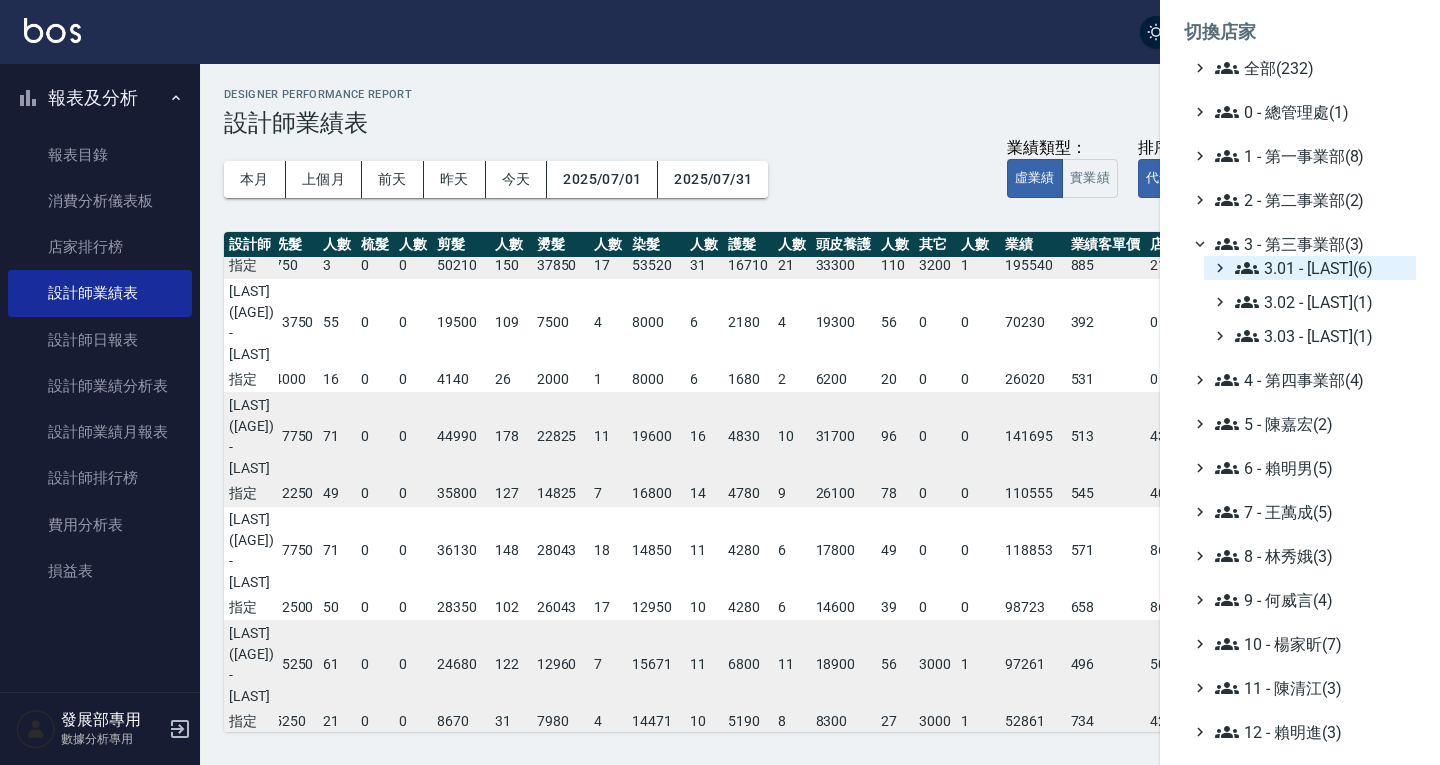 click on "3.01 - [LAST](6)" at bounding box center (1321, 268) 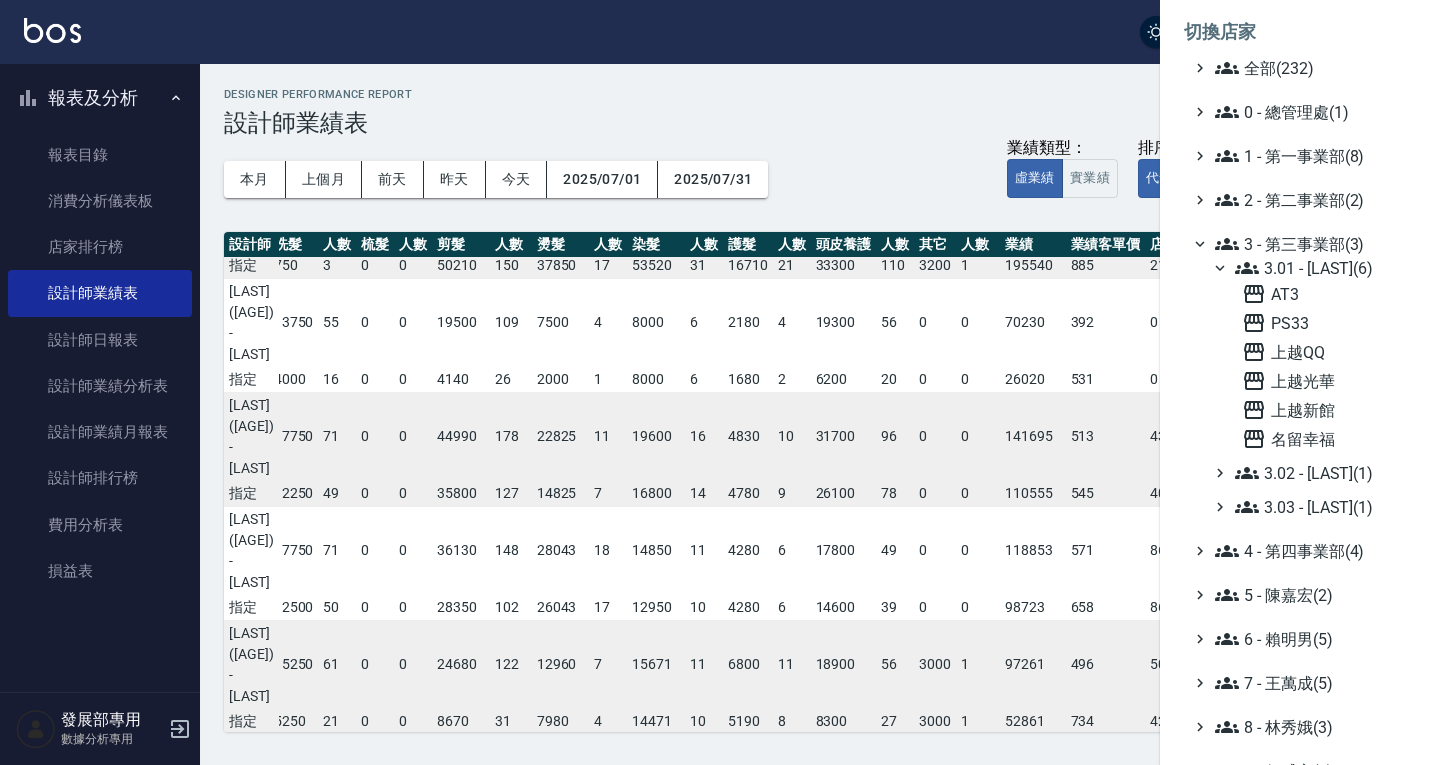 click on "AT3 PS33 [CITY]QQ [CITY]光華 [CITY]新館 名留幸福" at bounding box center (1325, 366) 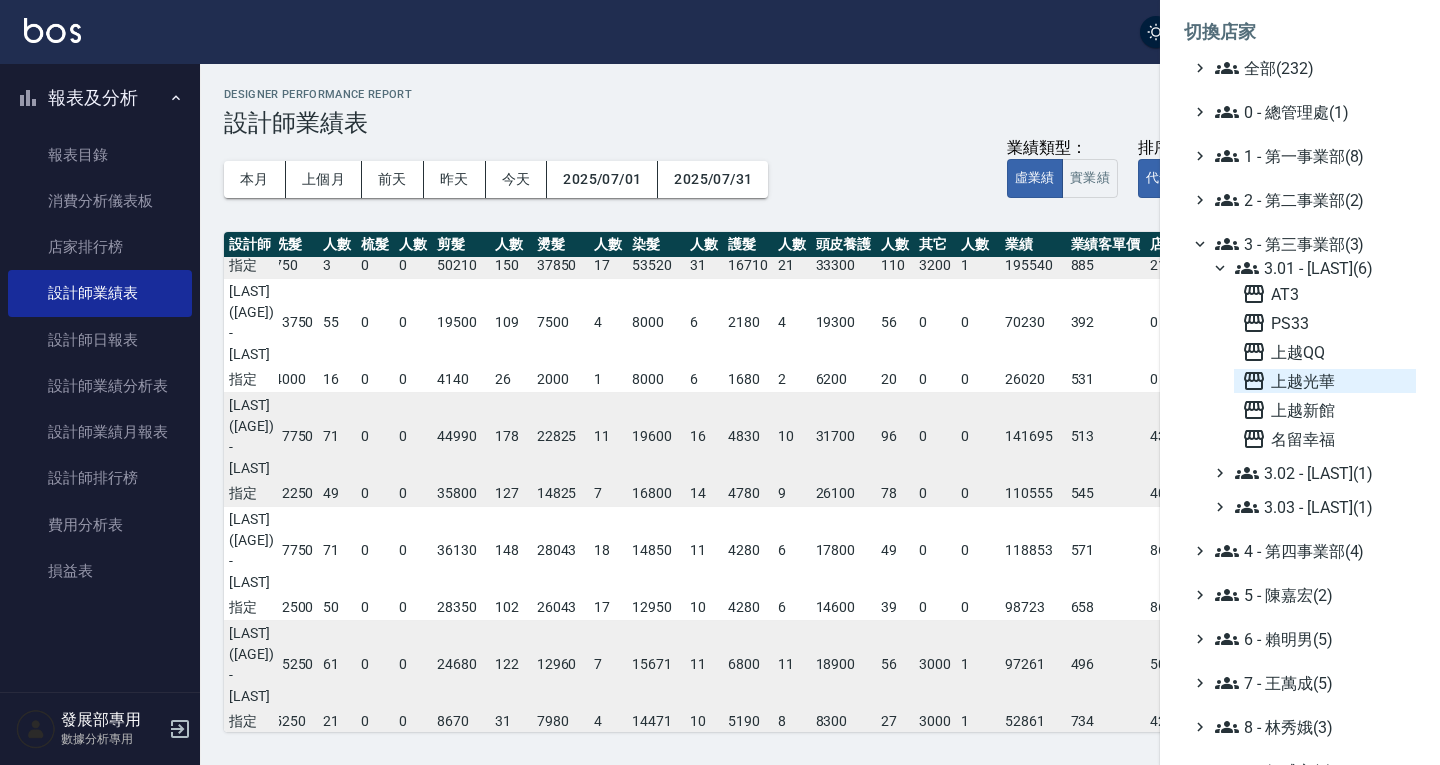click on "上越光華" at bounding box center [1325, 381] 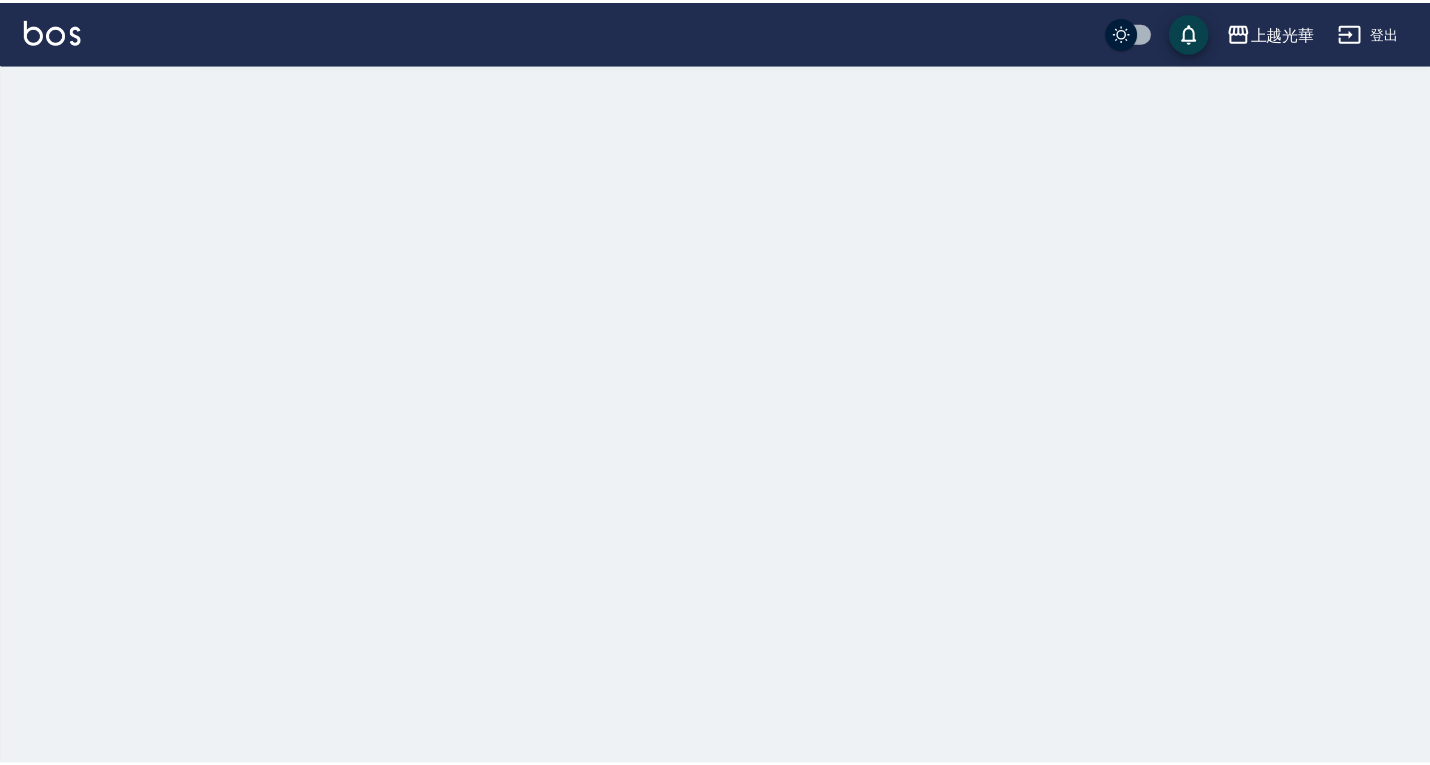 scroll, scrollTop: 0, scrollLeft: 0, axis: both 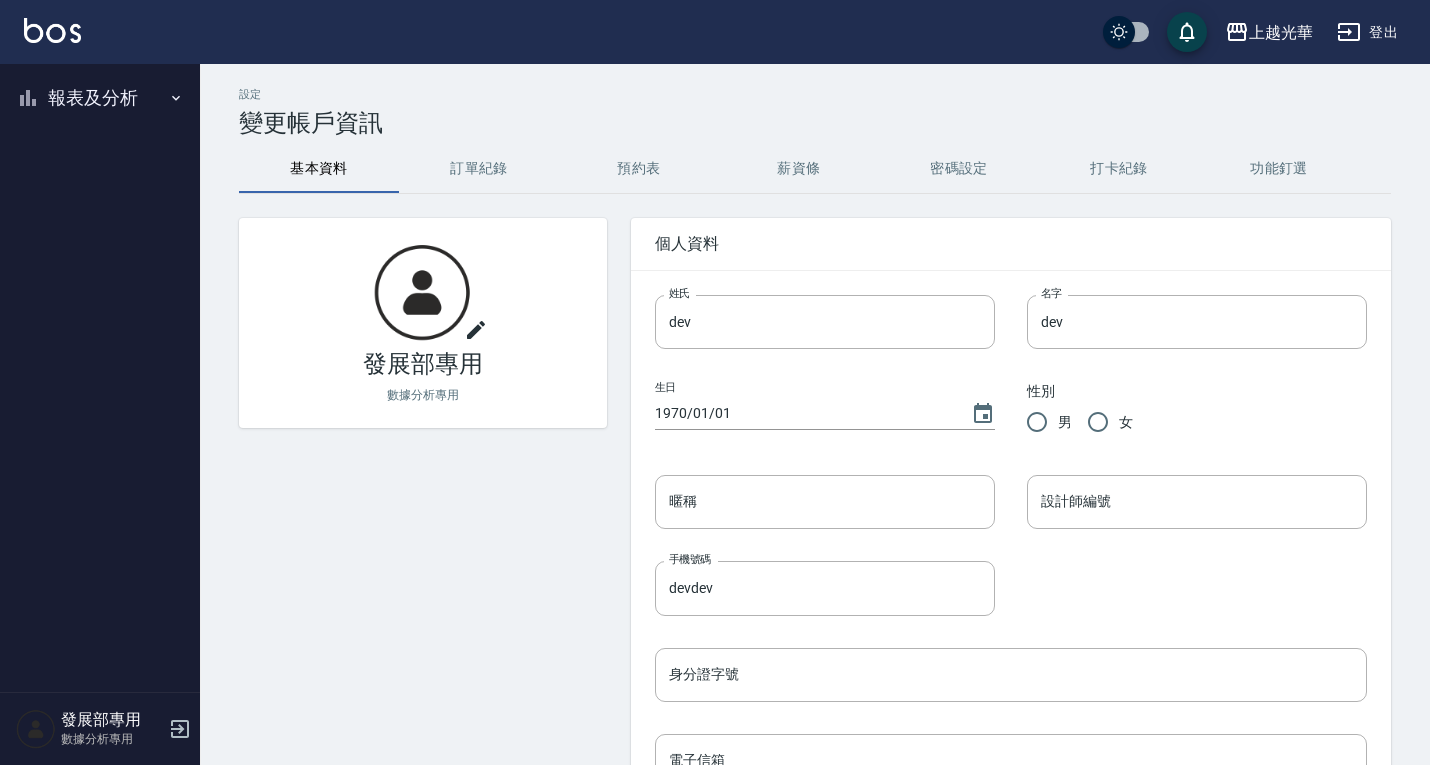 click on "報表及分析" at bounding box center (100, 98) 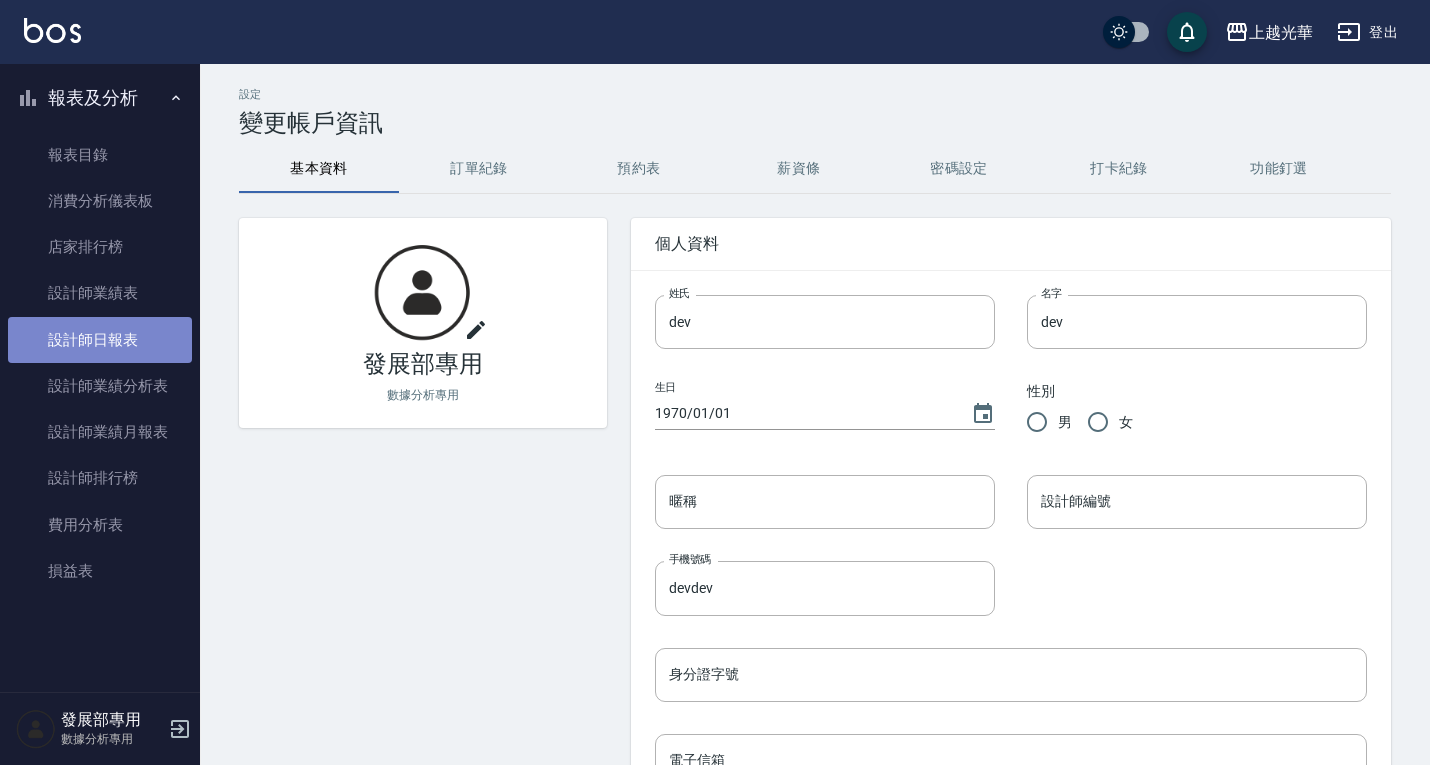 click on "設計師日報表" at bounding box center (100, 340) 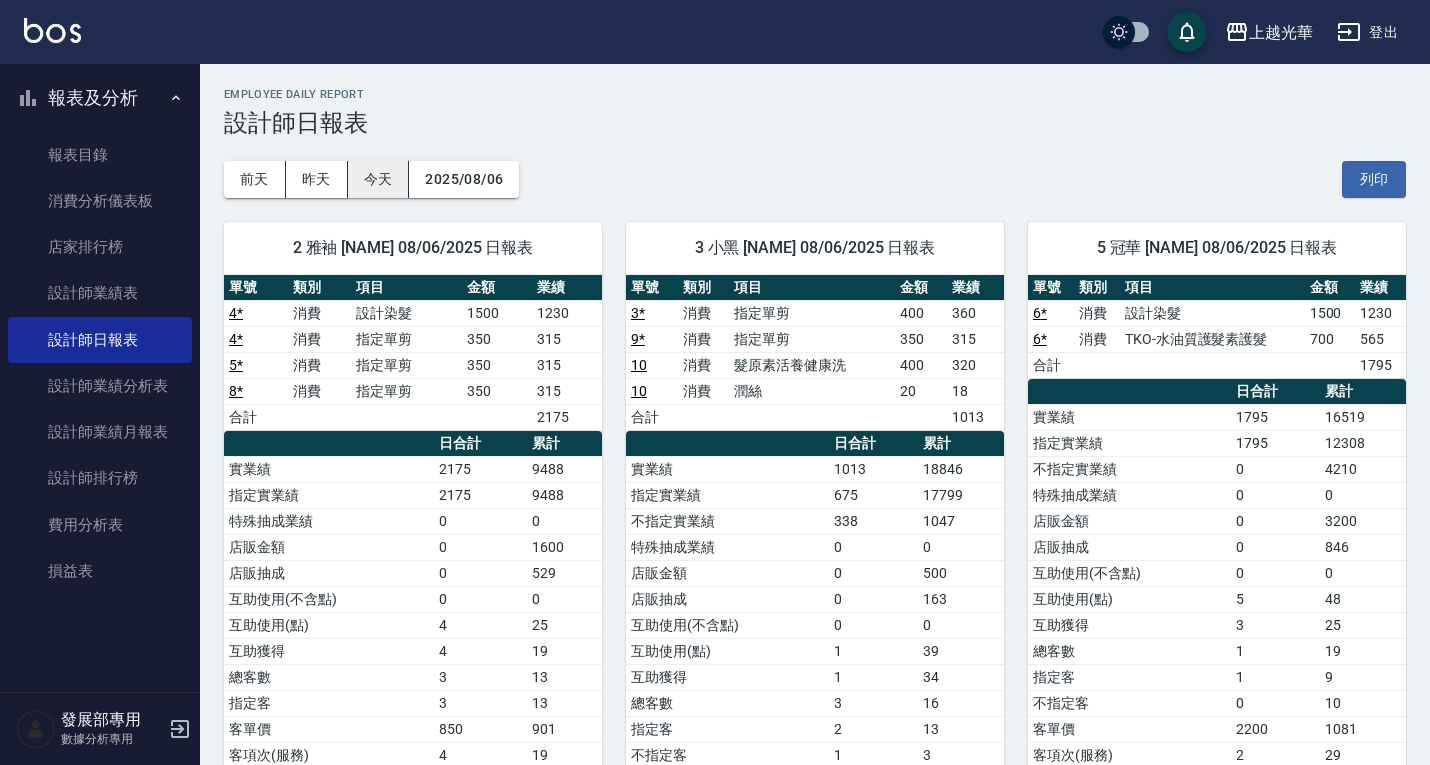 click on "今天" at bounding box center [379, 179] 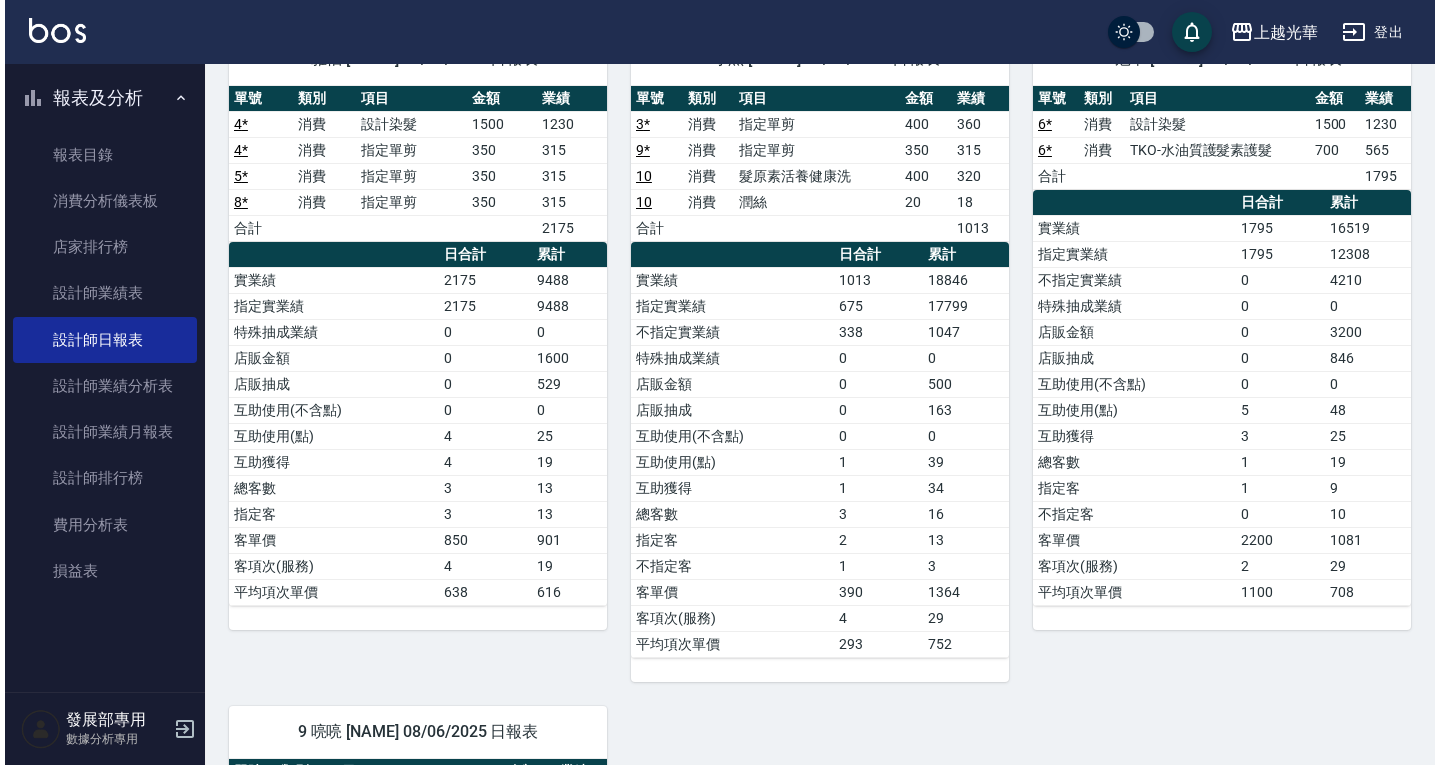 scroll, scrollTop: 0, scrollLeft: 0, axis: both 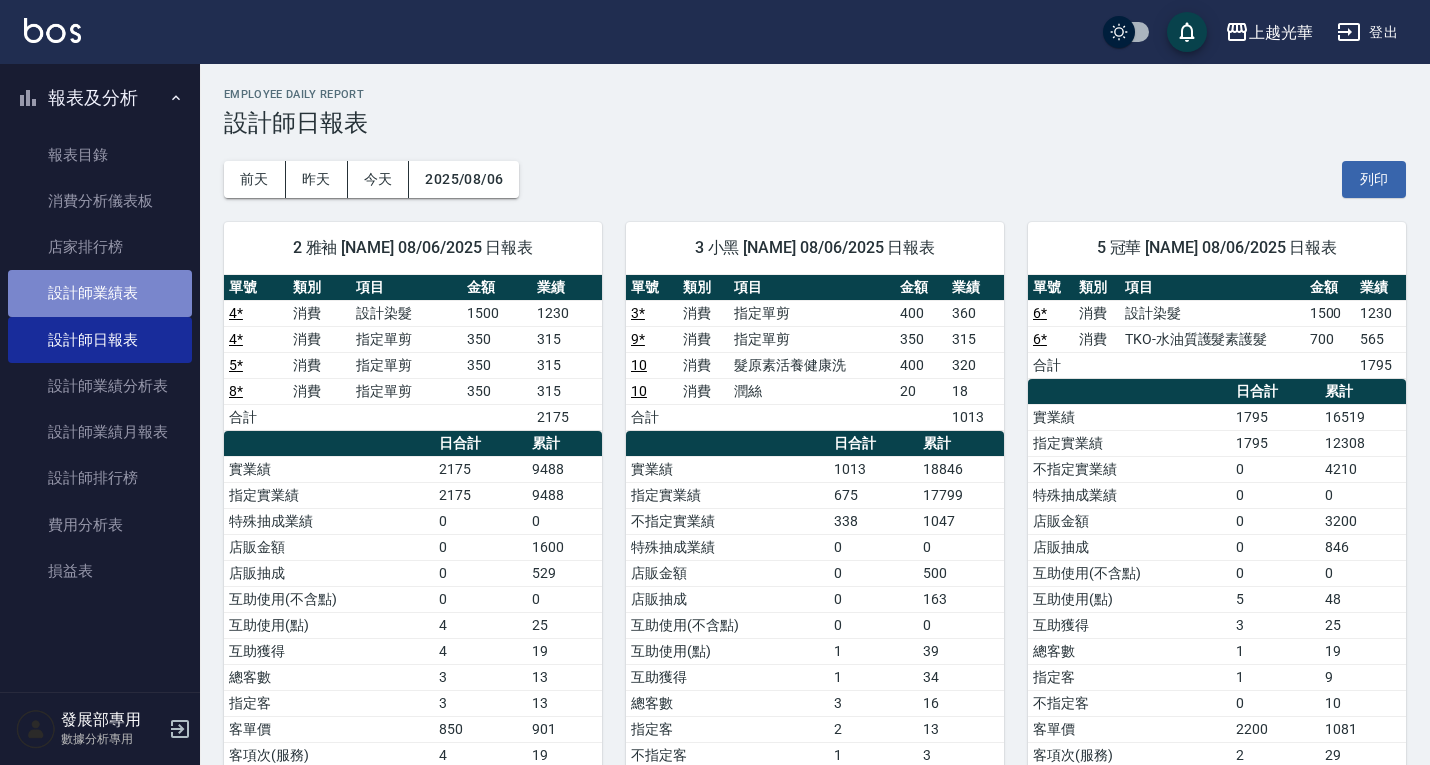 click on "設計師業績表" at bounding box center [100, 293] 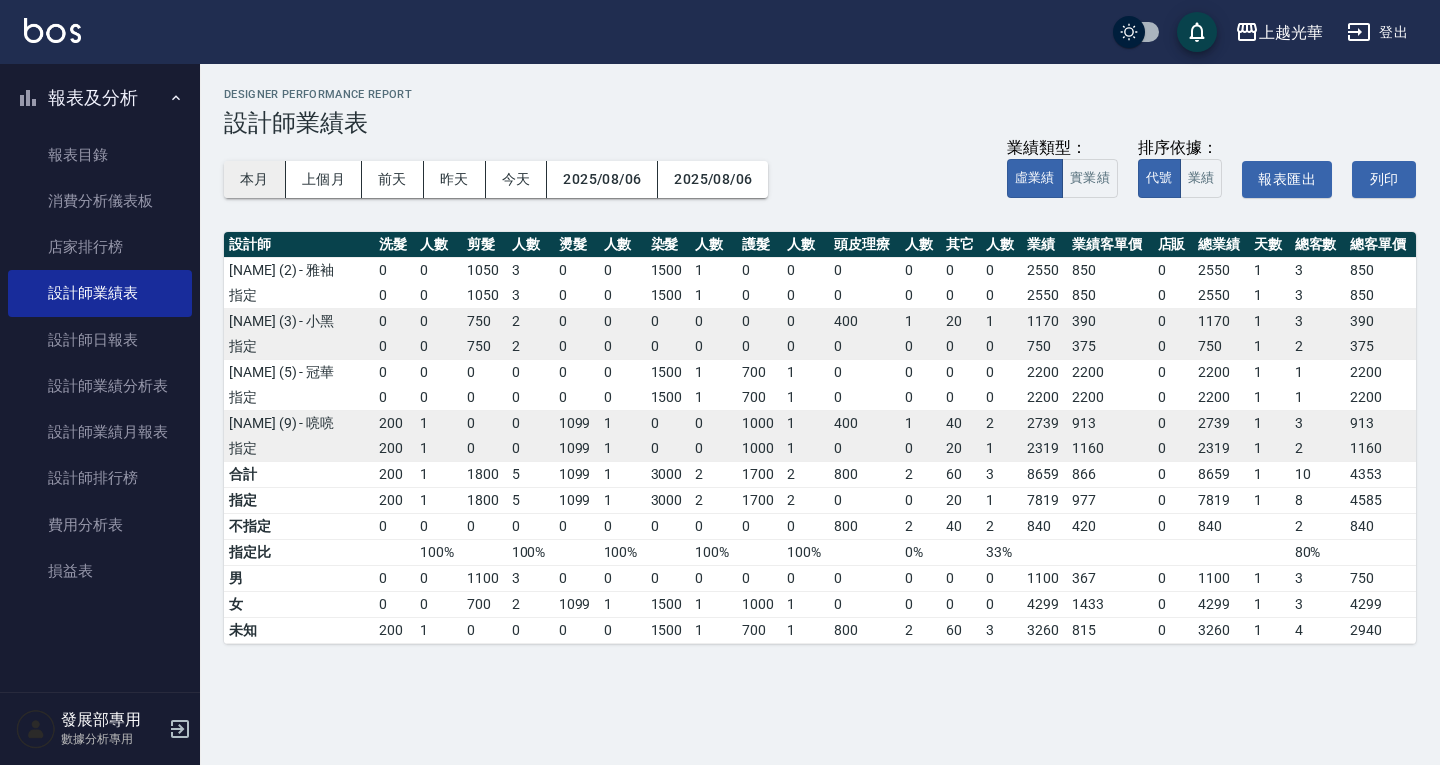 click on "本月" at bounding box center [255, 179] 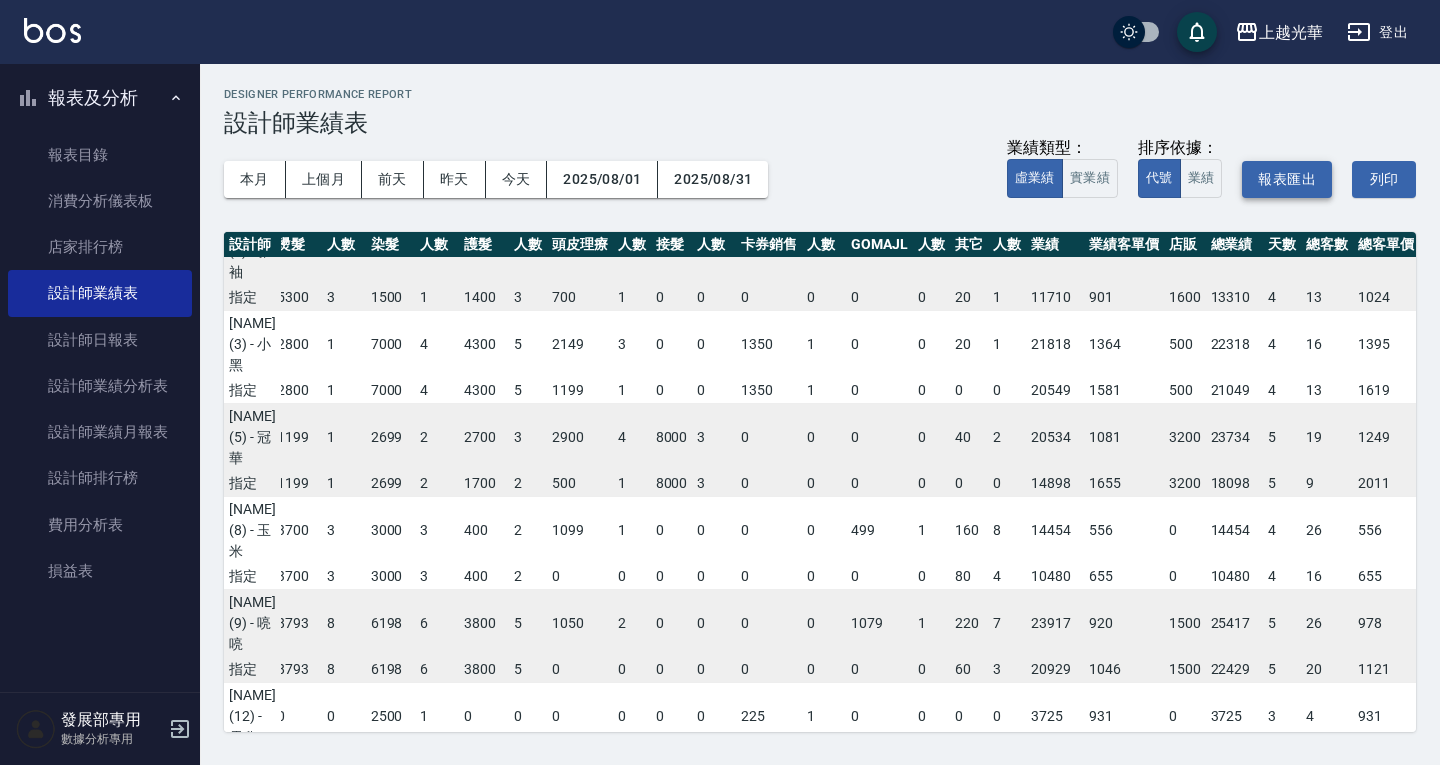 scroll, scrollTop: 0, scrollLeft: 184, axis: horizontal 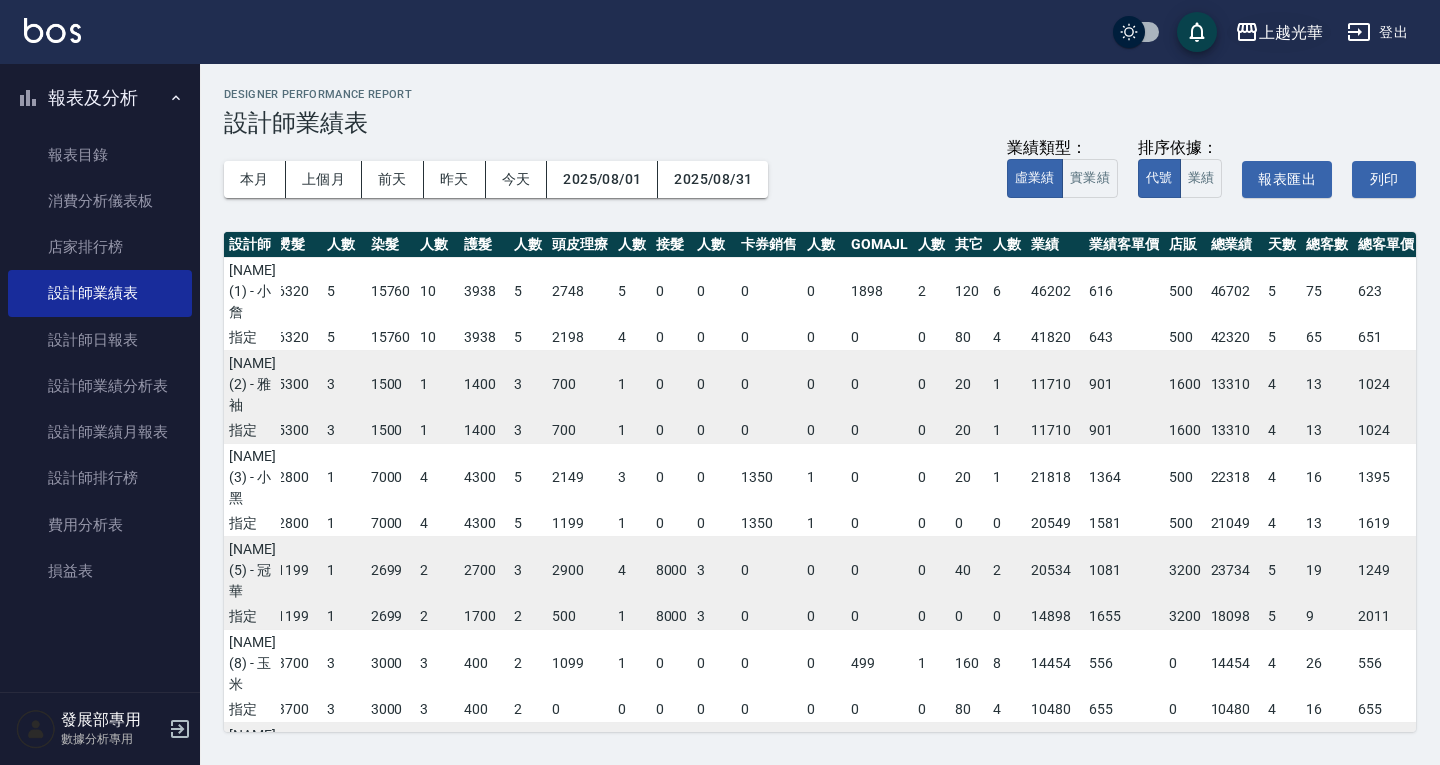 click on "上越光華" at bounding box center (1291, 32) 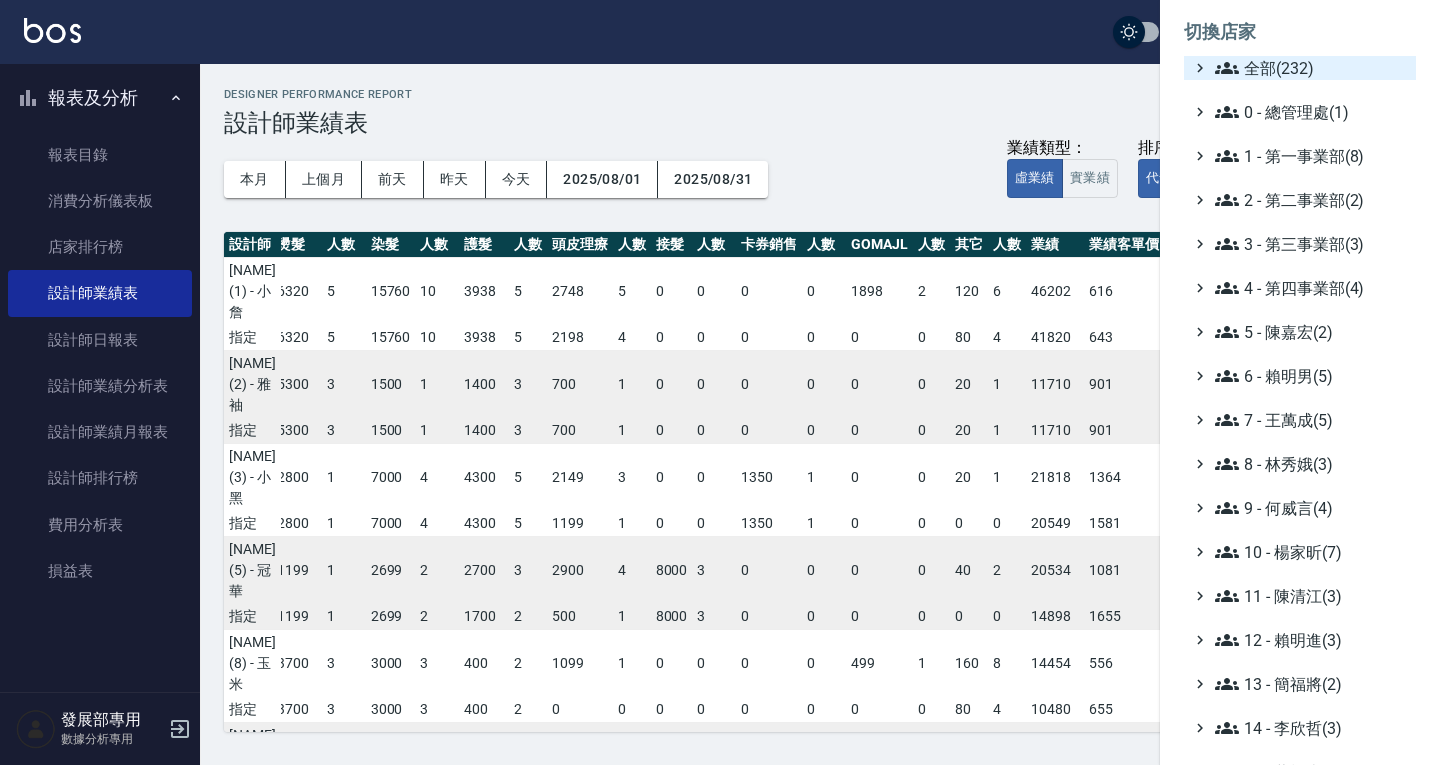 click on "全部(232)" at bounding box center [1311, 68] 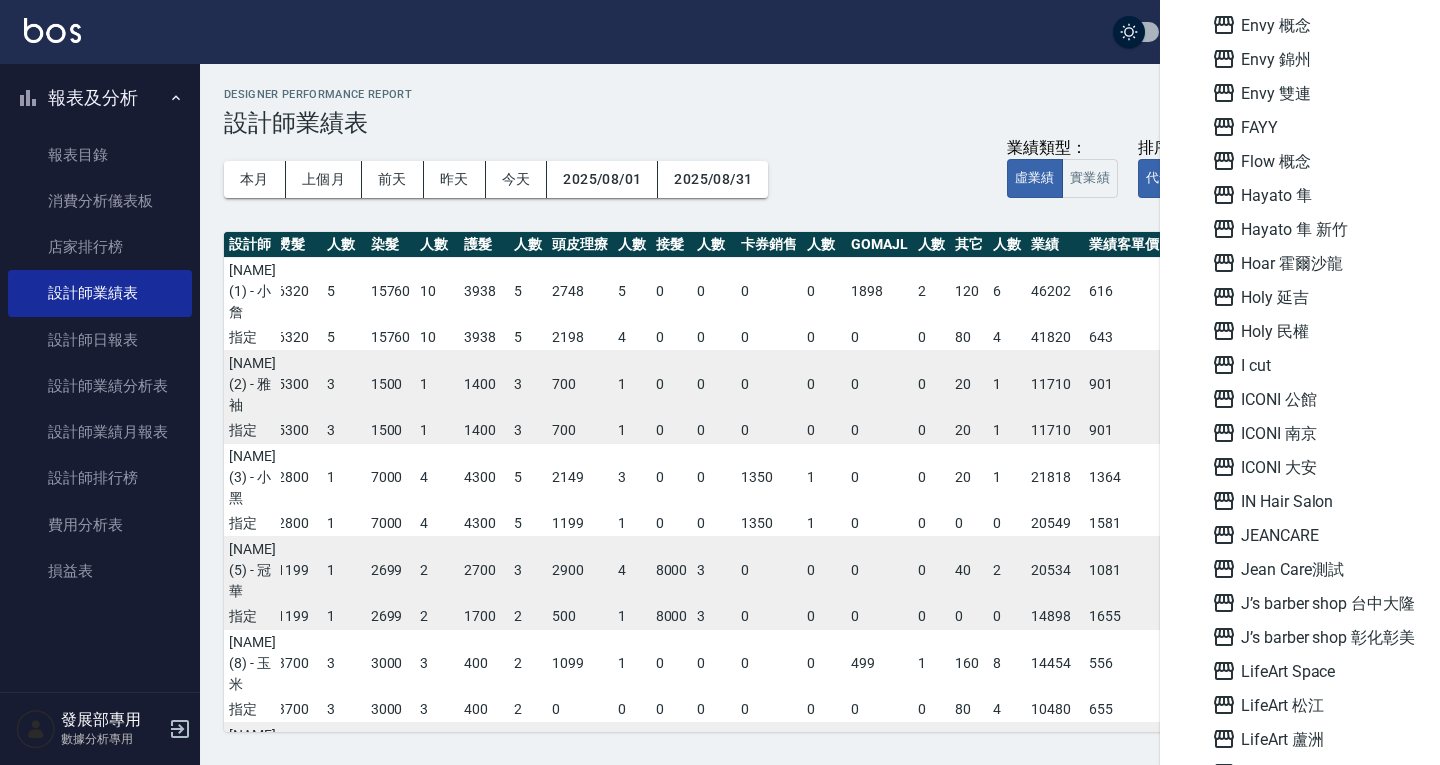 scroll, scrollTop: 1700, scrollLeft: 0, axis: vertical 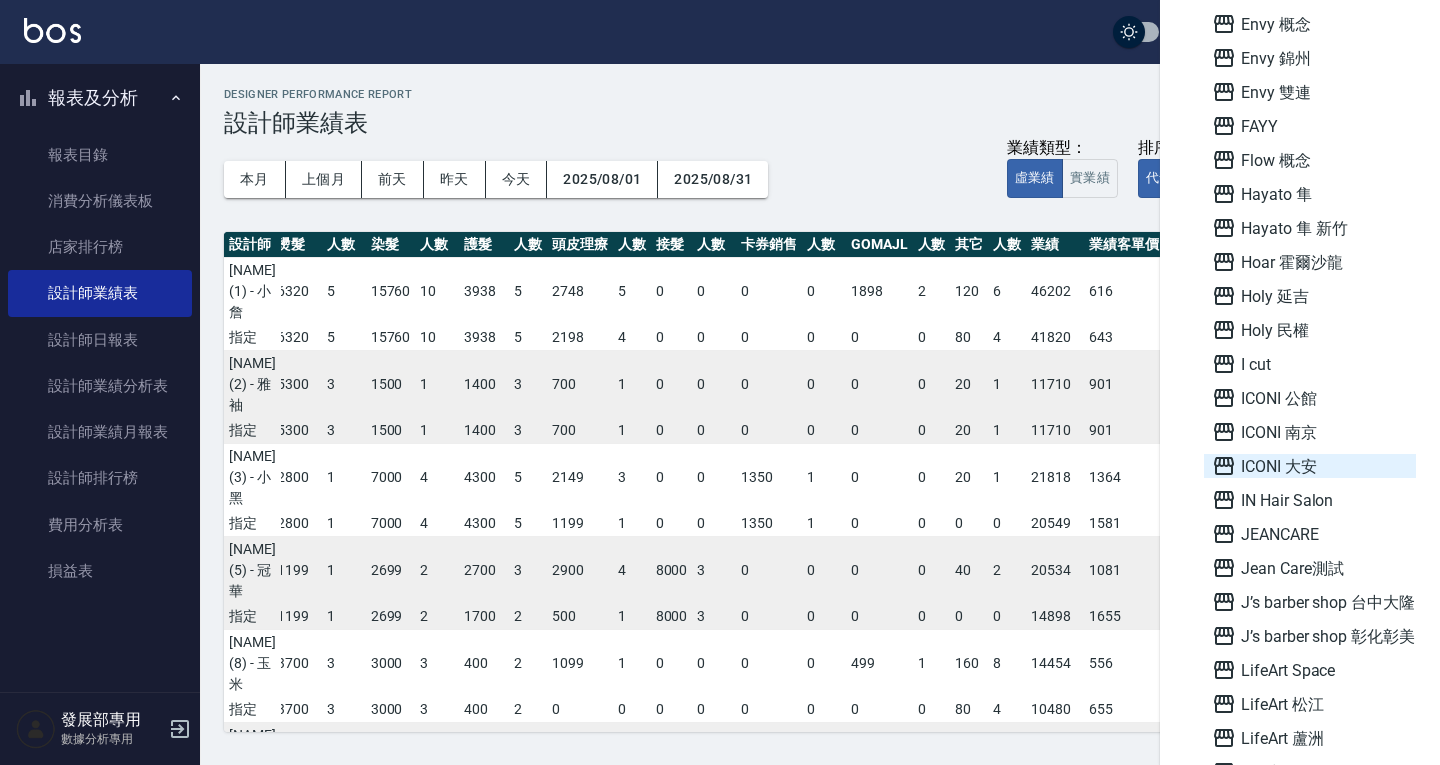 click on "ICONI 大安" at bounding box center (1310, 466) 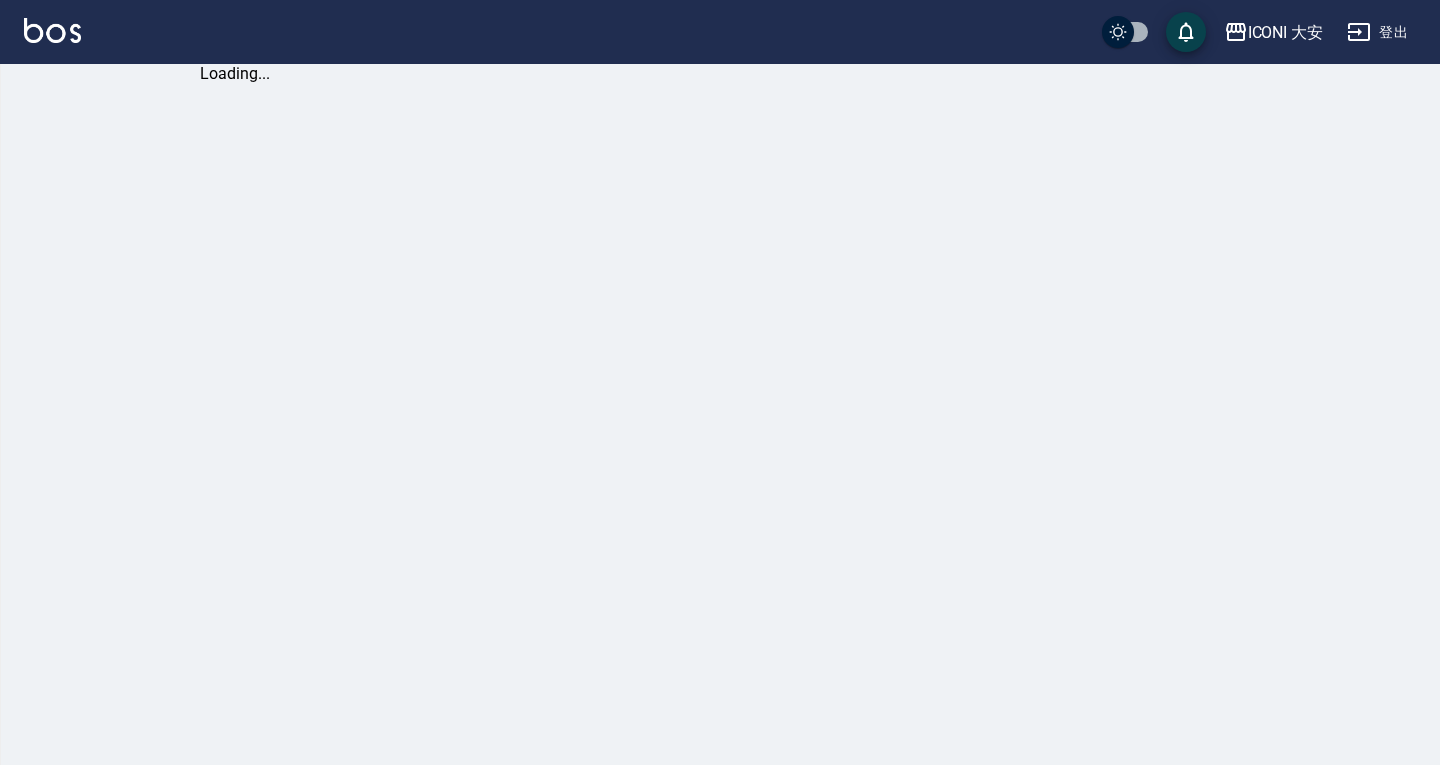 scroll, scrollTop: 0, scrollLeft: 0, axis: both 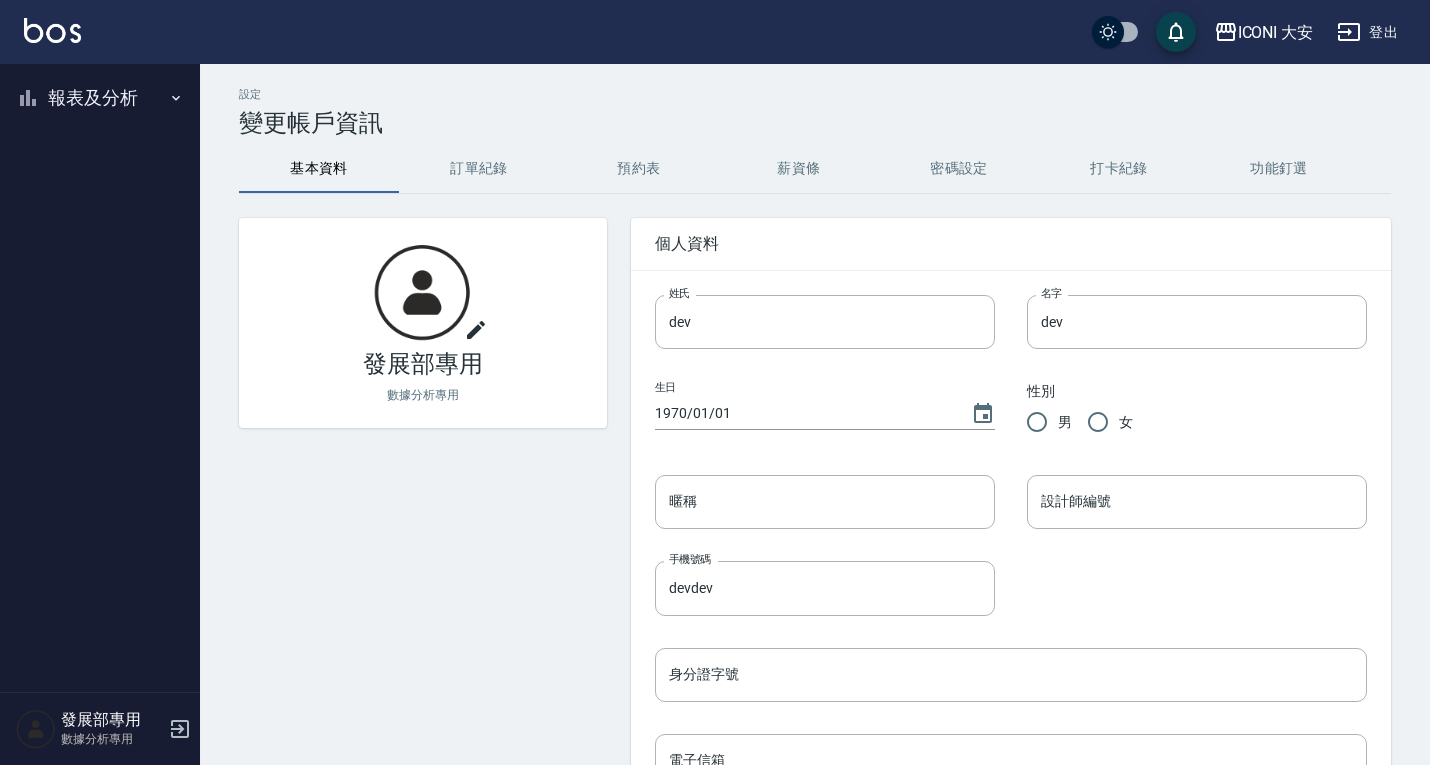 click on "報表及分析" at bounding box center (100, 98) 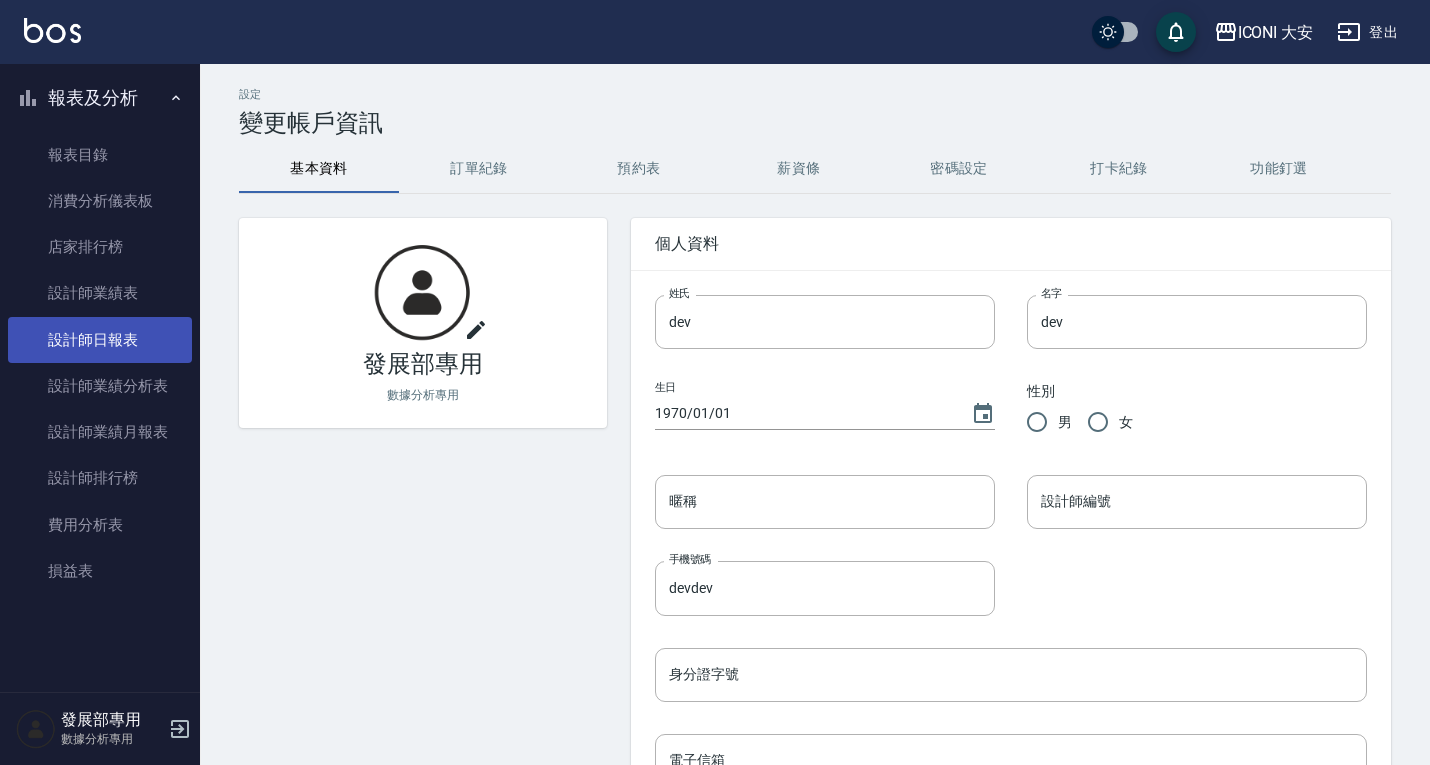 click on "設計師日報表" at bounding box center [100, 340] 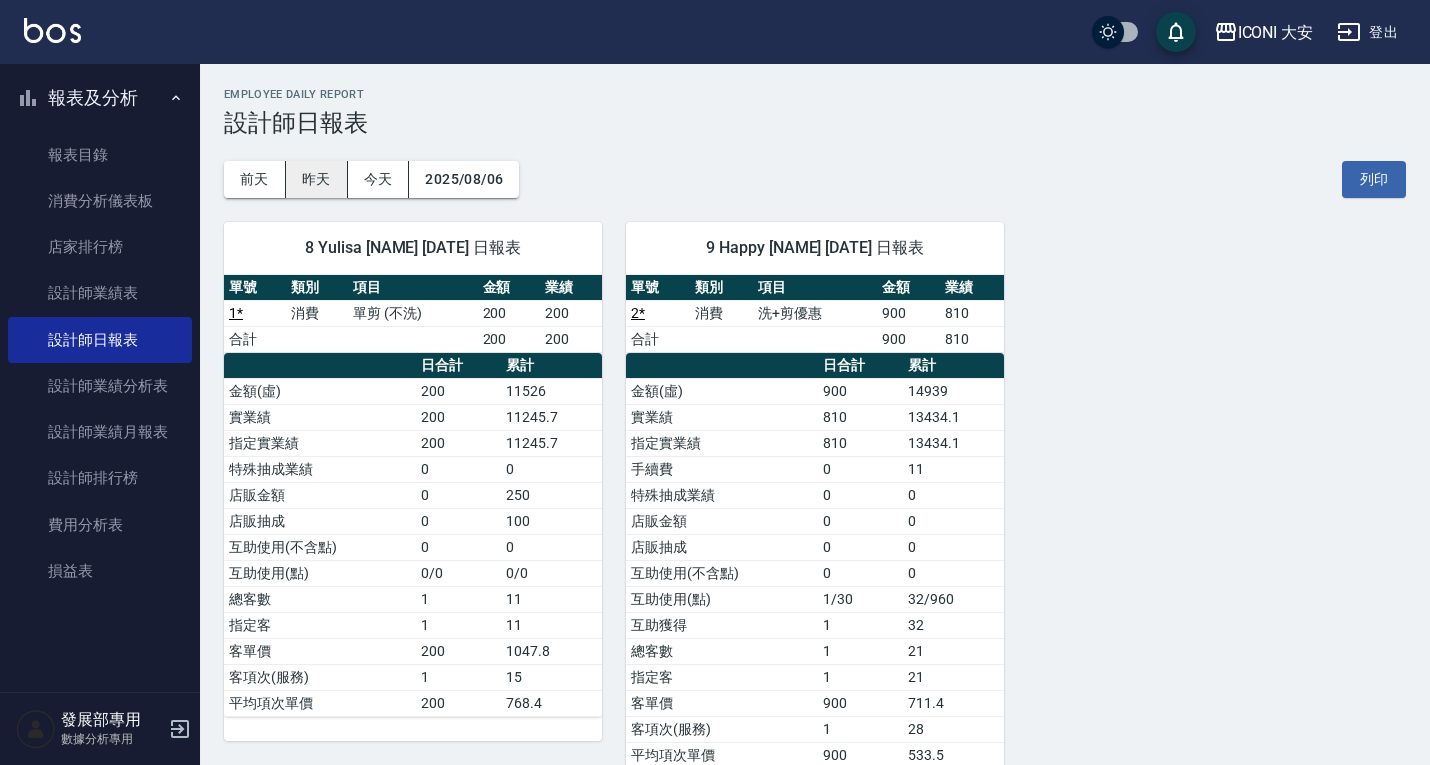 click on "昨天" at bounding box center (317, 179) 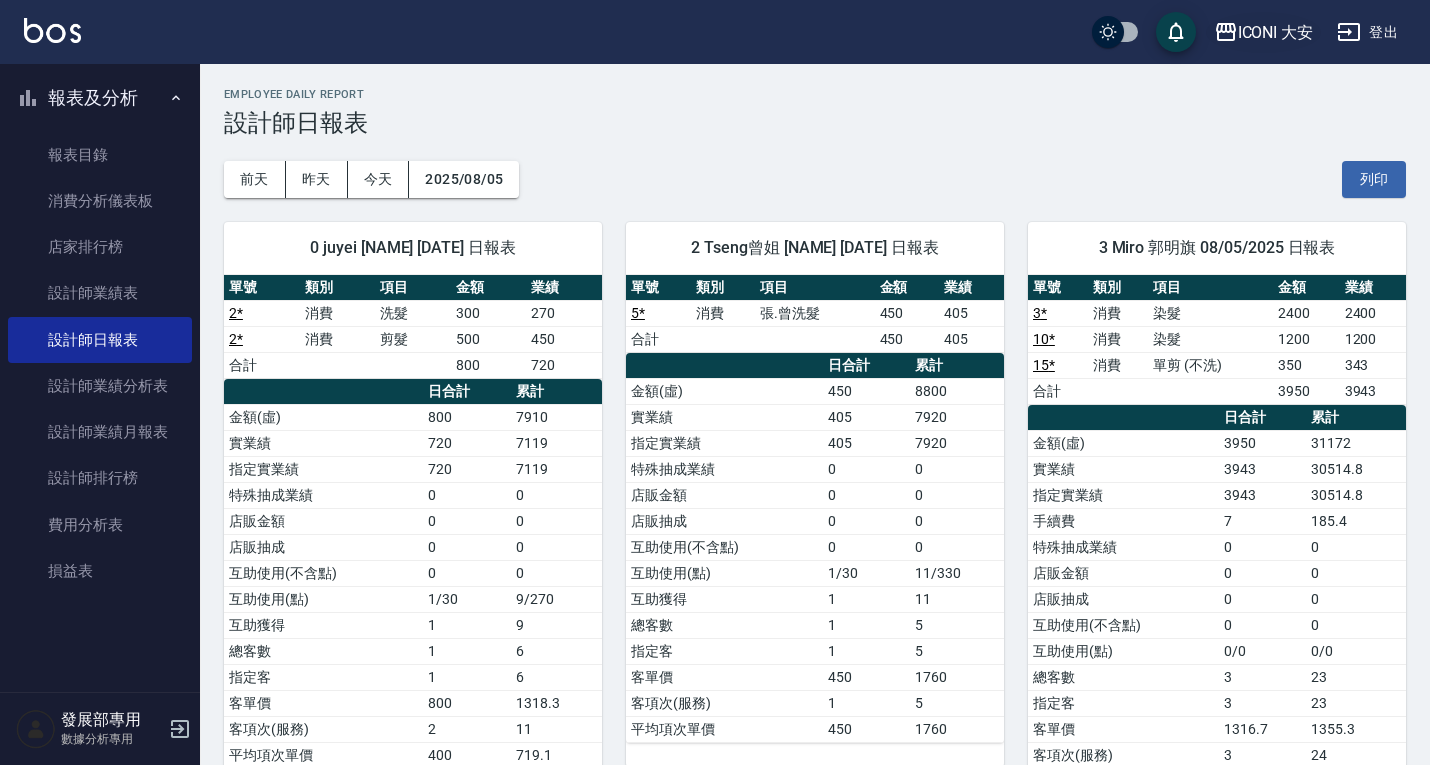 click on "ICONI 大安" at bounding box center (1276, 32) 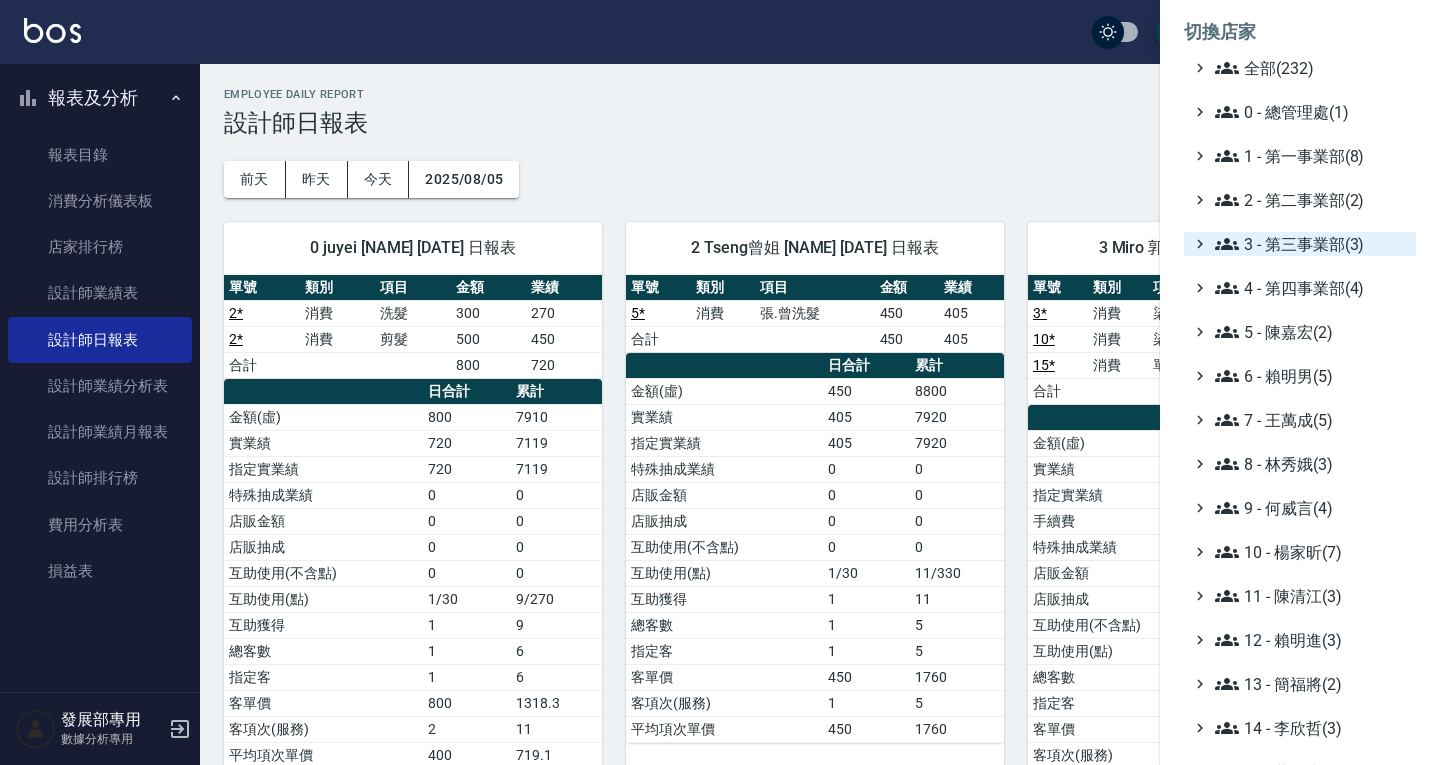 click on "3 - 第三事業部(3)" at bounding box center [1311, 244] 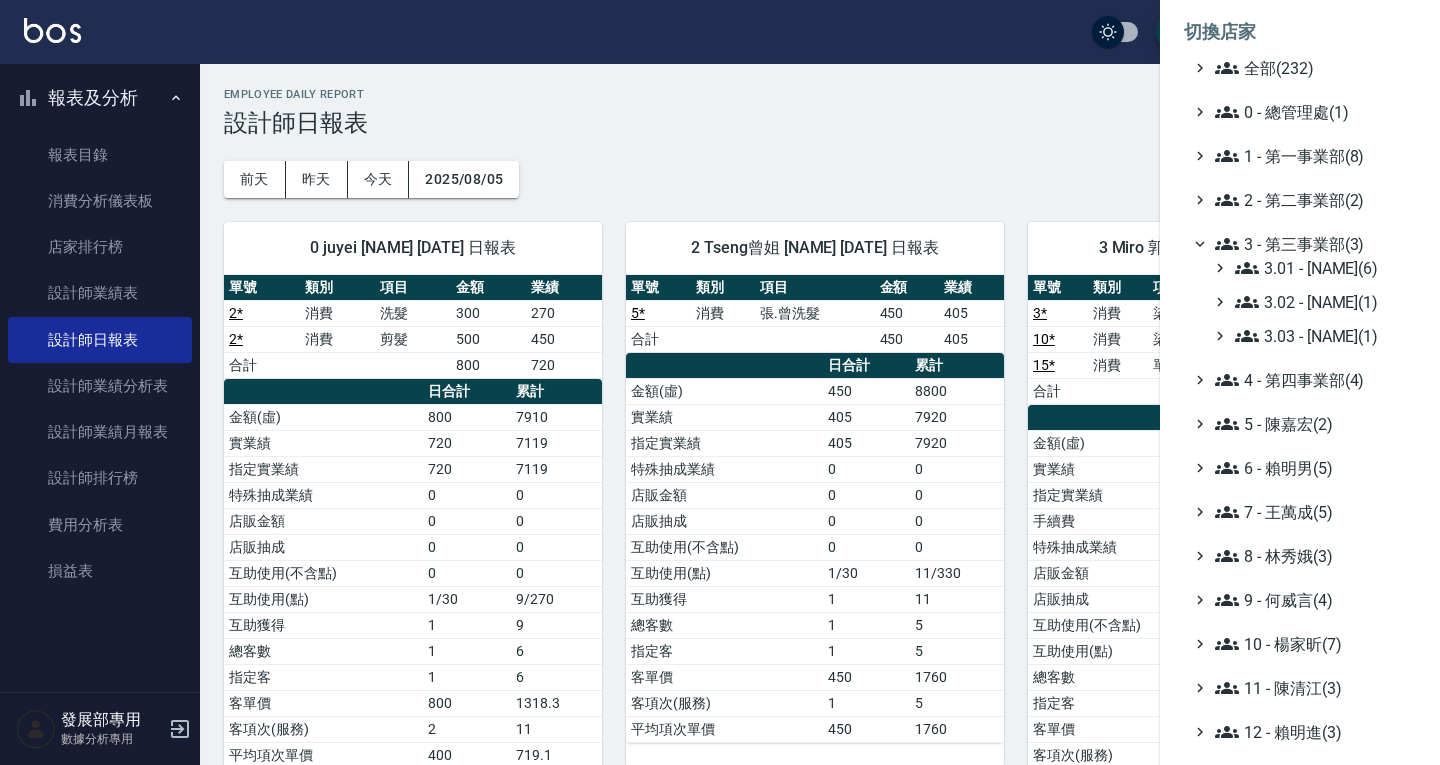 click on "3 - 第三事業部(3)" at bounding box center [1311, 244] 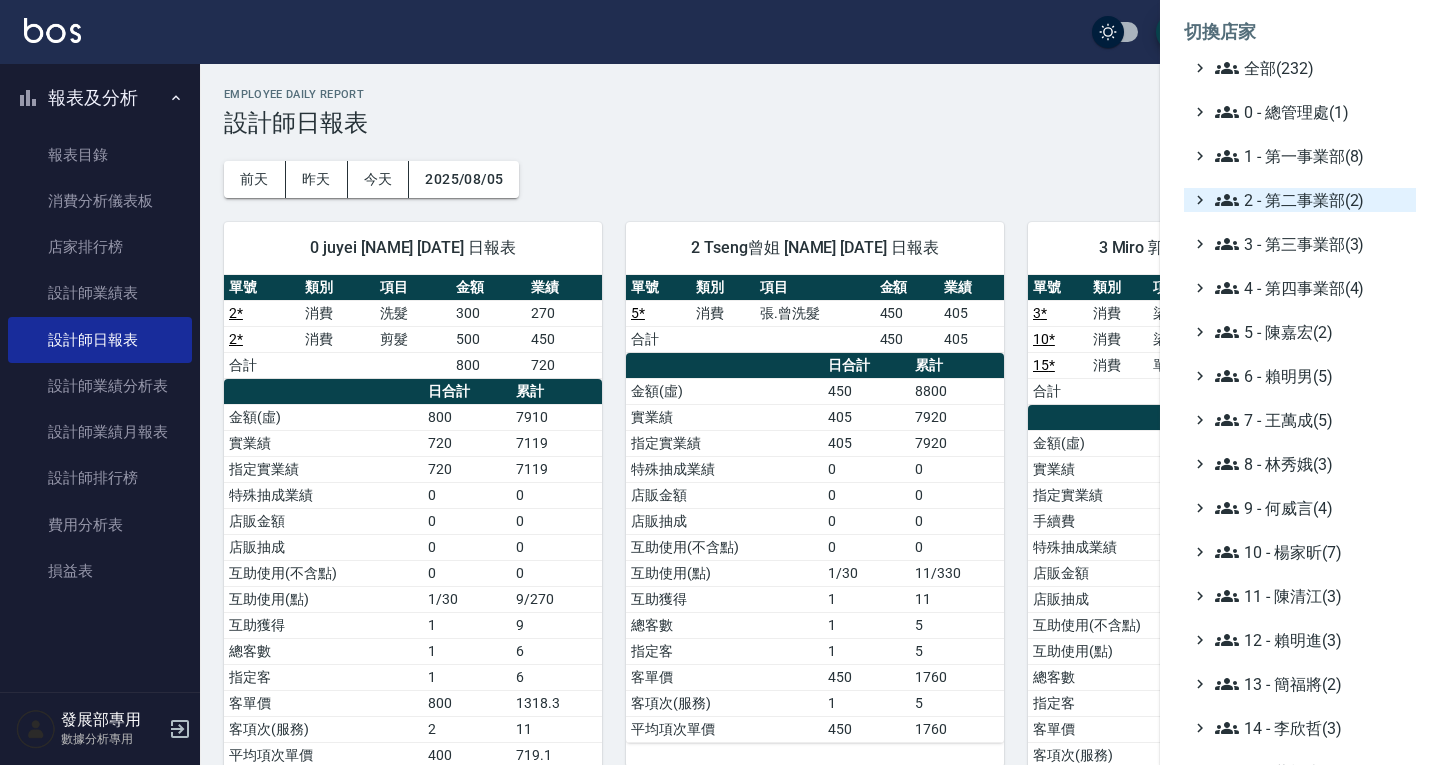 click on "2 - 第二事業部(2)" at bounding box center [1311, 200] 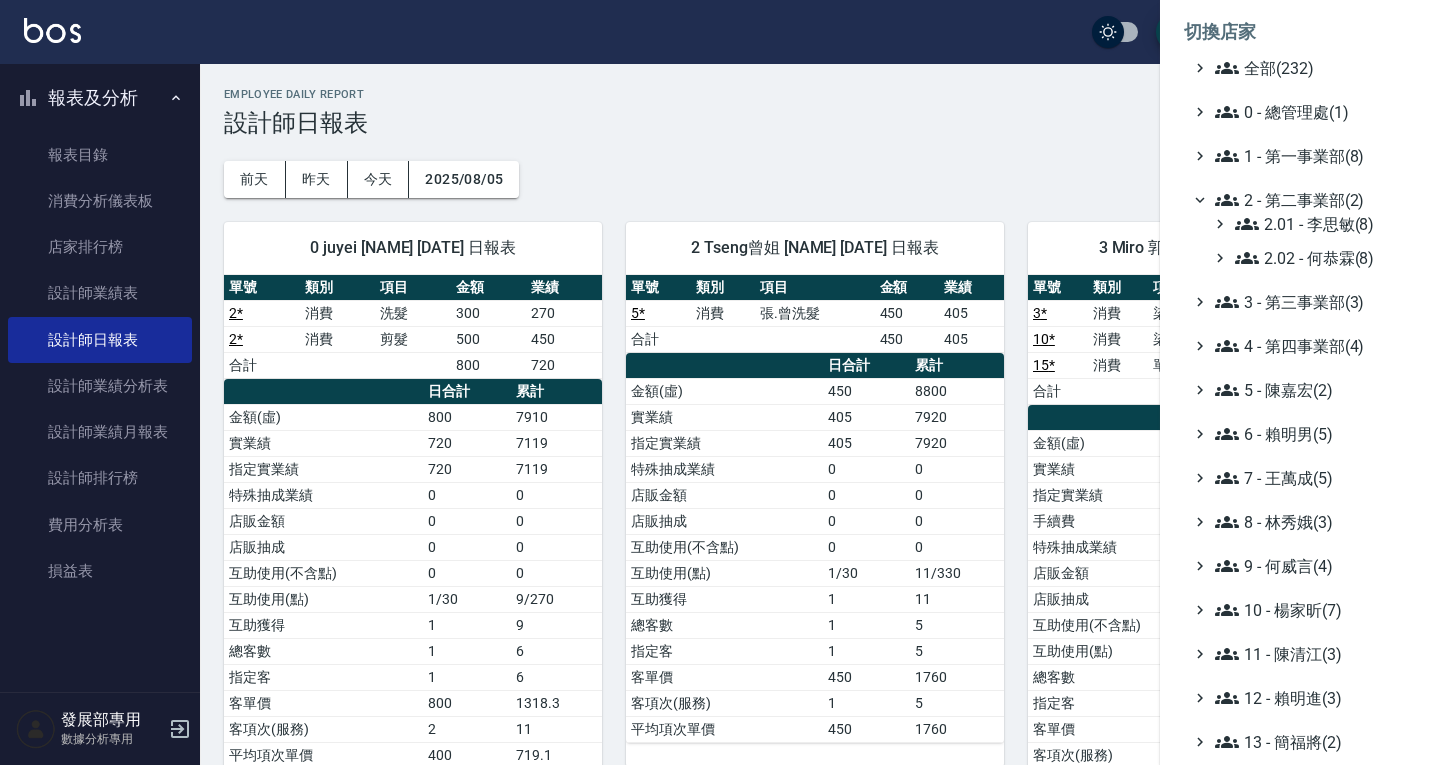 click on "2 - 第二事業部(2)" at bounding box center [1311, 200] 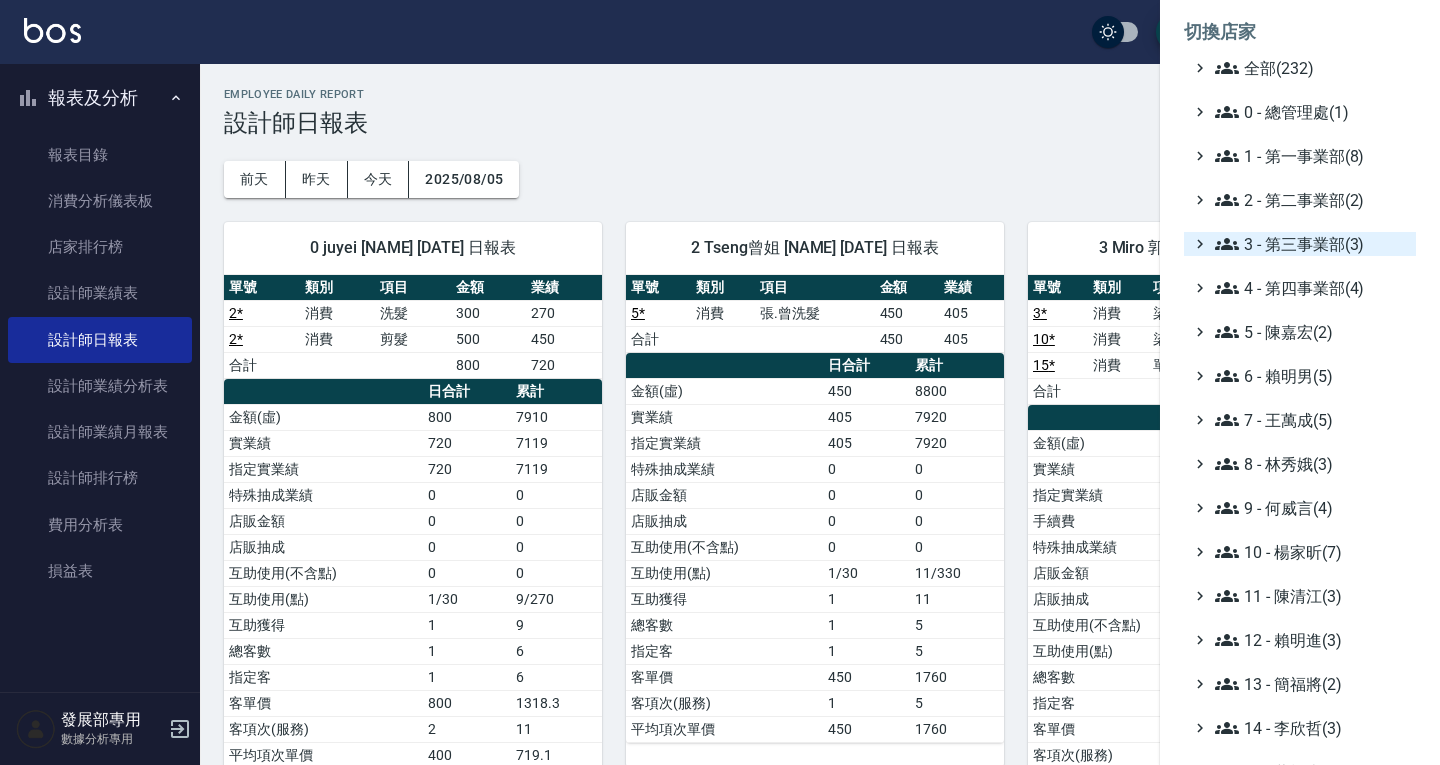 click on "3 - 第三事業部(3)" at bounding box center [1311, 244] 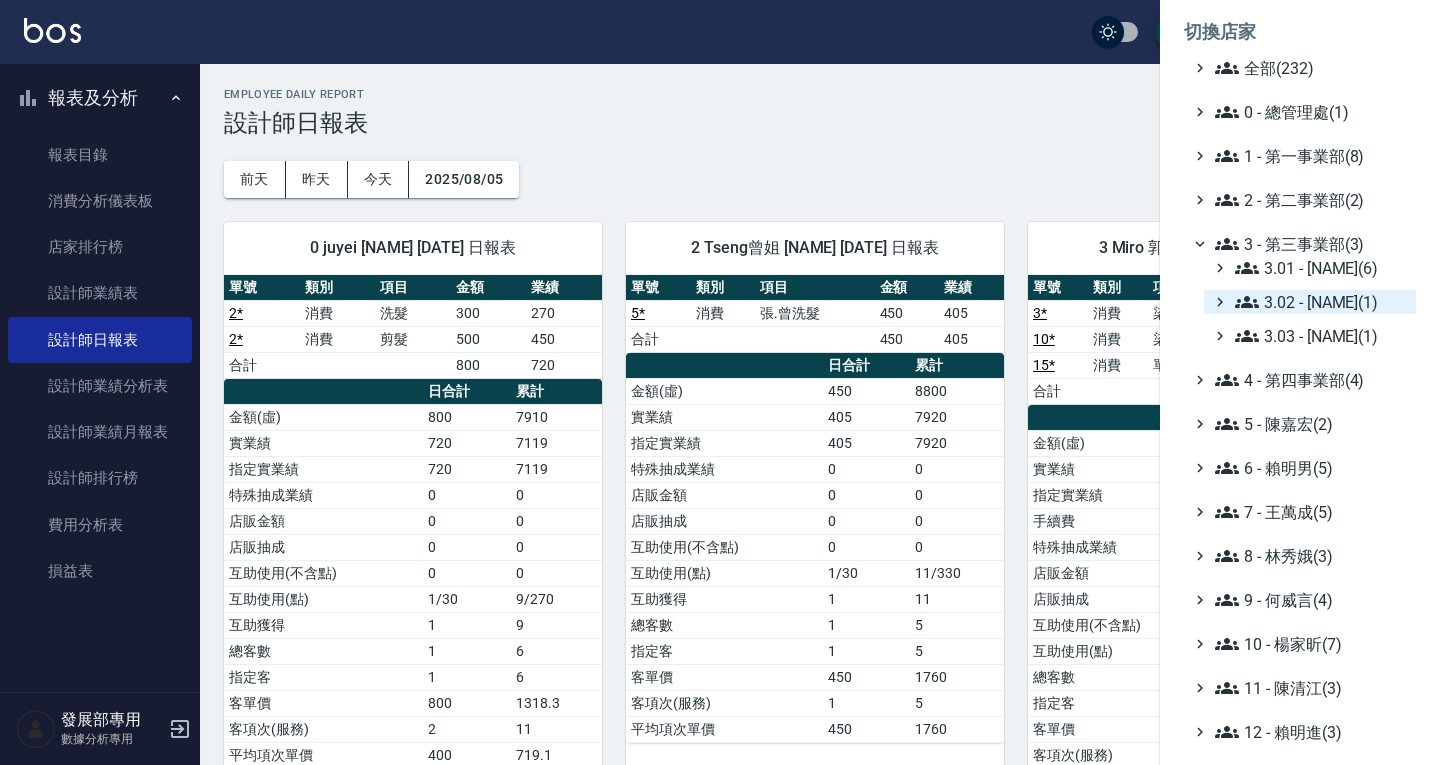 click on "3.02 - 王麗滿(1)" at bounding box center (1321, 302) 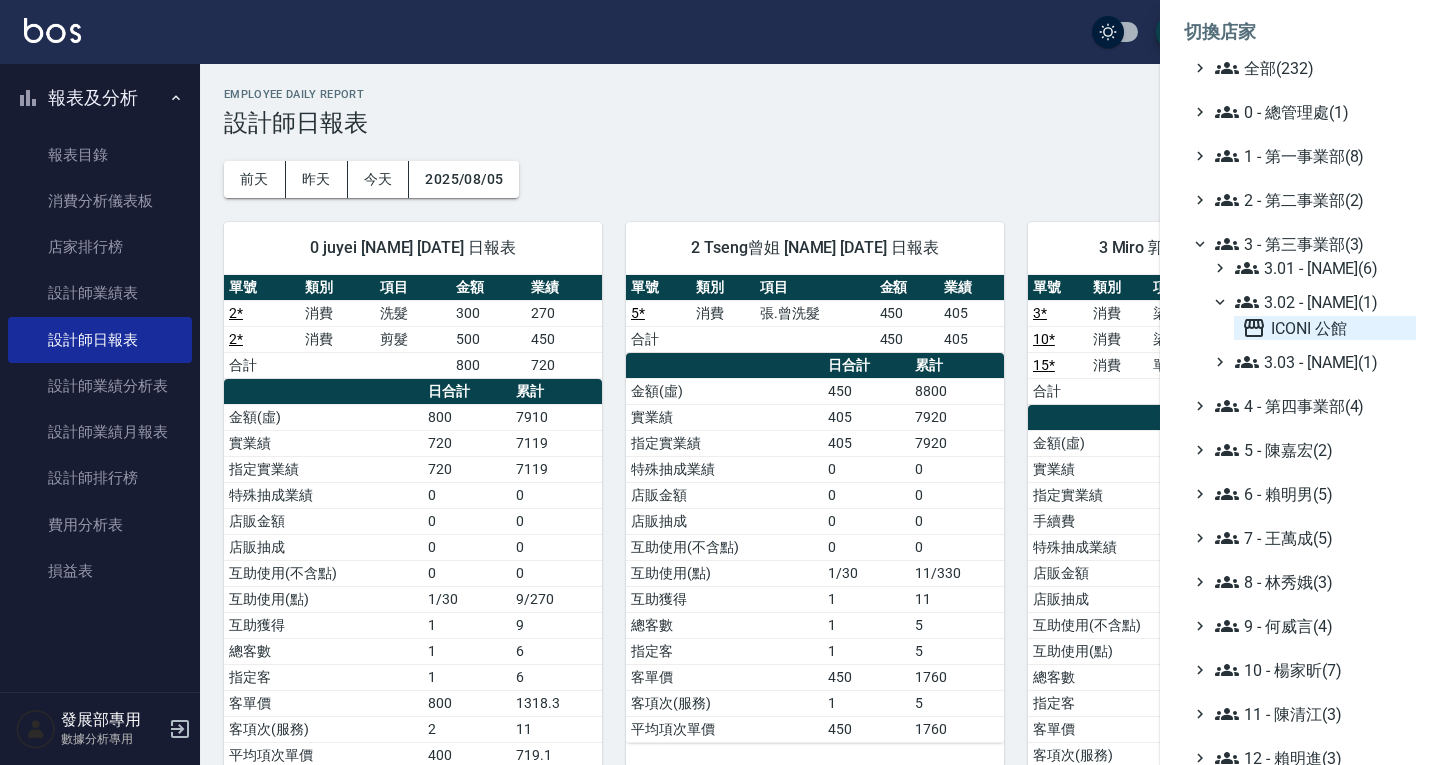 click on "ICONI 公館" at bounding box center (1325, 328) 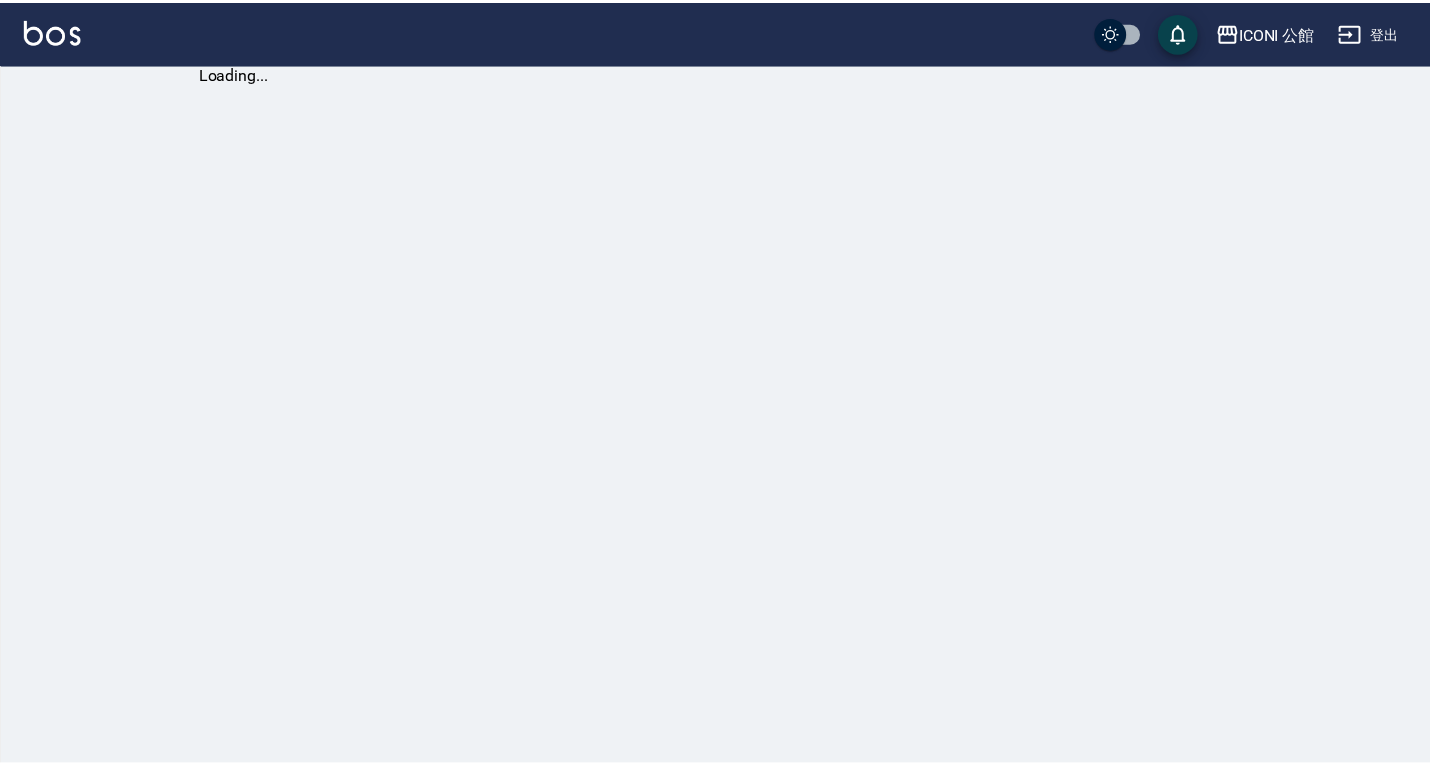 scroll, scrollTop: 0, scrollLeft: 0, axis: both 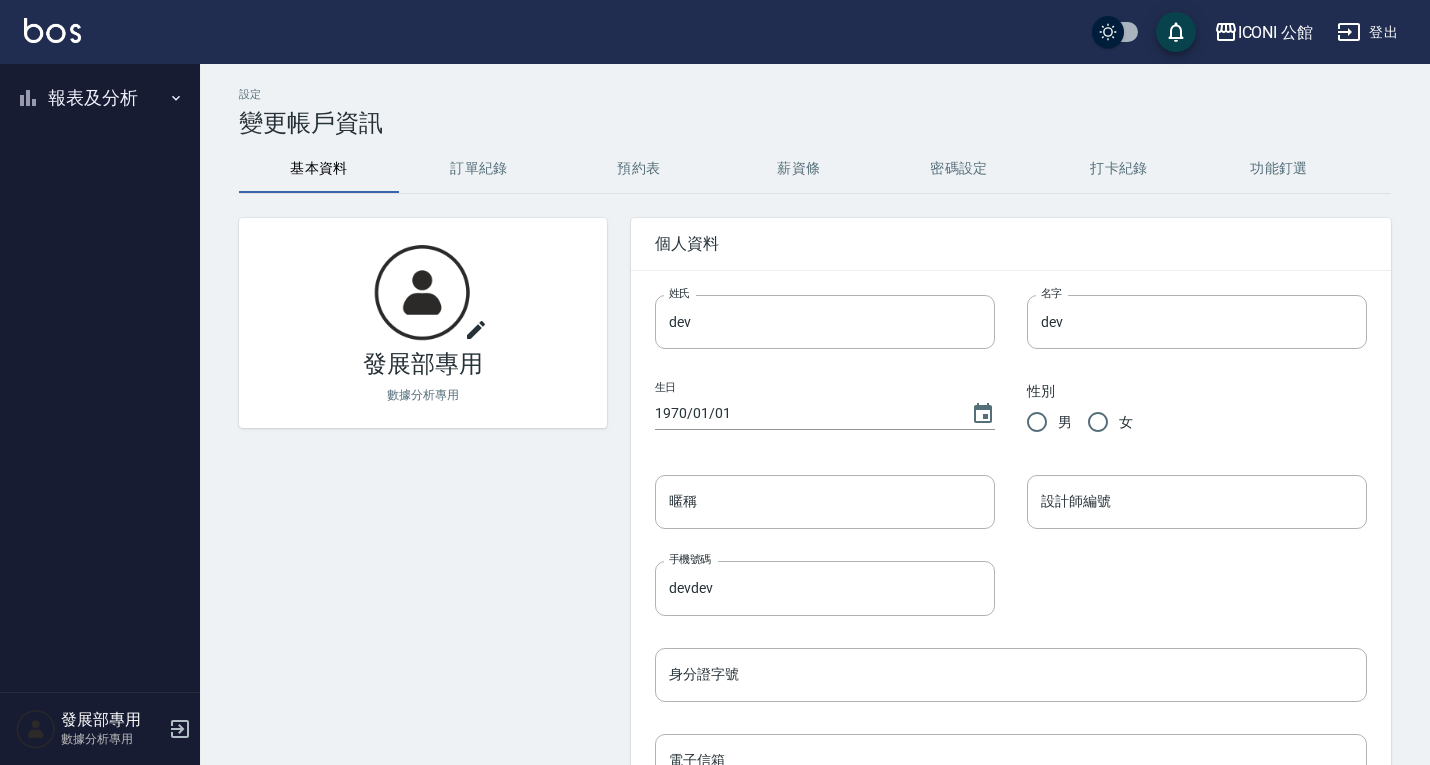 click on "報表及分析" at bounding box center (100, 98) 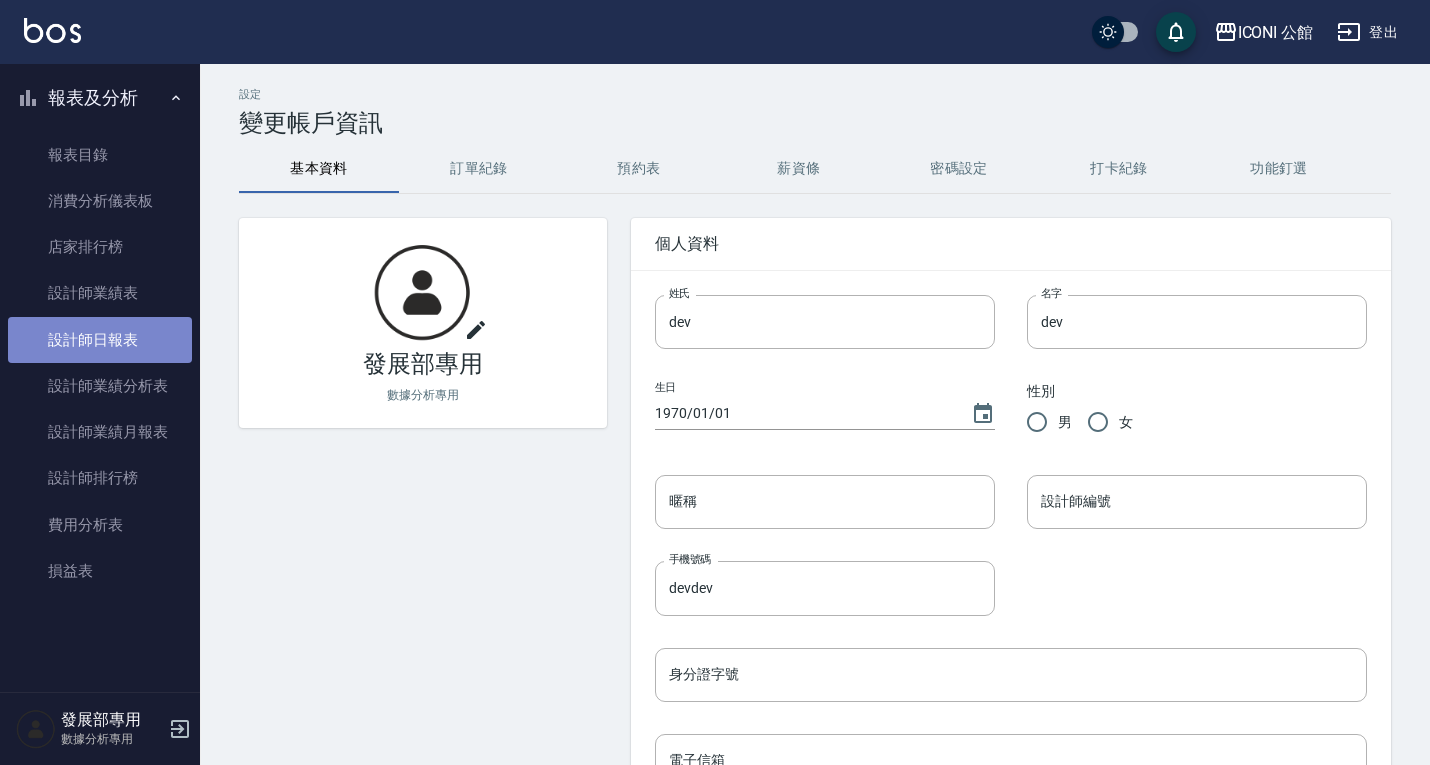 click on "設計師日報表" at bounding box center [100, 340] 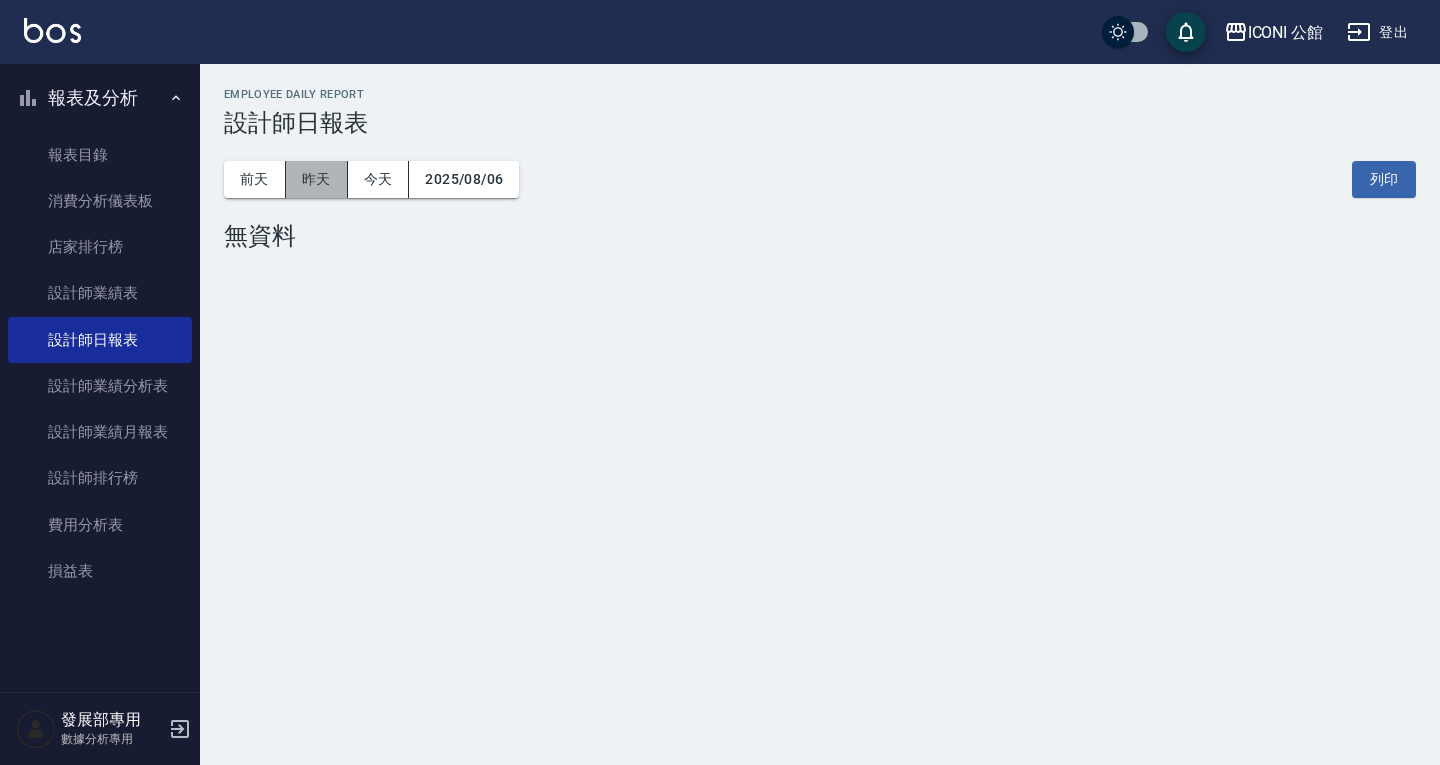 click on "昨天" at bounding box center (317, 179) 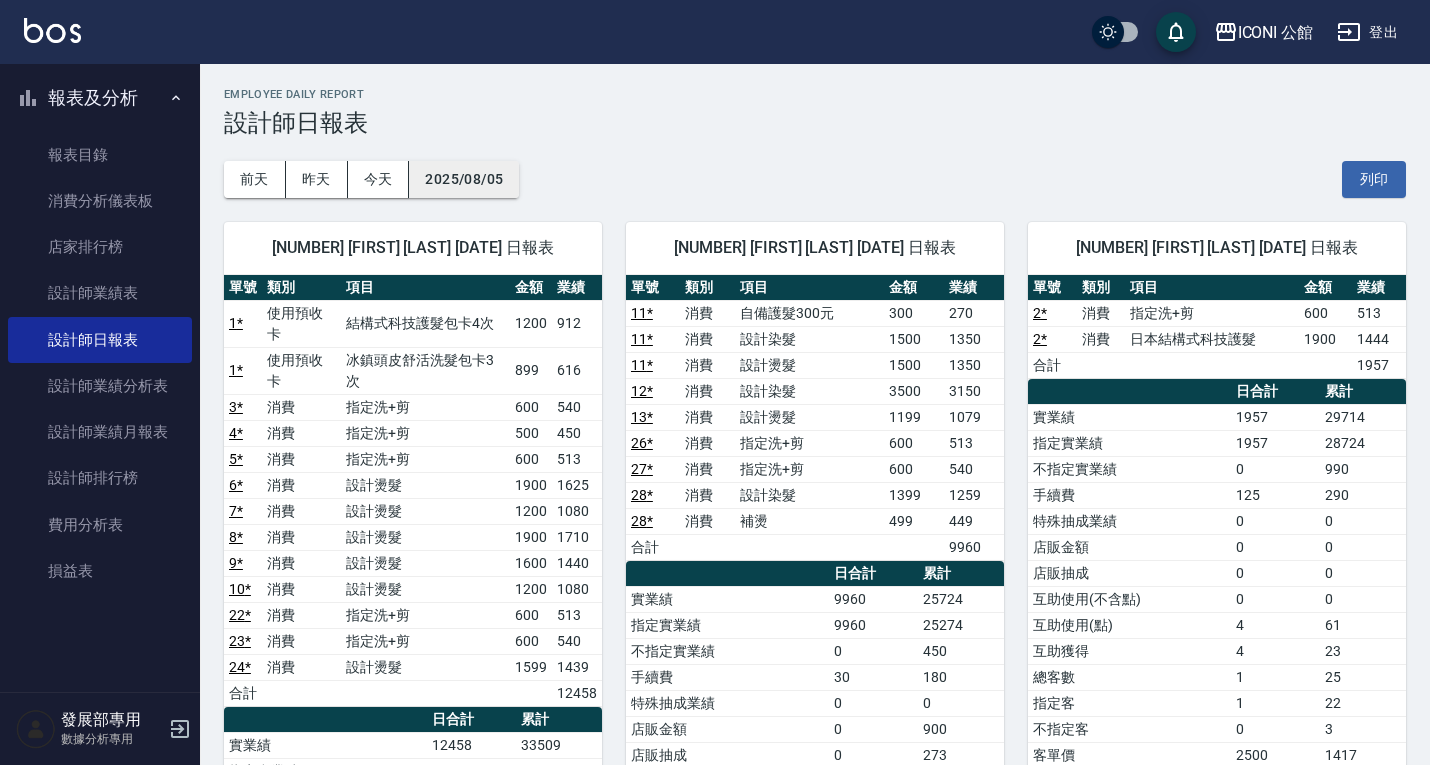 click on "2025/08/05" at bounding box center [464, 179] 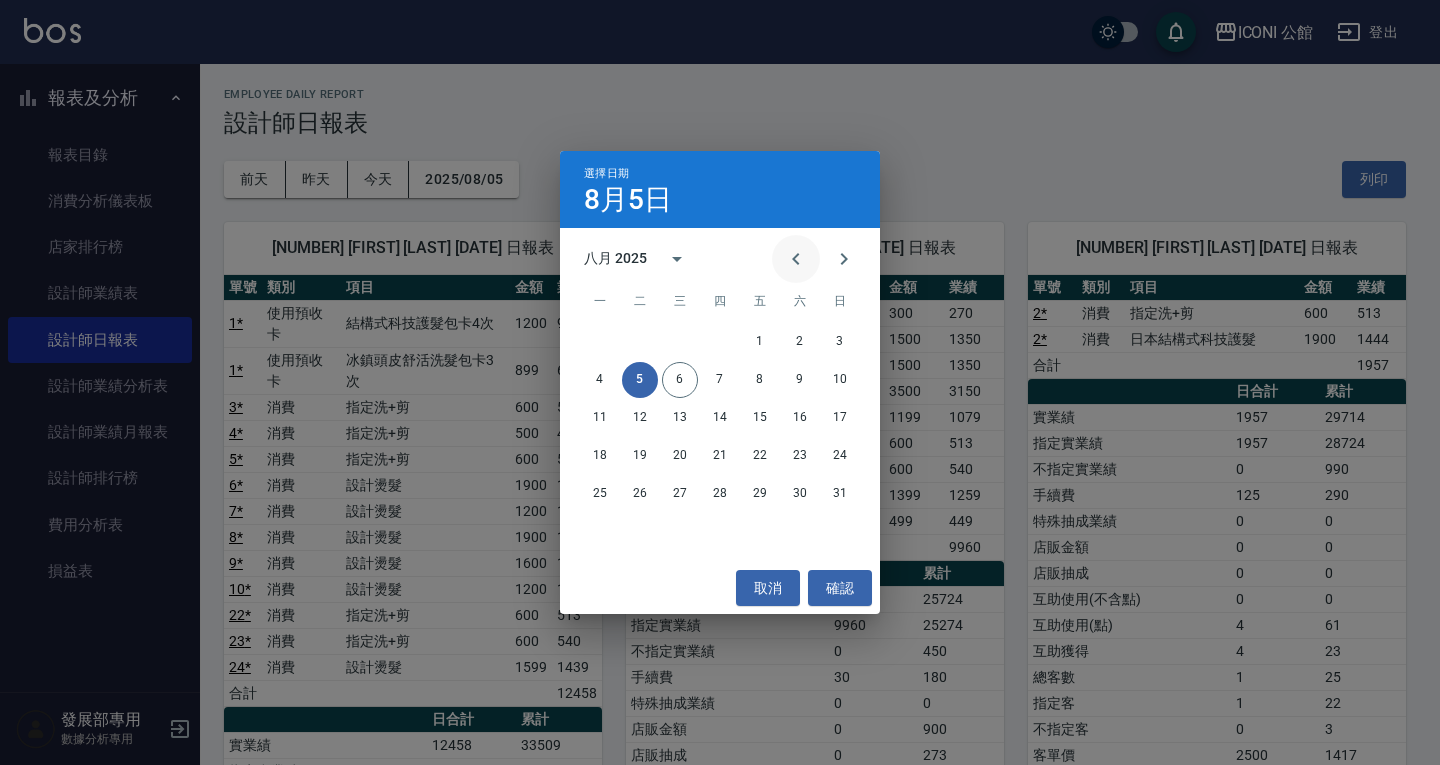 click 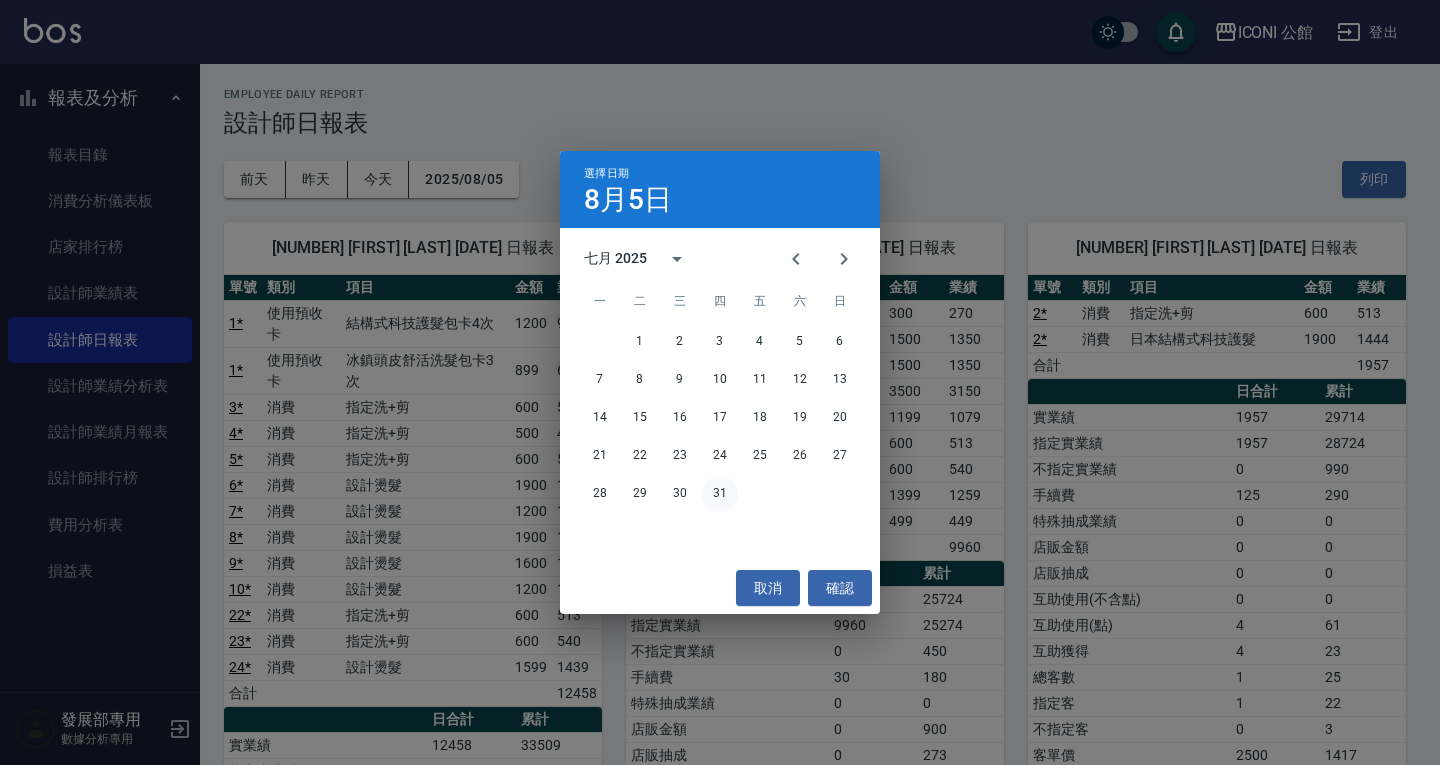 click on "31" at bounding box center (720, 494) 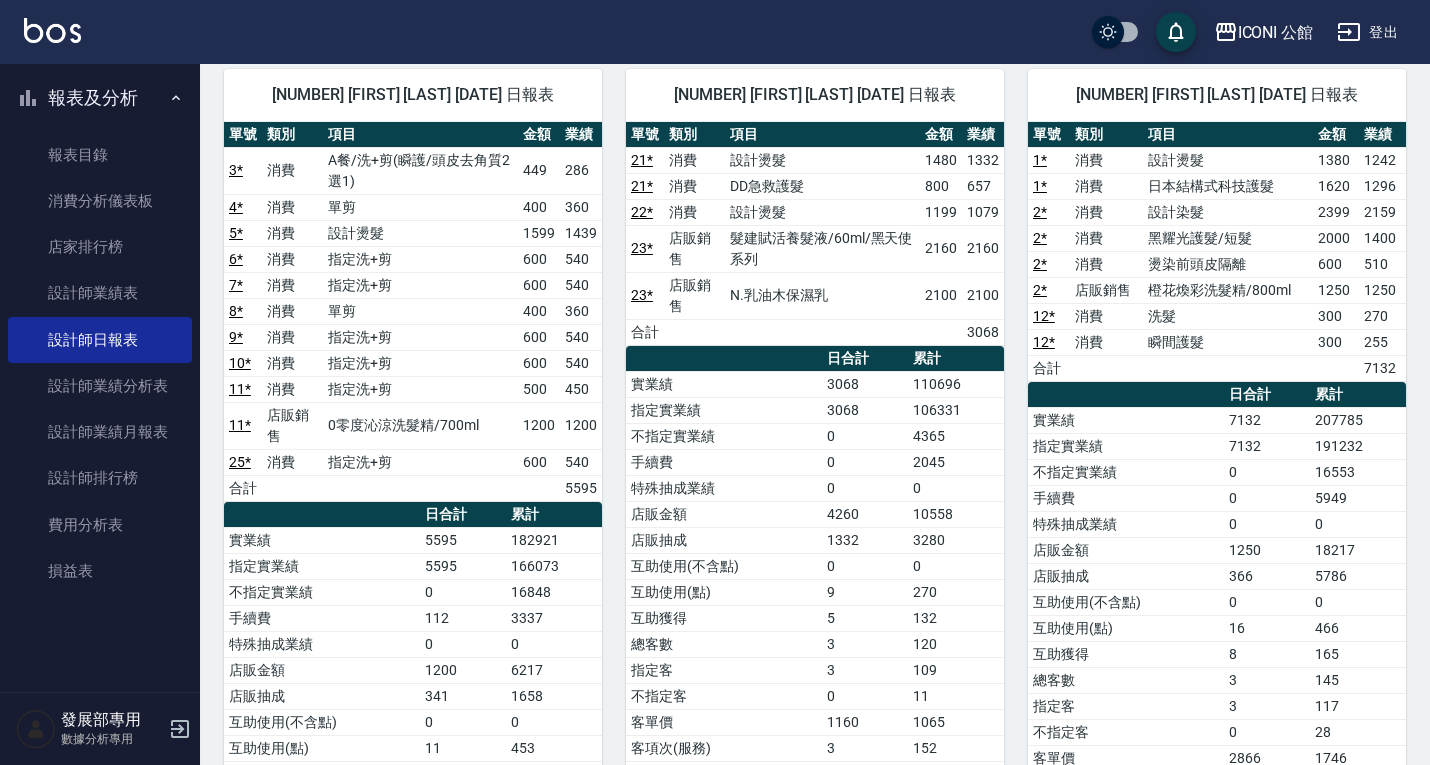 scroll, scrollTop: 200, scrollLeft: 0, axis: vertical 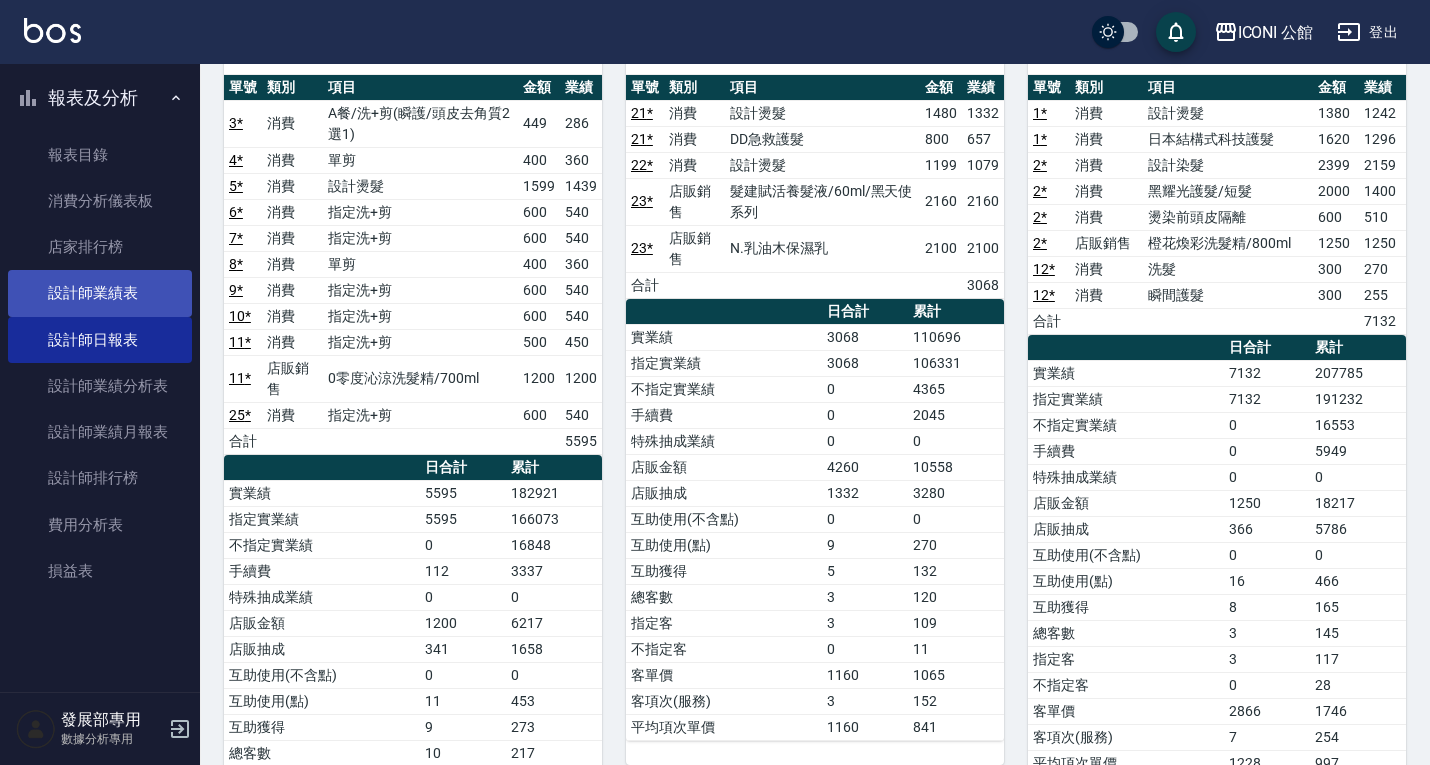 click on "設計師業績表" at bounding box center [100, 293] 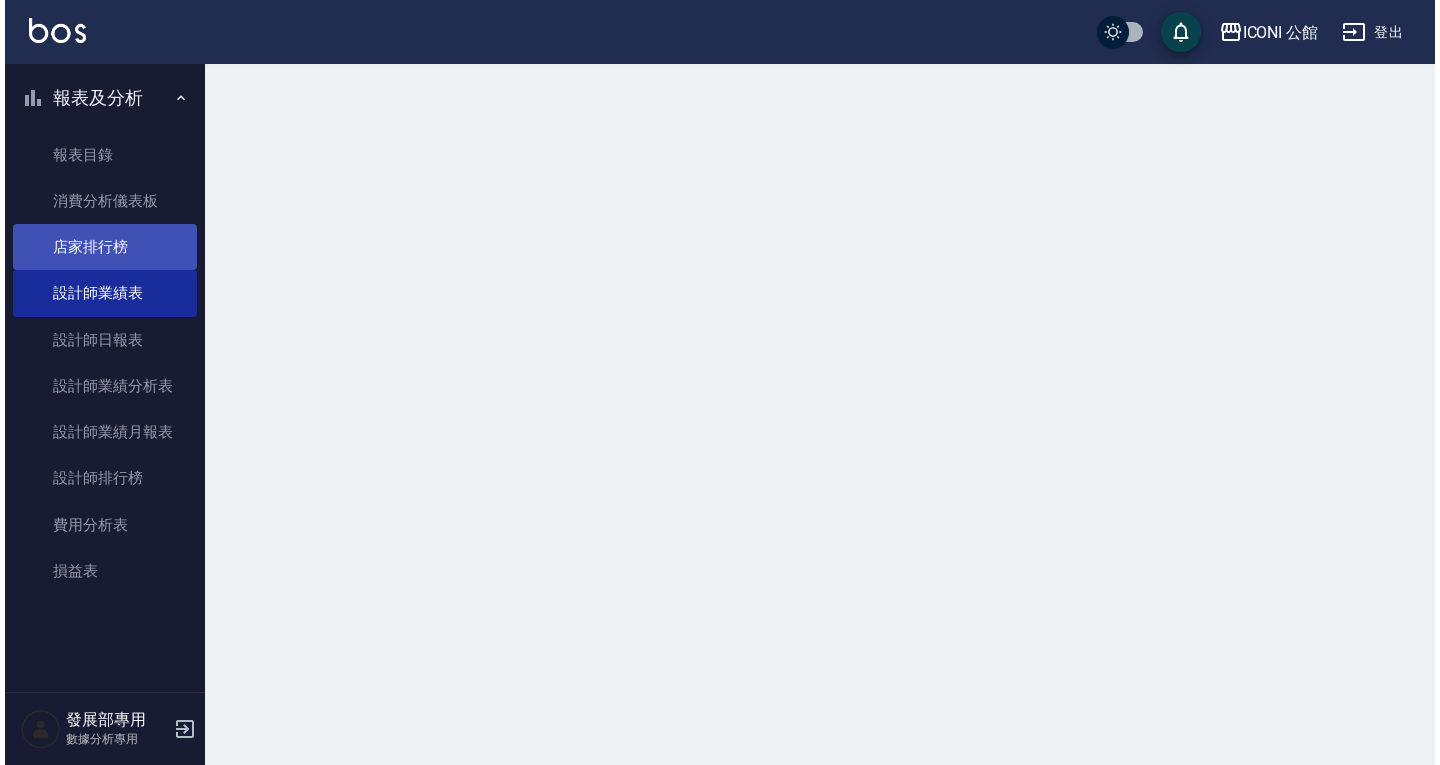scroll, scrollTop: 0, scrollLeft: 0, axis: both 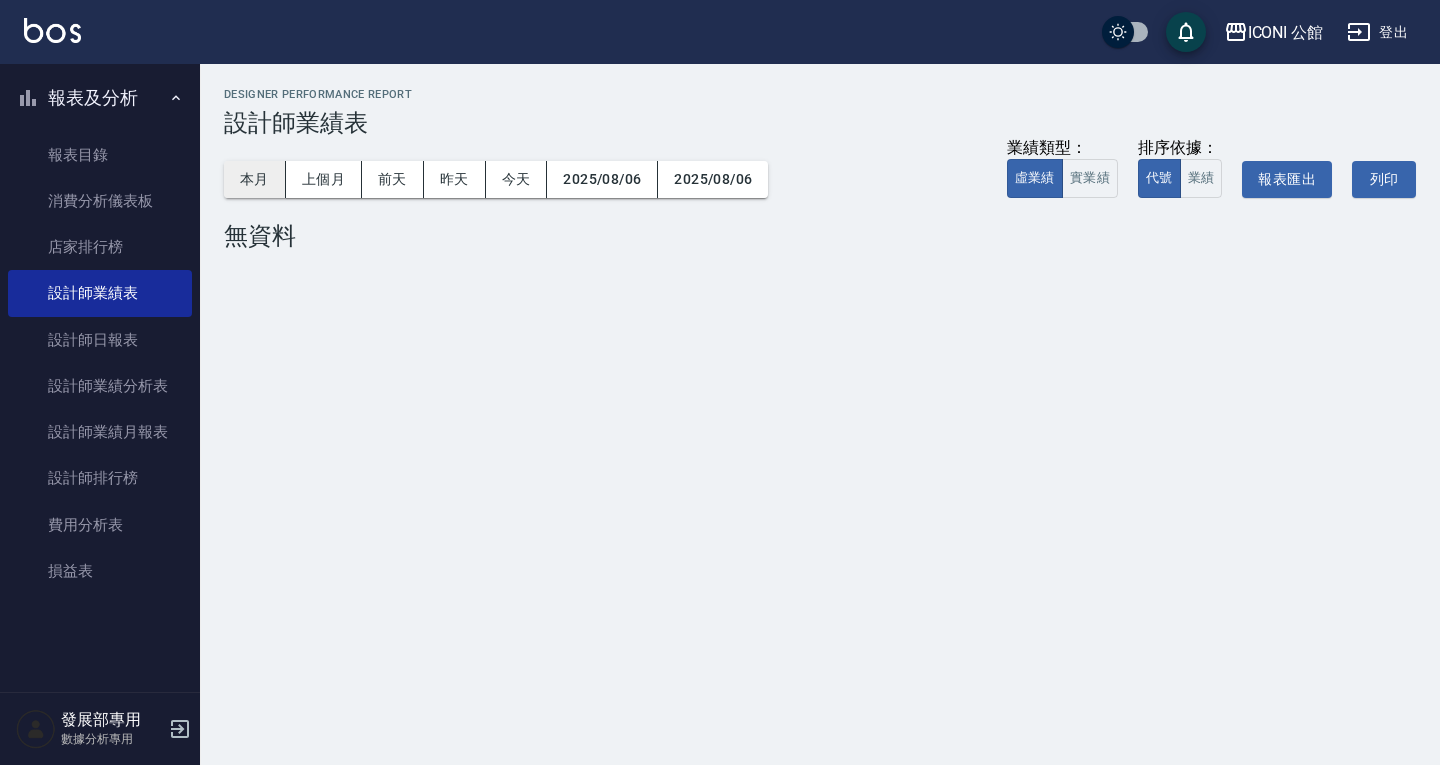 click on "本月" at bounding box center [255, 179] 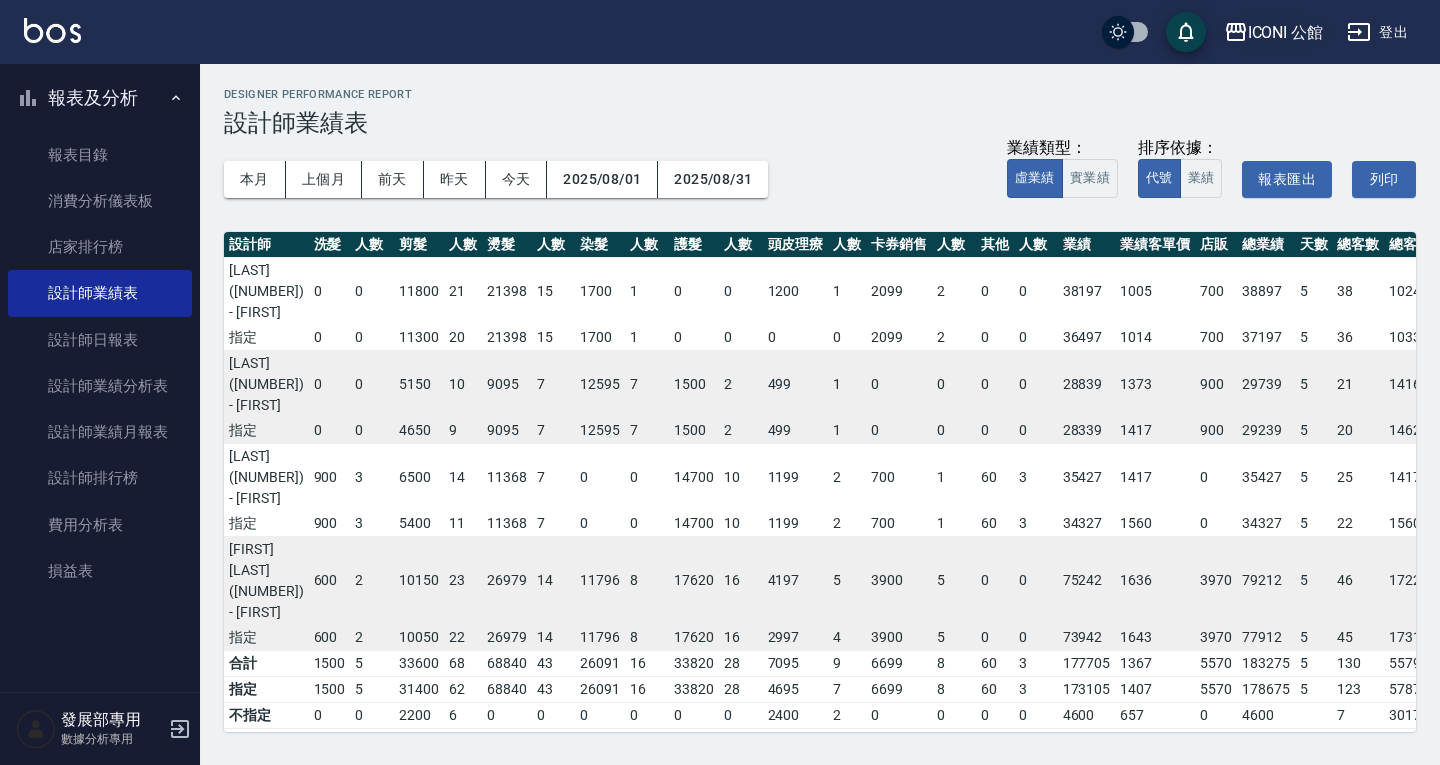 click on "ICONI 公館" at bounding box center [1286, 32] 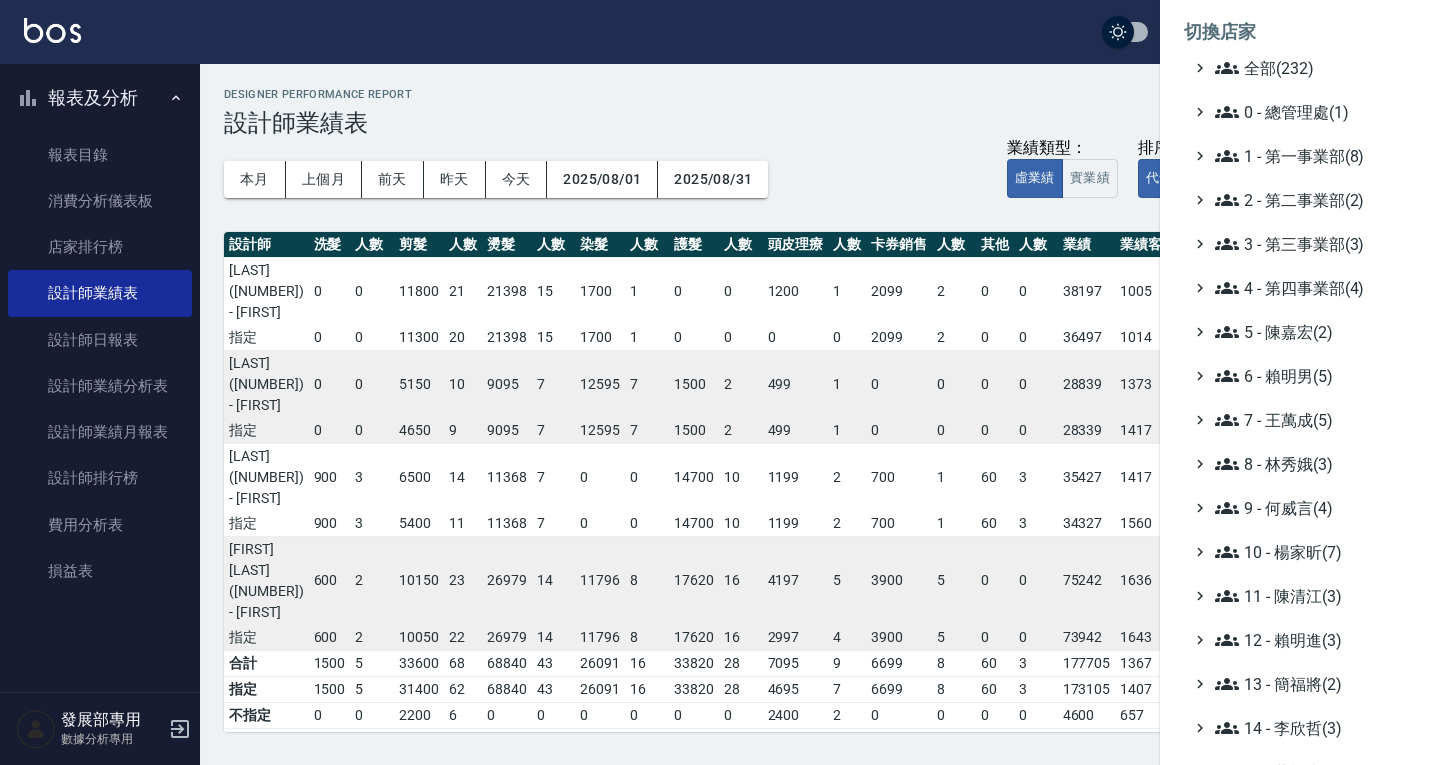 click on "全部(232) 0 - 總管理處(1) 1 - 第一事業部(8) 2 - 第二事業部(2) 3 - 第三事業部(3) 4 - 第四事業部(4) 5 - 陳嘉宏(2) 6 - 賴明男(5) 7 - 王萬成(5) 8 - 林秀娥(3) 9 - 何威言(4) 10 - 楊家昕(7) 11 - 陳清江(3) 12 - 賴明進(3) 13 - 簡福將(2) 14 - 李欣哲(3) 16 - 蕭楊吉(1) 17 - 顏鵬原(4) 18 - 單店(3) 19 - 新城區(3) 20 - 測試區(1) 21 - 歷史區(35)  - BeautyOS(9)" at bounding box center (1300, 552) 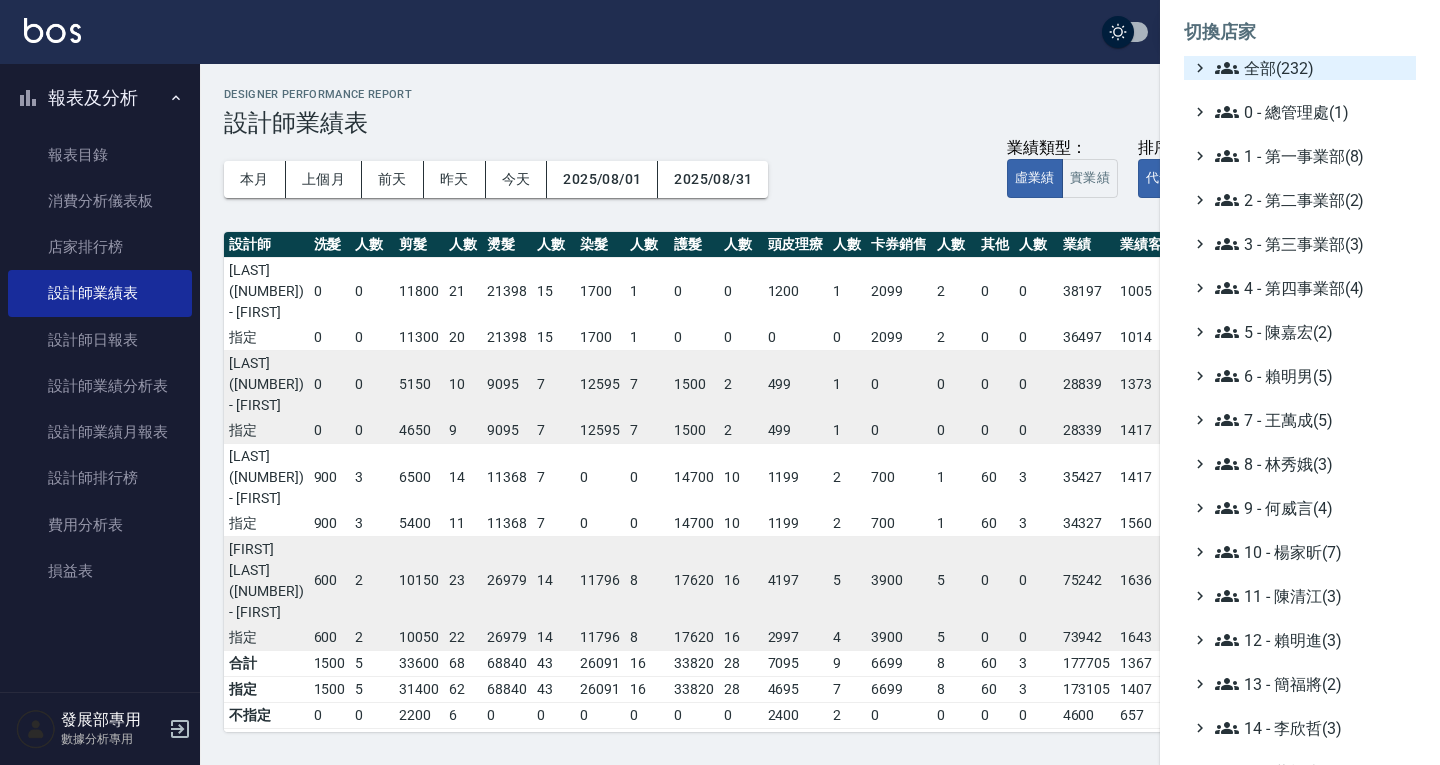 click on "全部(232)" at bounding box center [1311, 68] 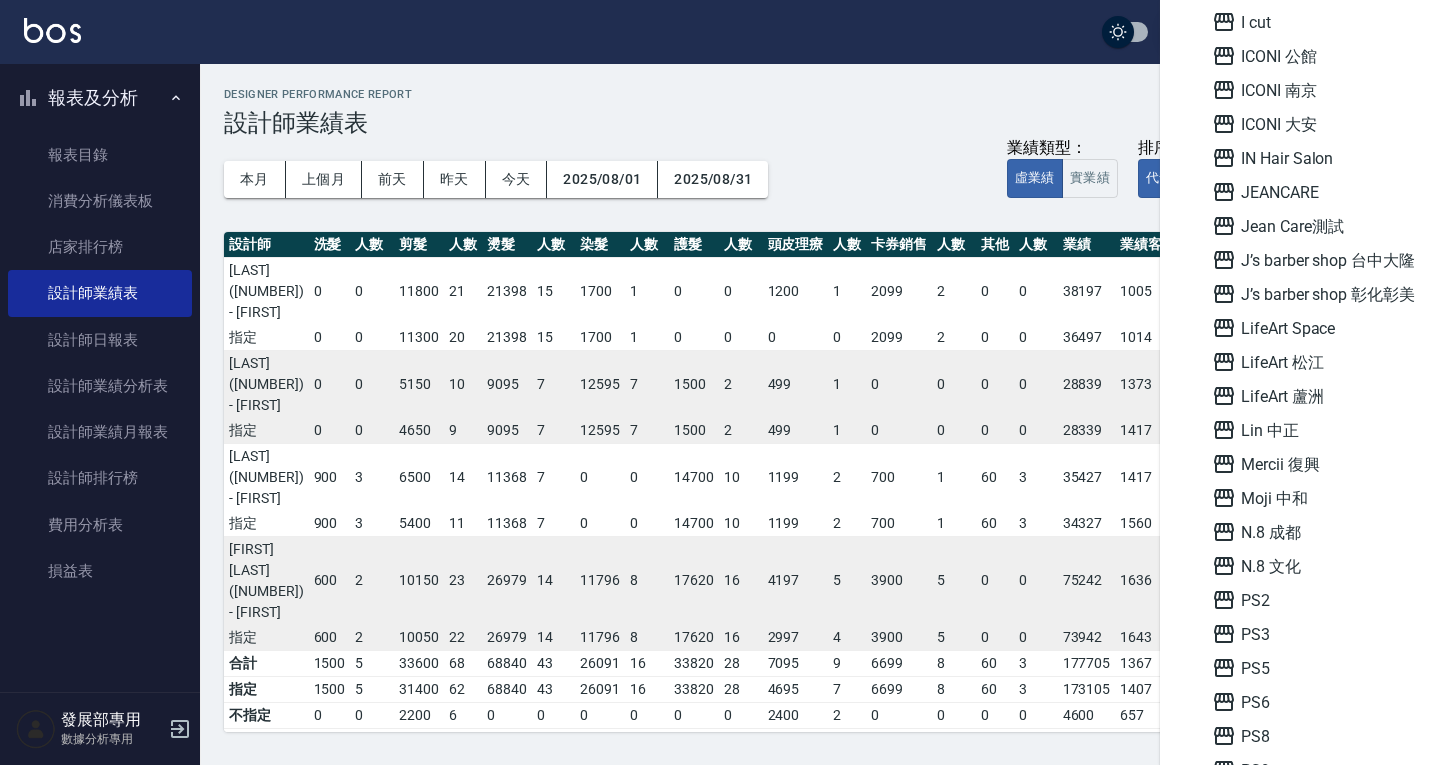 scroll, scrollTop: 1900, scrollLeft: 0, axis: vertical 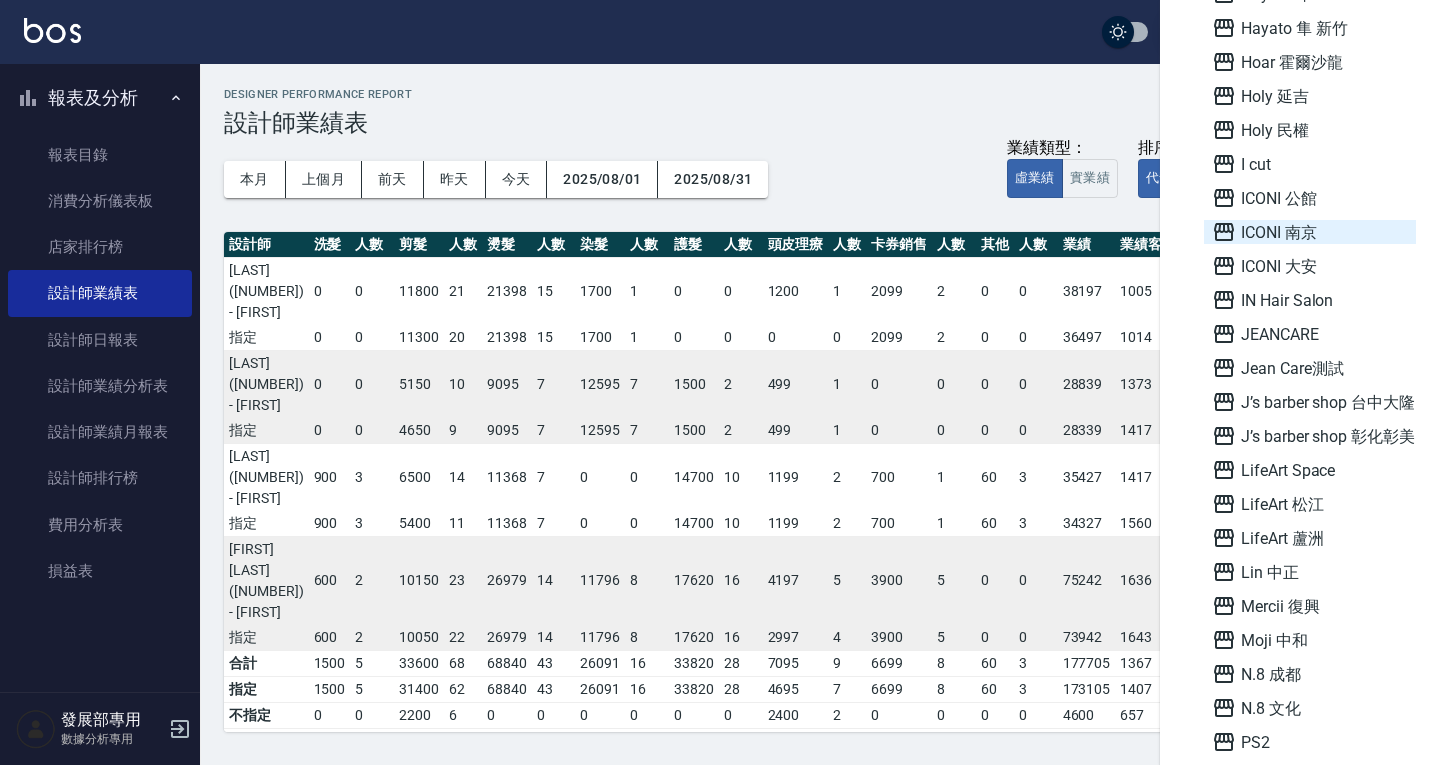 click on "ICONI 南京" at bounding box center [1310, 232] 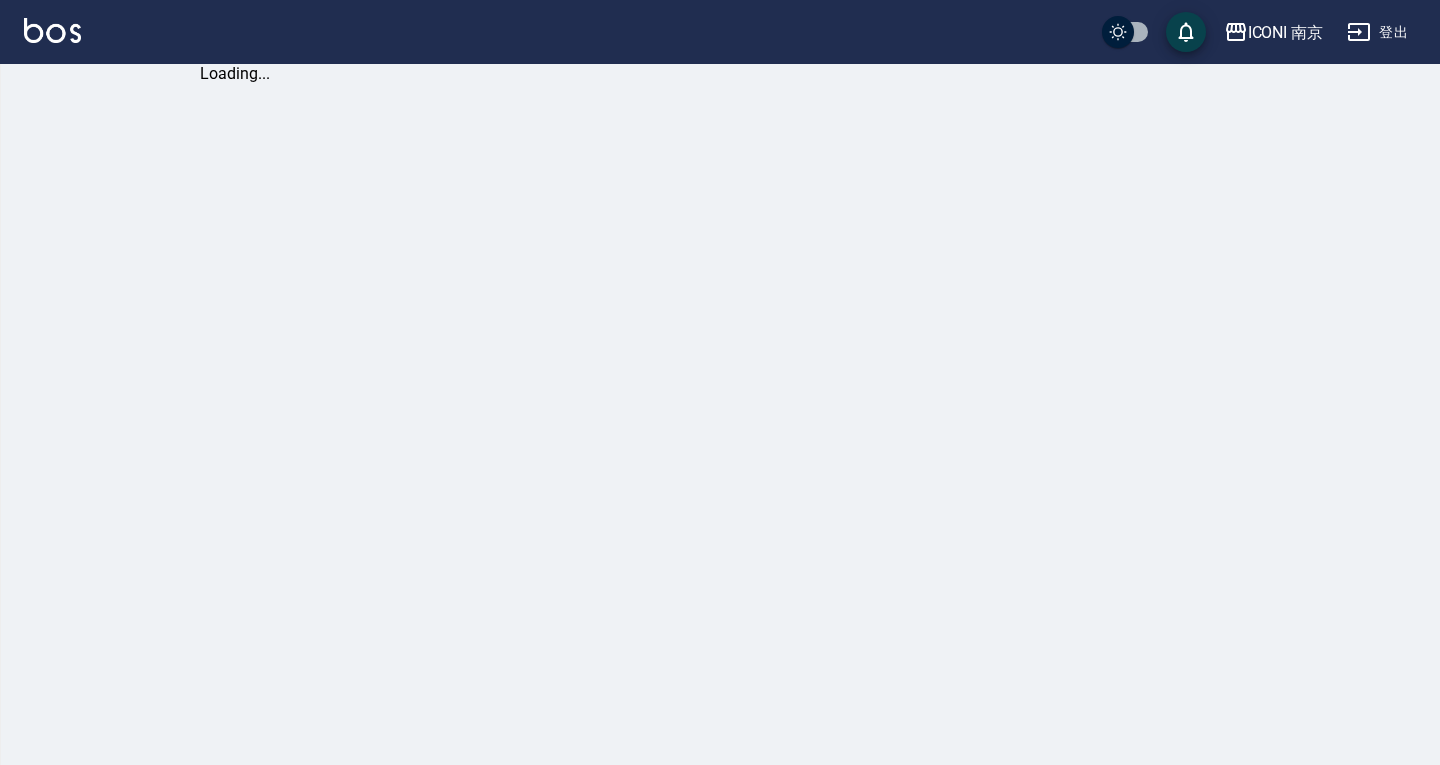 scroll, scrollTop: 0, scrollLeft: 0, axis: both 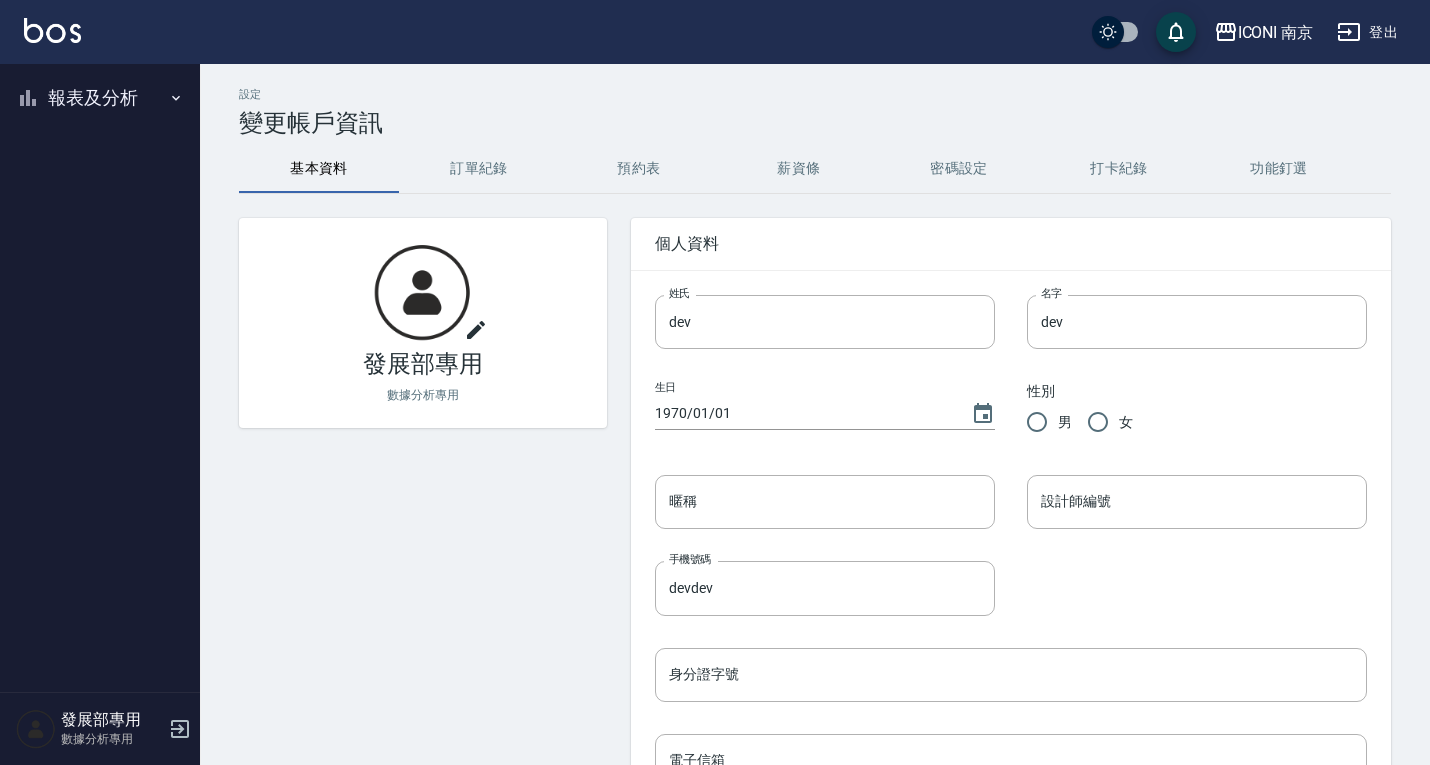 click on "報表及分析" at bounding box center (100, 98) 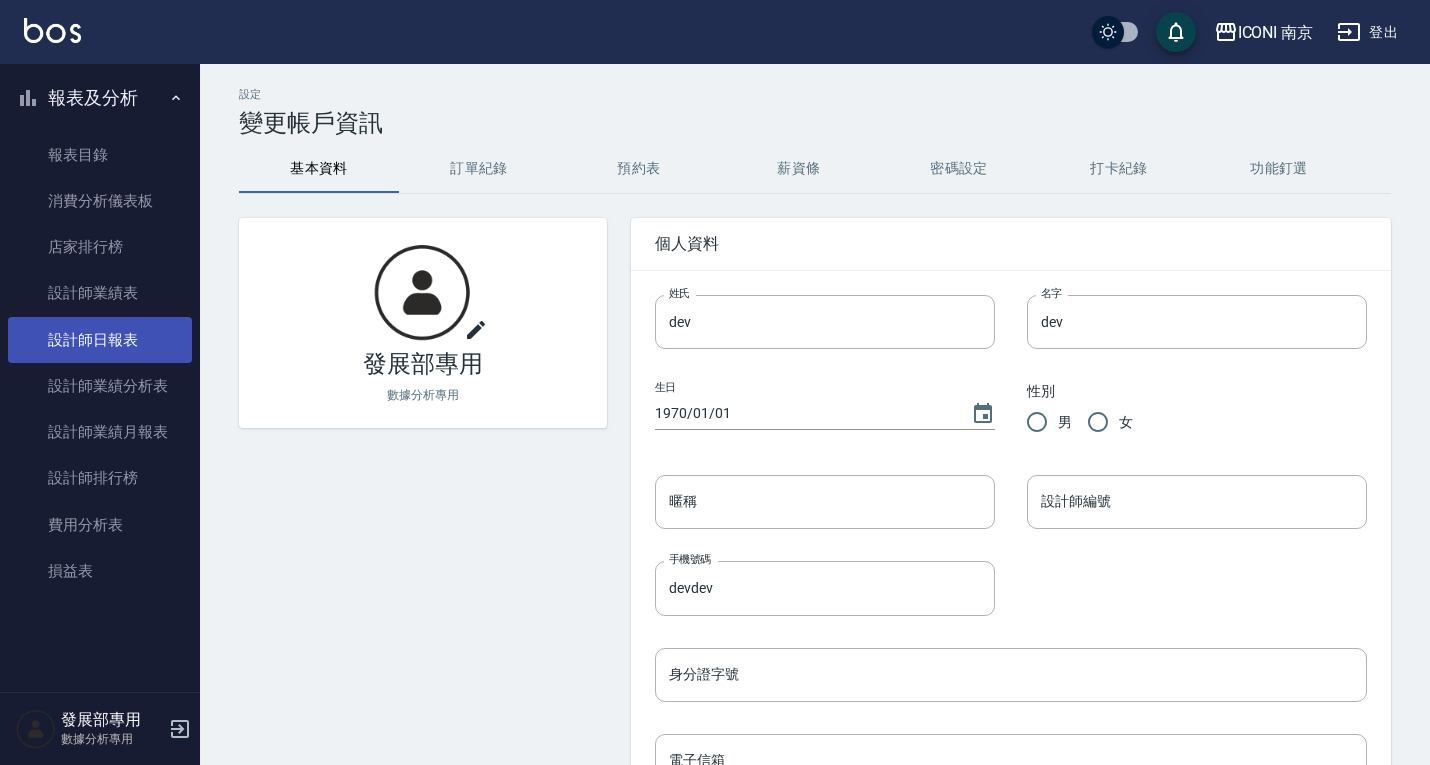 click on "設計師日報表" at bounding box center [100, 340] 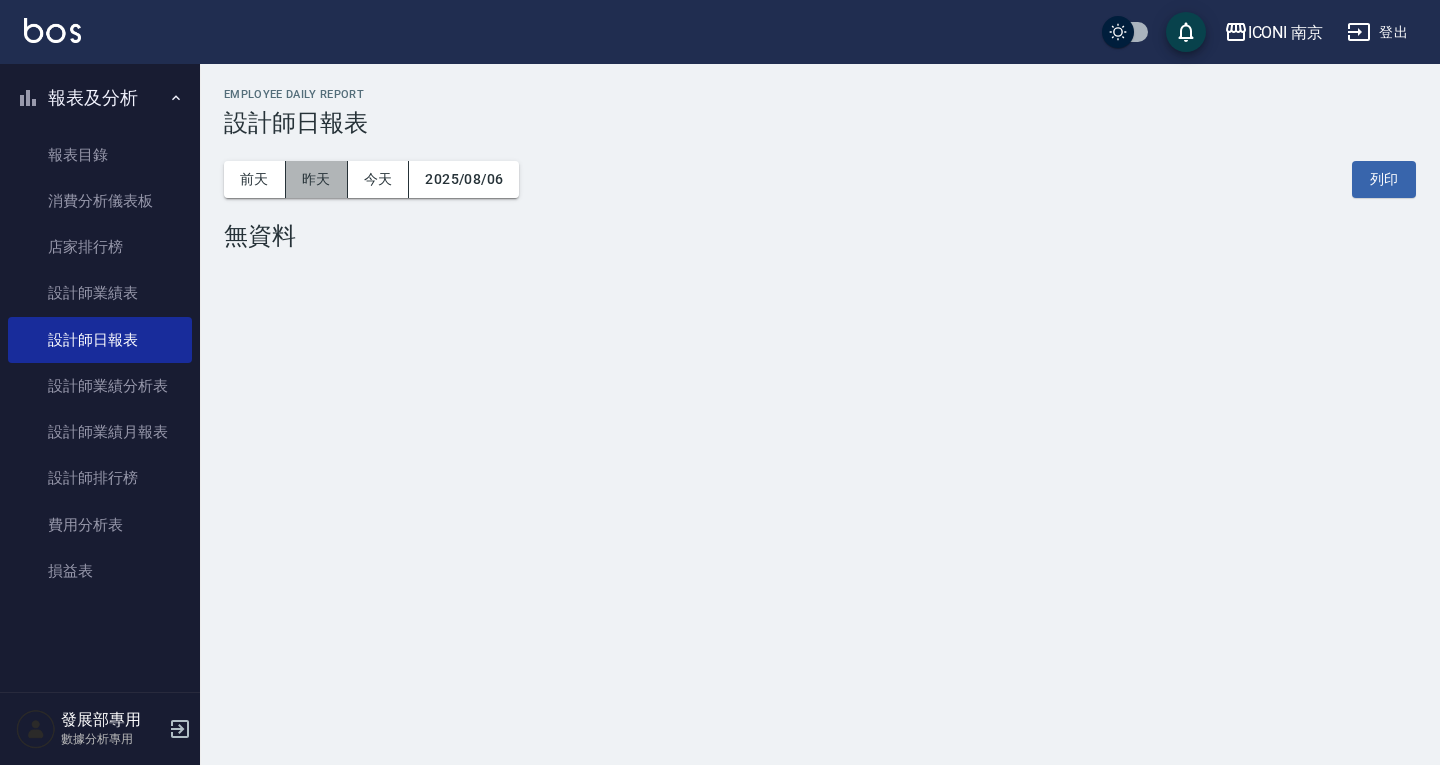 click on "昨天" at bounding box center (317, 179) 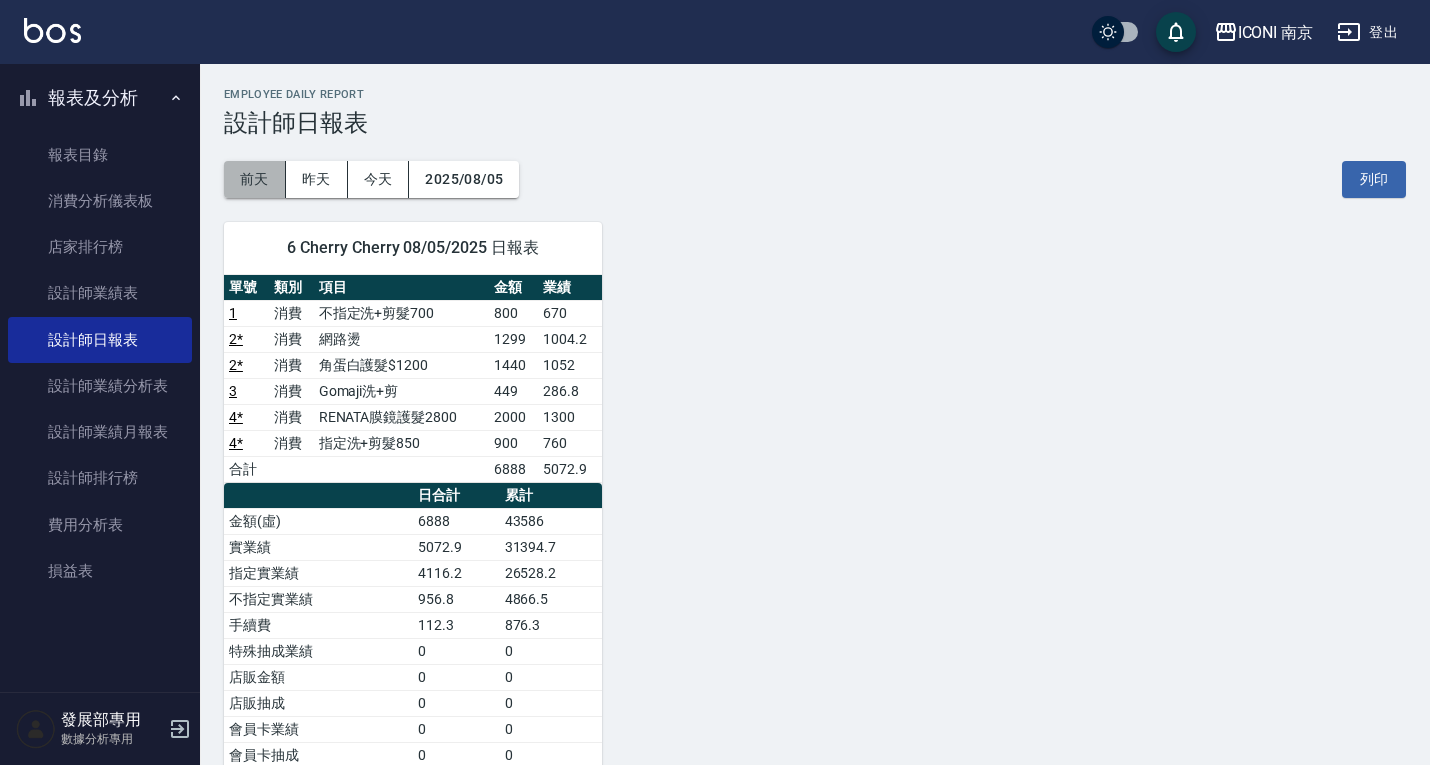click on "前天" at bounding box center [255, 179] 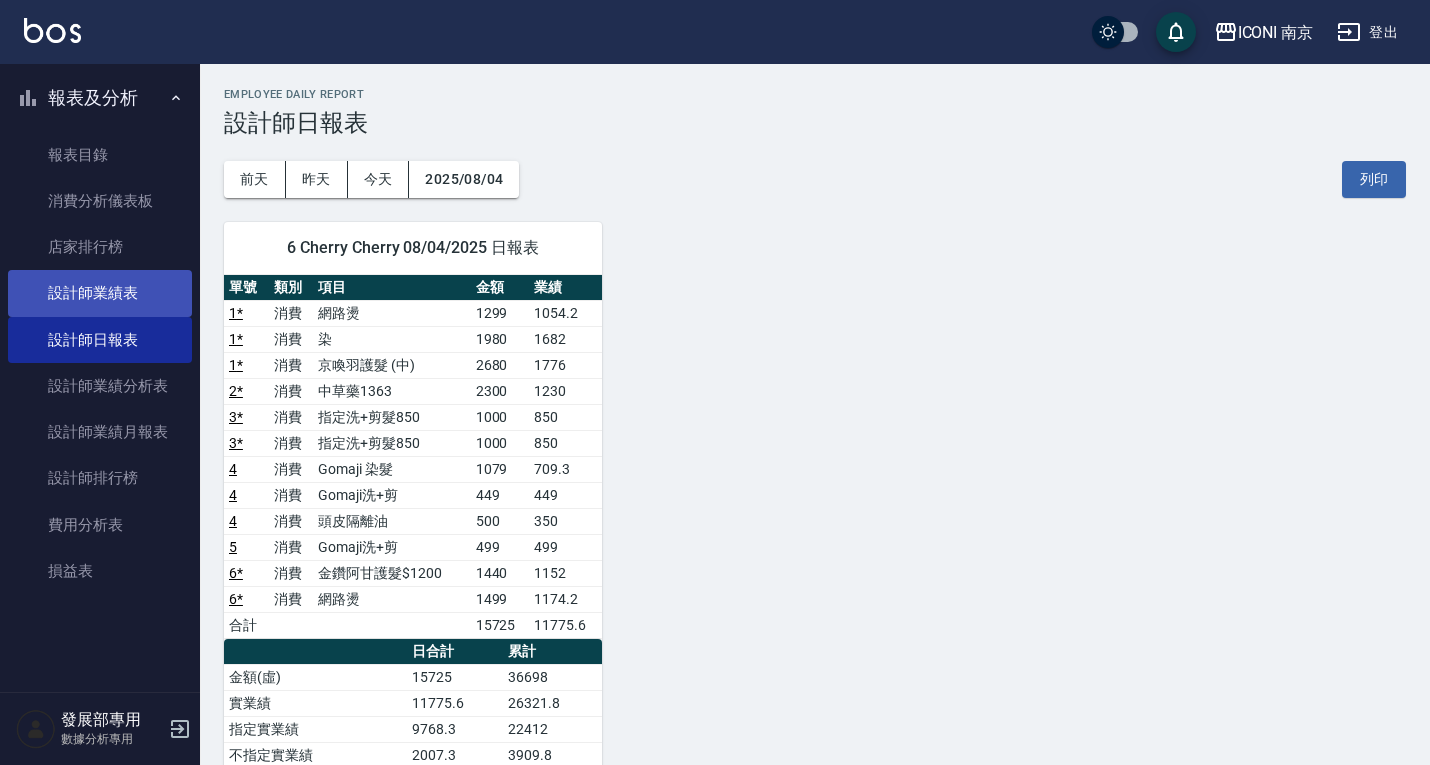 click on "設計師業績表" at bounding box center (100, 293) 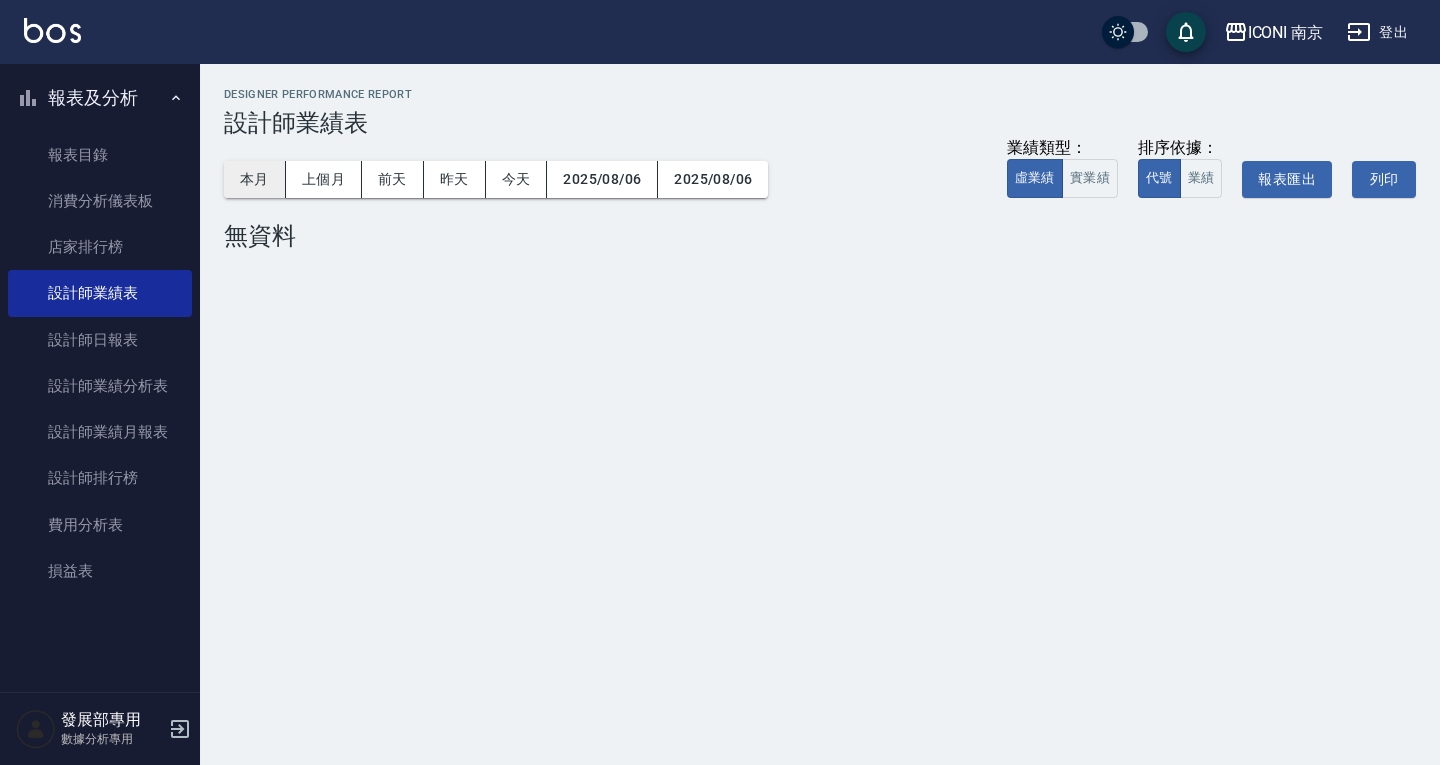 click on "本月" at bounding box center [255, 179] 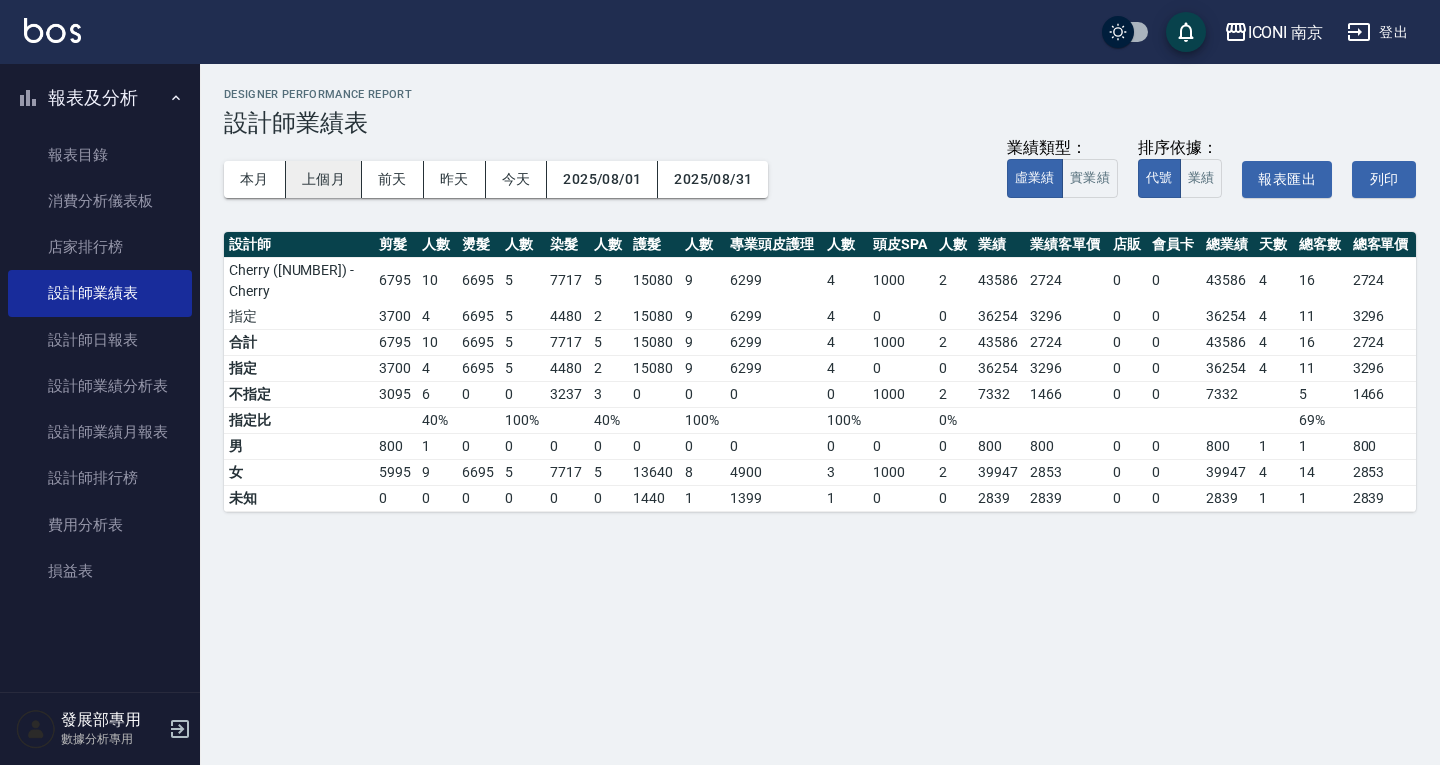 click on "上個月" at bounding box center [324, 179] 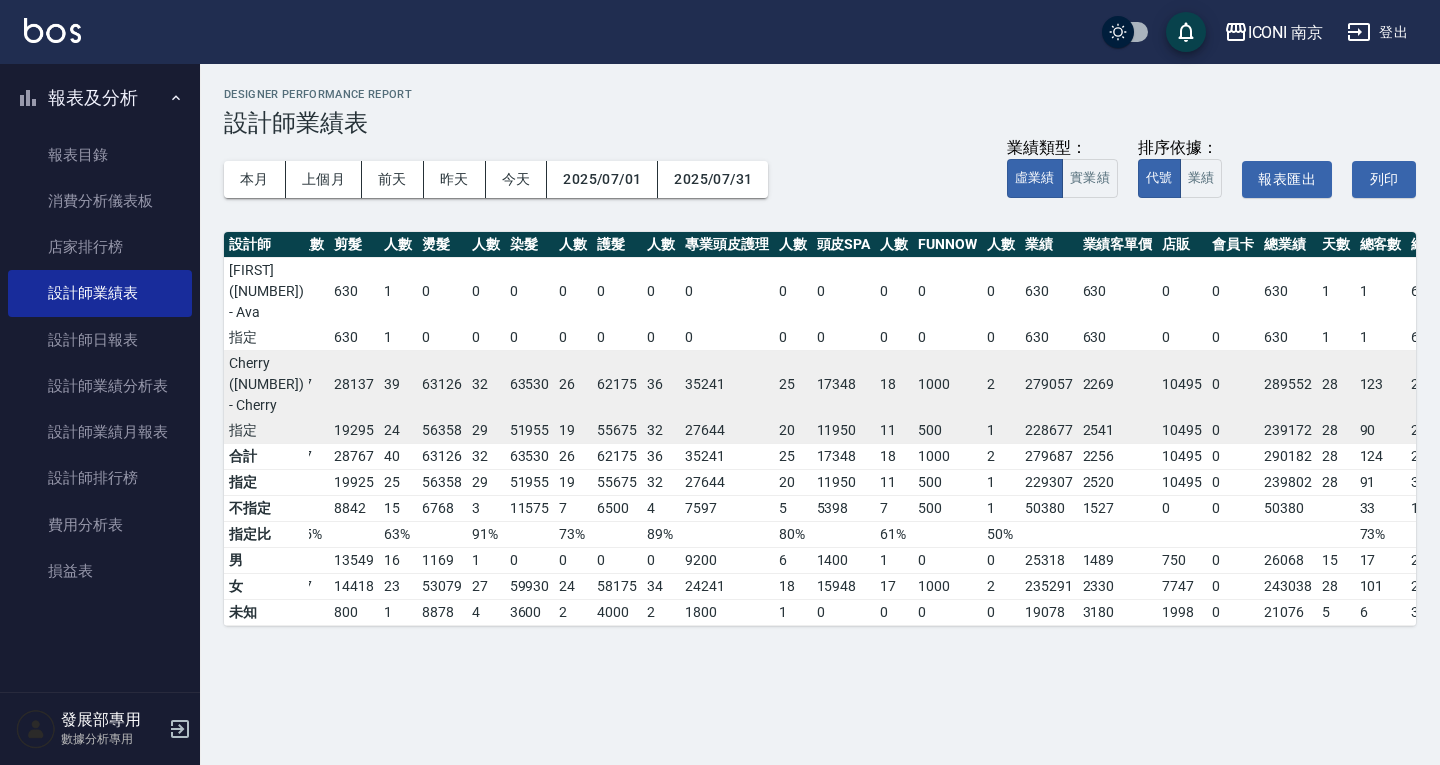 scroll, scrollTop: 0, scrollLeft: 76, axis: horizontal 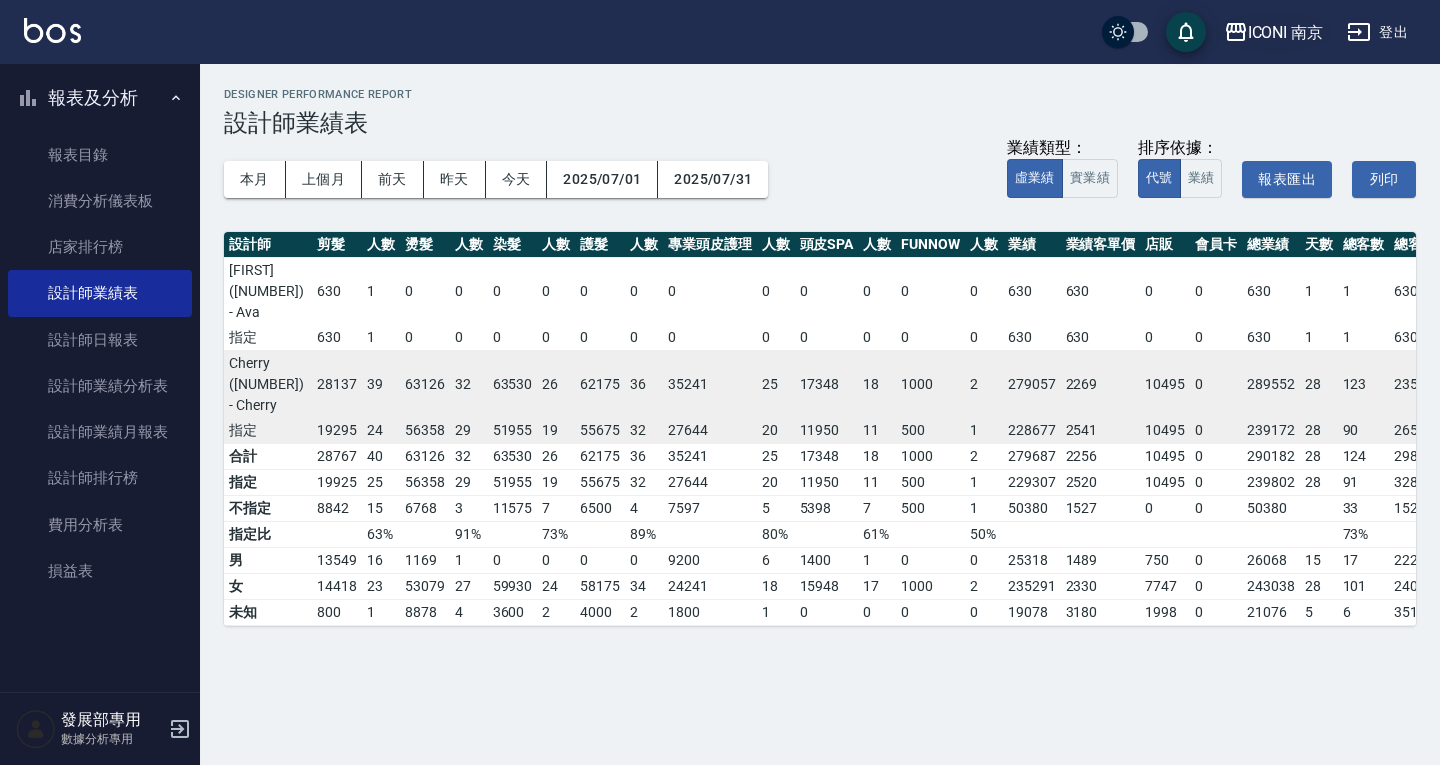 click on "ICONI 南京" at bounding box center (1286, 32) 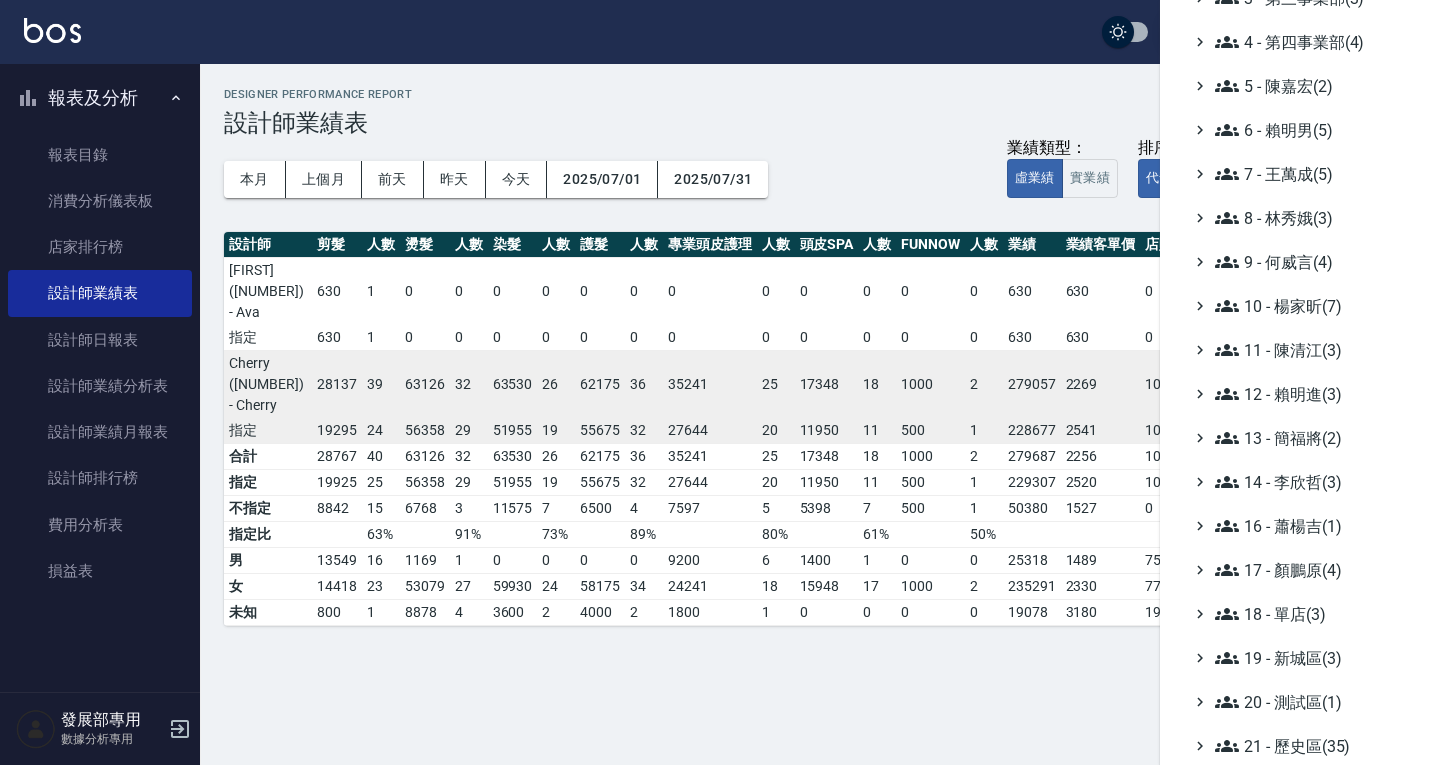 scroll, scrollTop: 291, scrollLeft: 0, axis: vertical 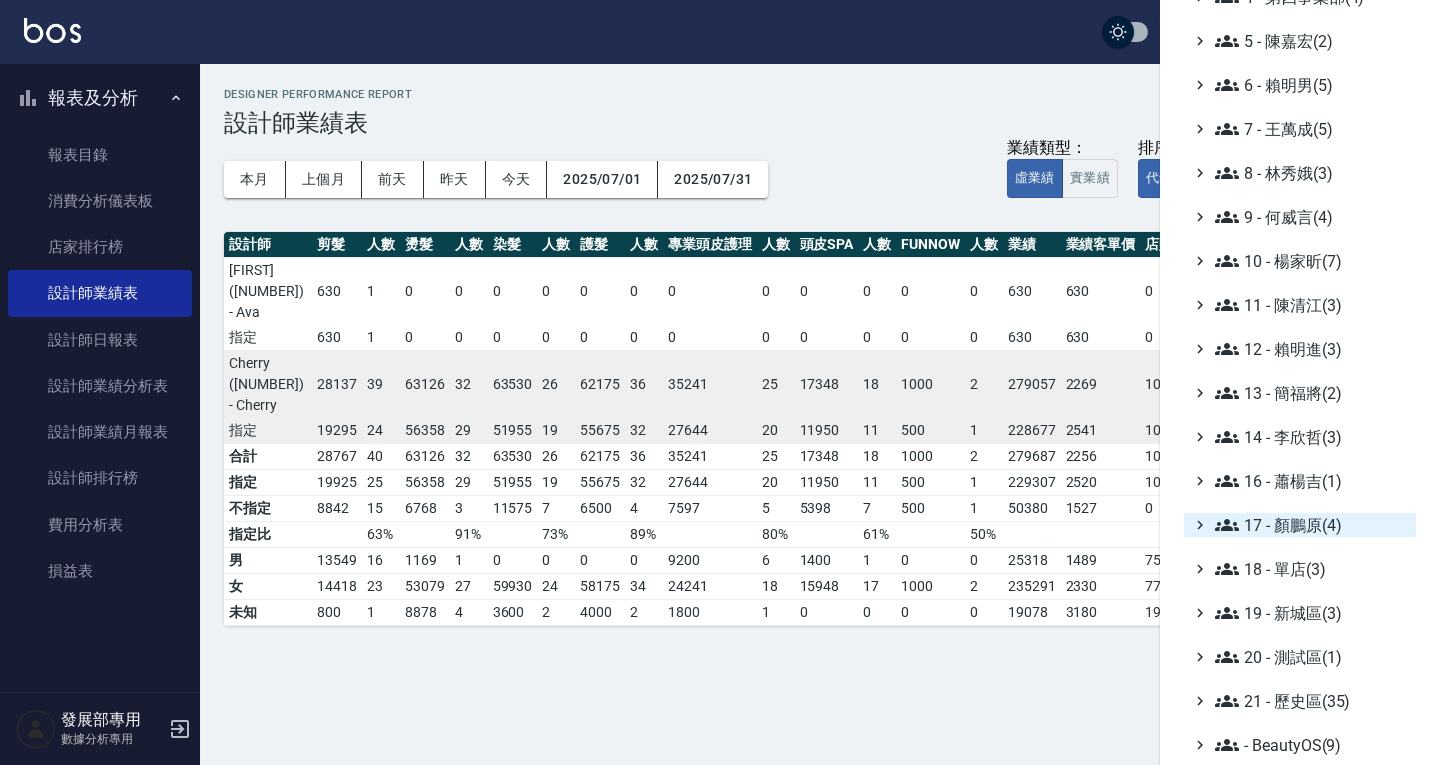 click on "17 - 顏鵬原(4)" at bounding box center [1311, 525] 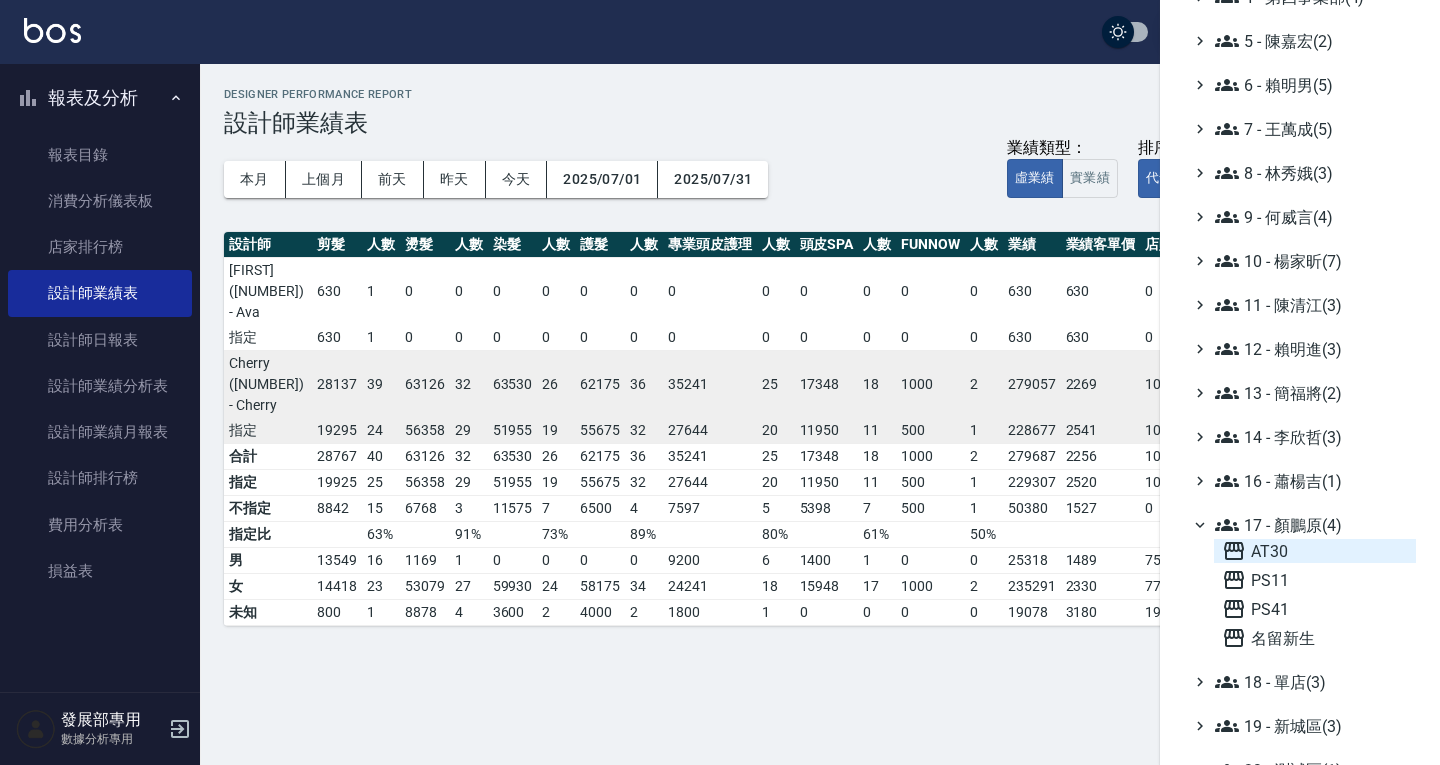 click on "AT30" at bounding box center [1315, 551] 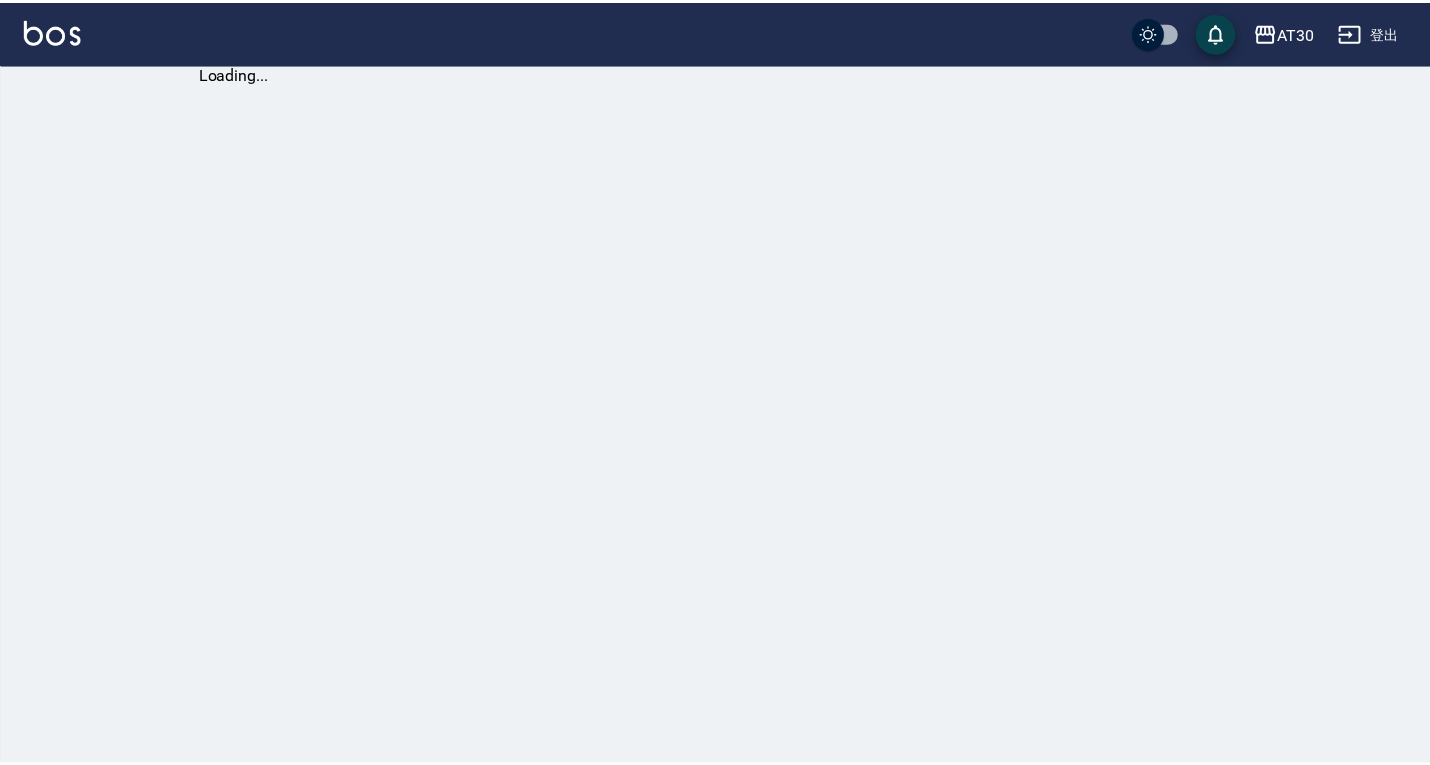 scroll, scrollTop: 0, scrollLeft: 0, axis: both 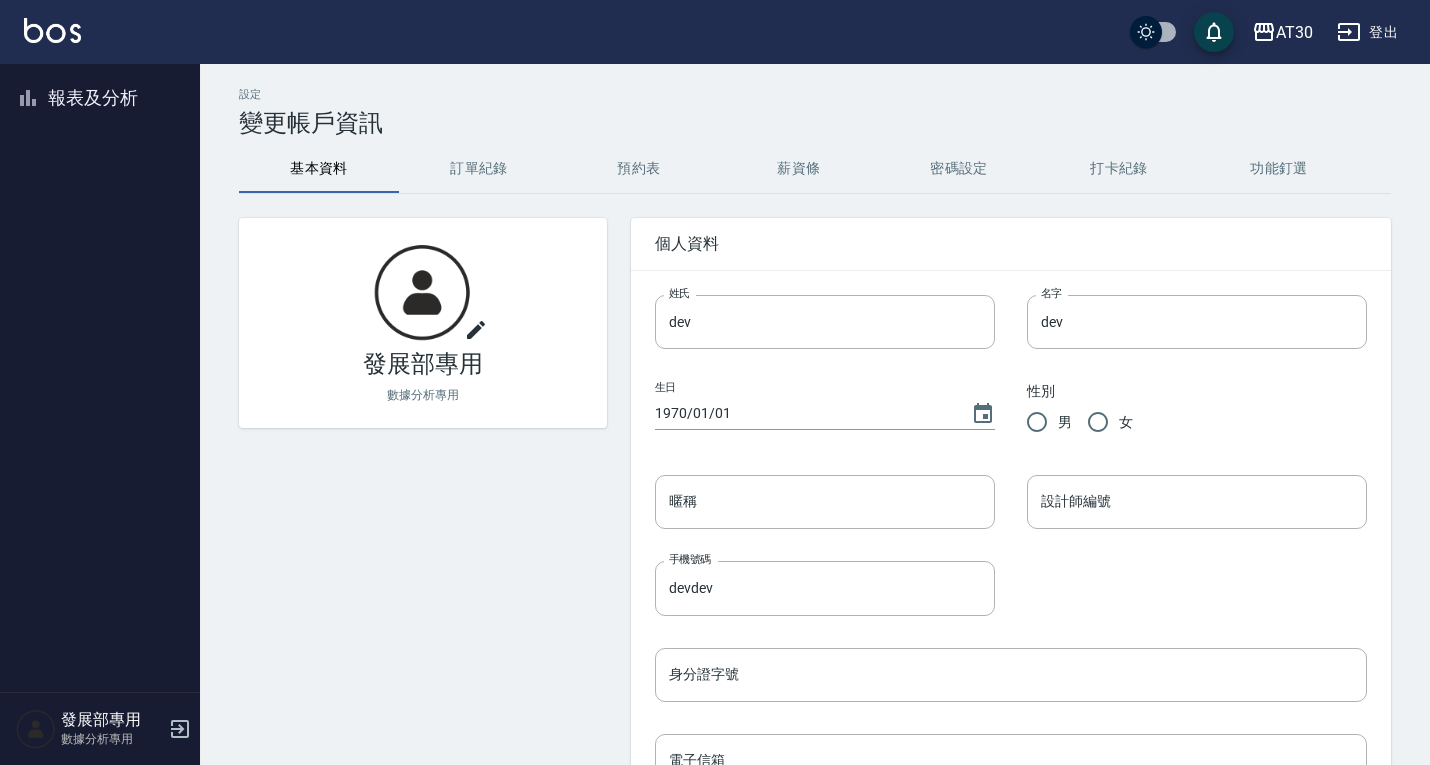 click on "報表及分析" at bounding box center [100, 98] 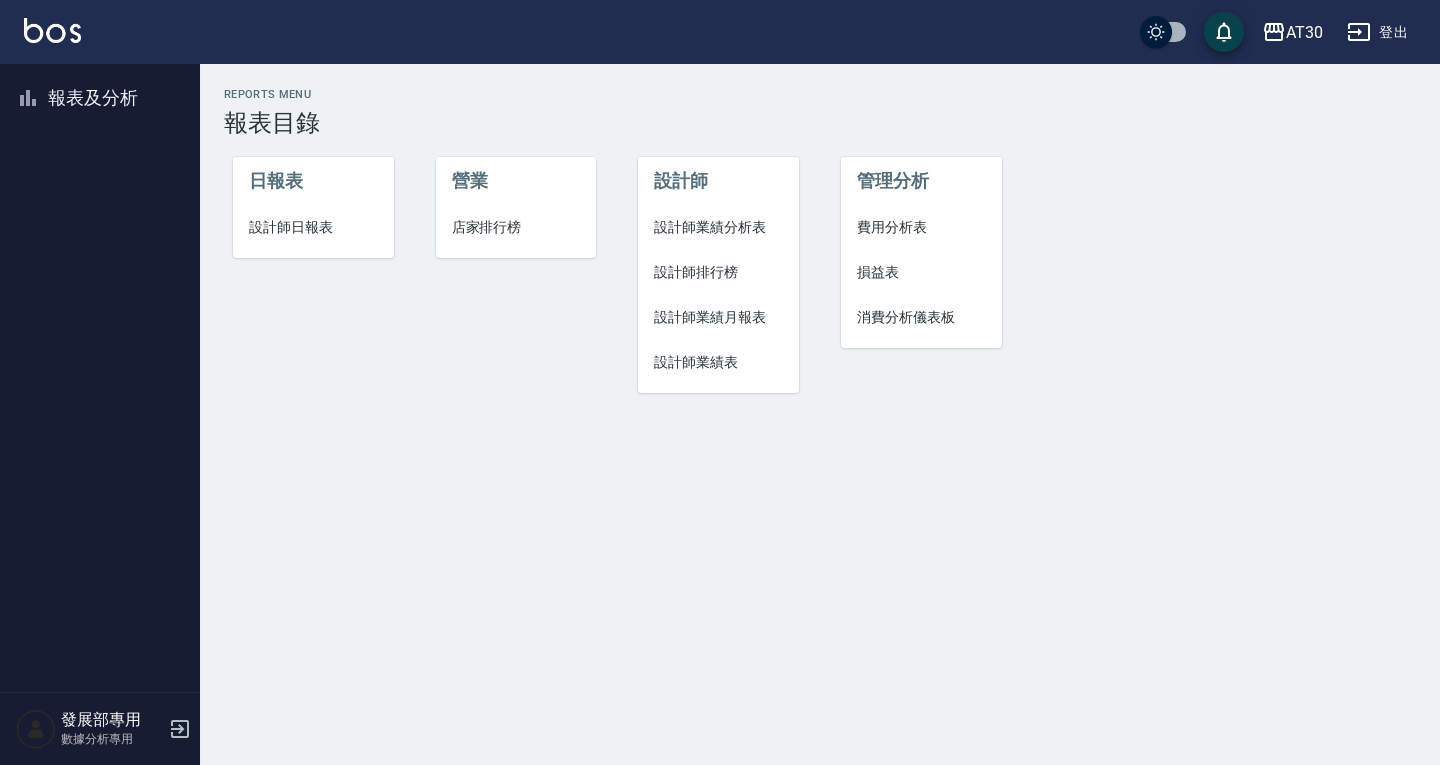 click on "設計師日報表" at bounding box center (313, 227) 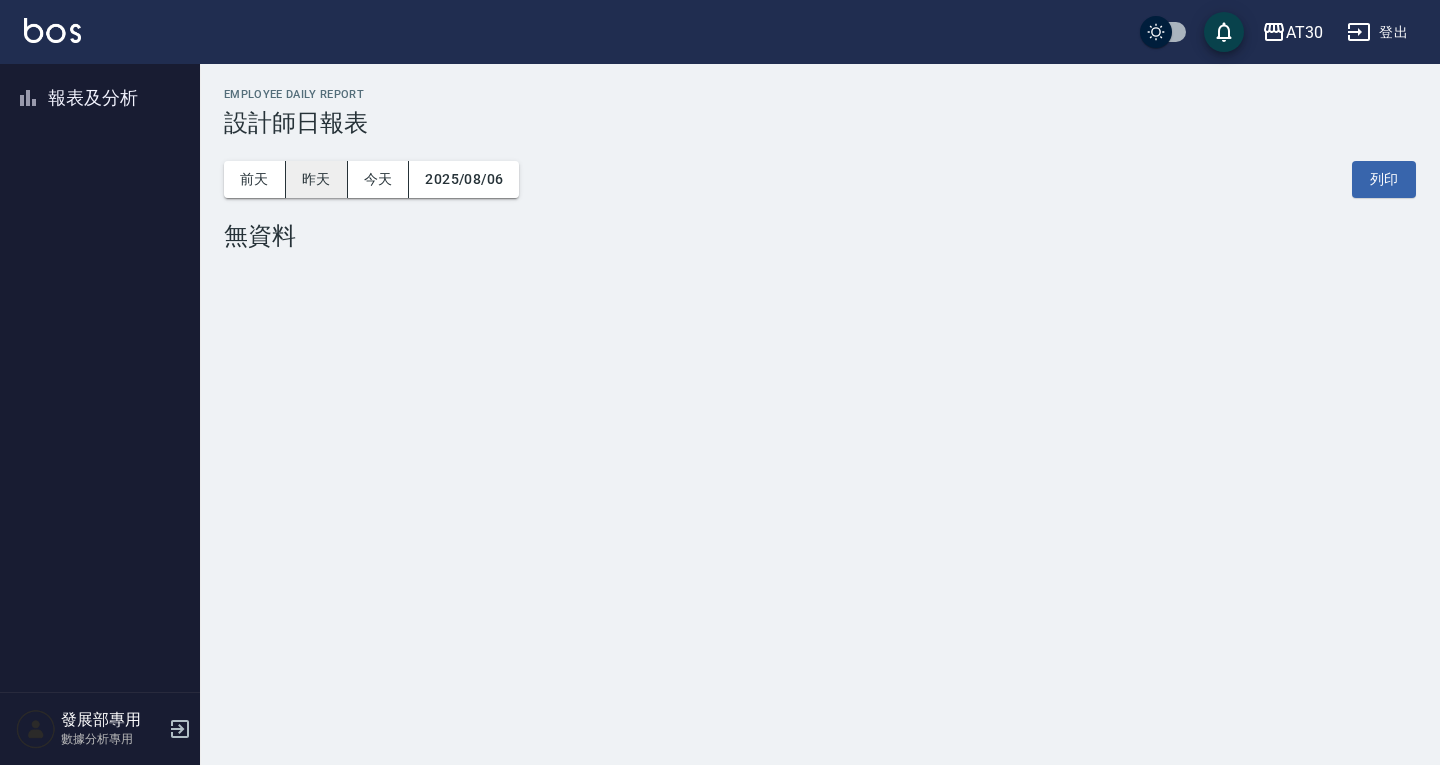 click on "昨天" at bounding box center (317, 179) 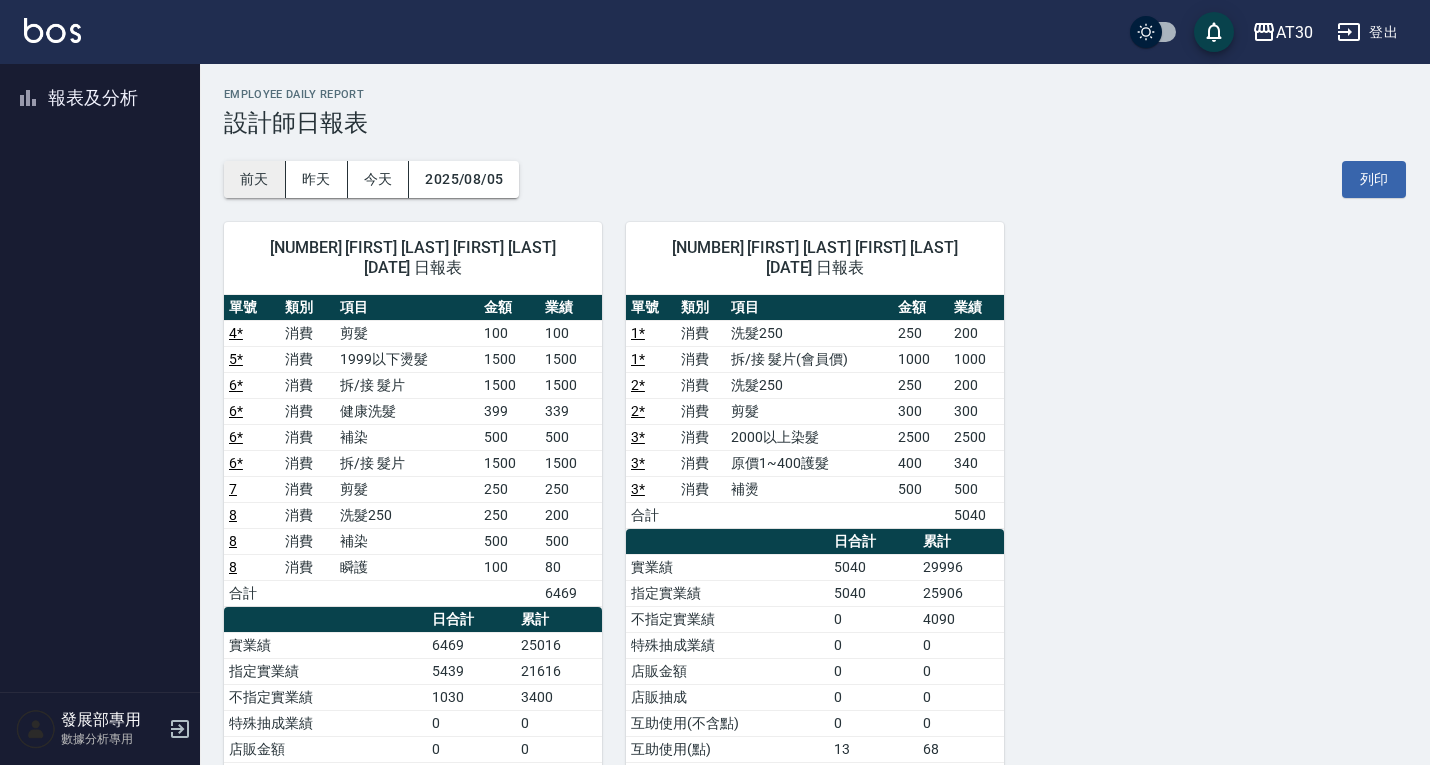 click on "前天" at bounding box center [255, 179] 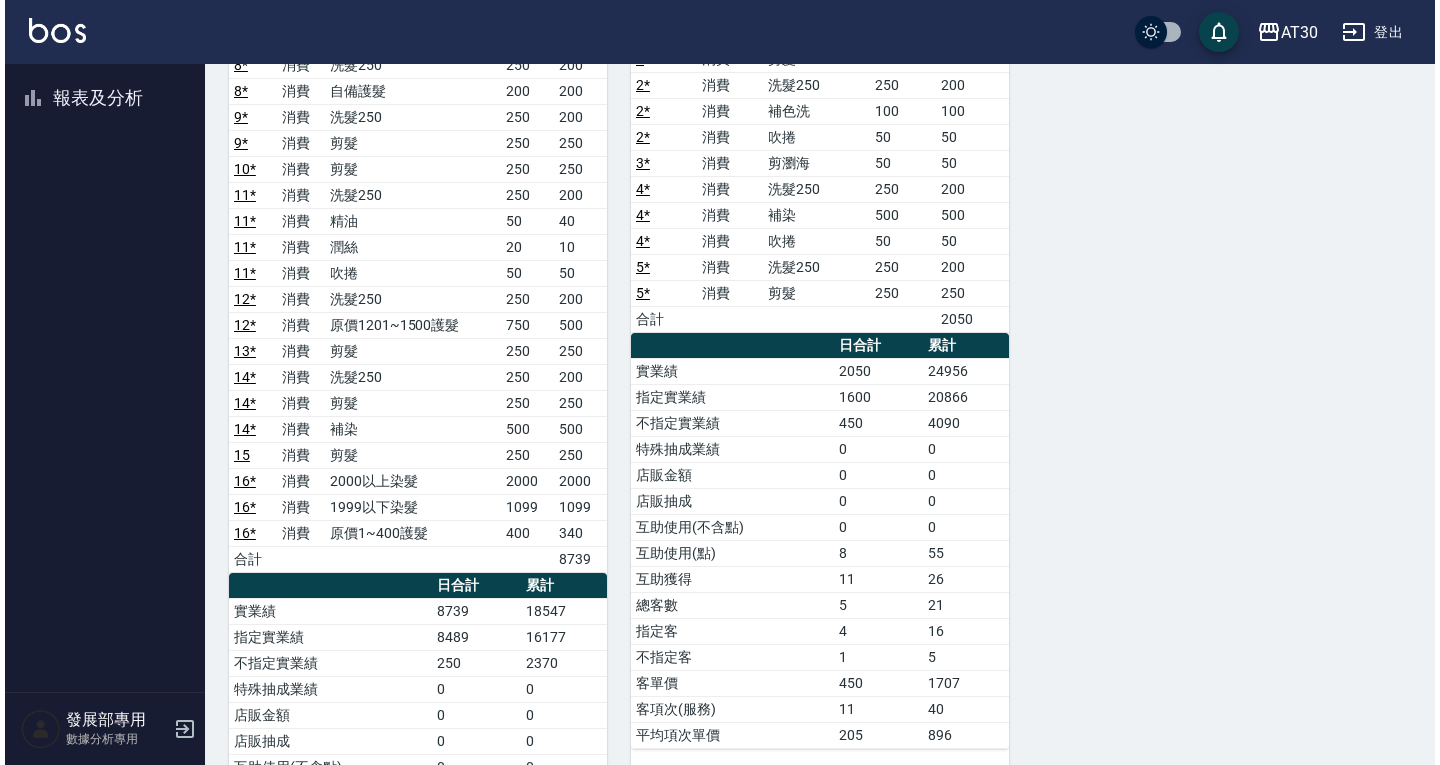 scroll, scrollTop: 0, scrollLeft: 0, axis: both 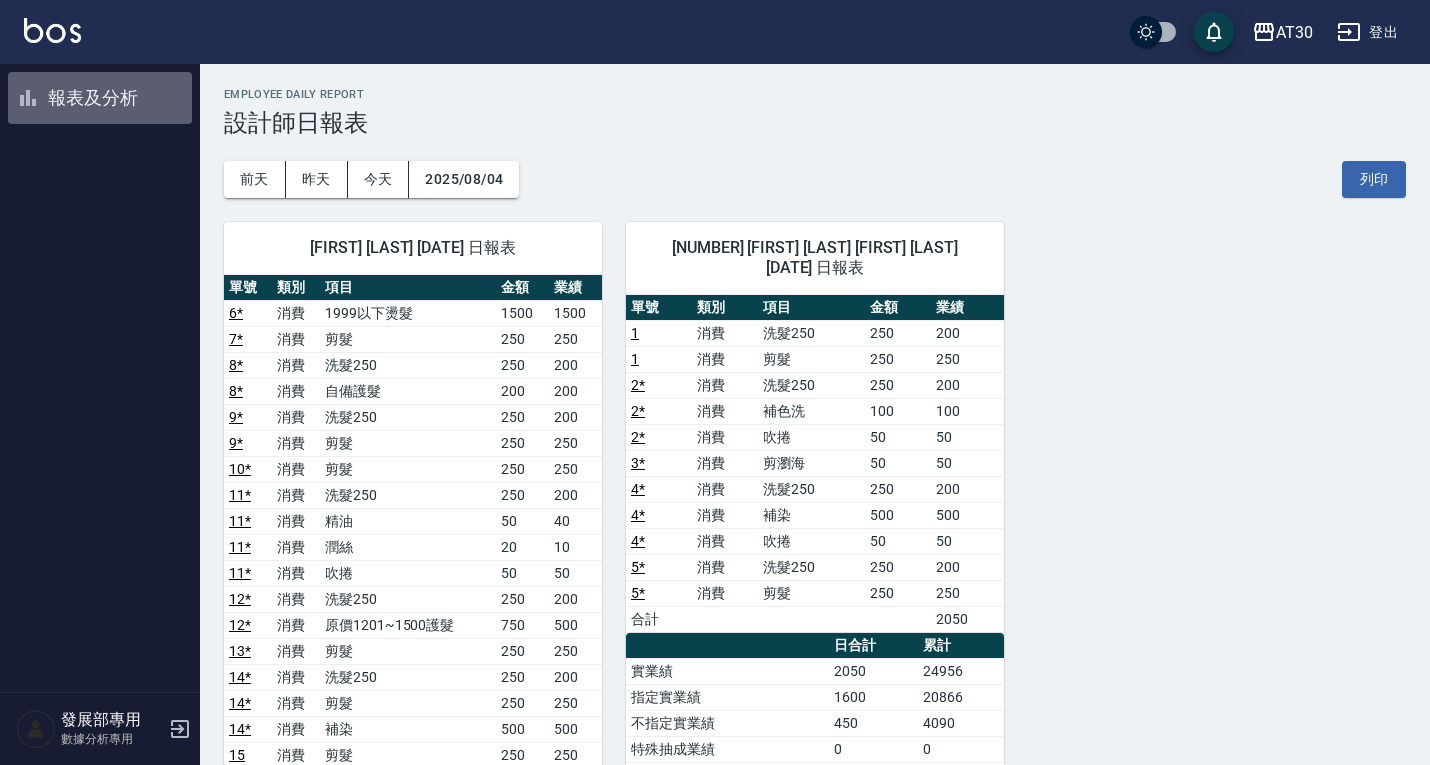 click on "報表及分析" at bounding box center [100, 98] 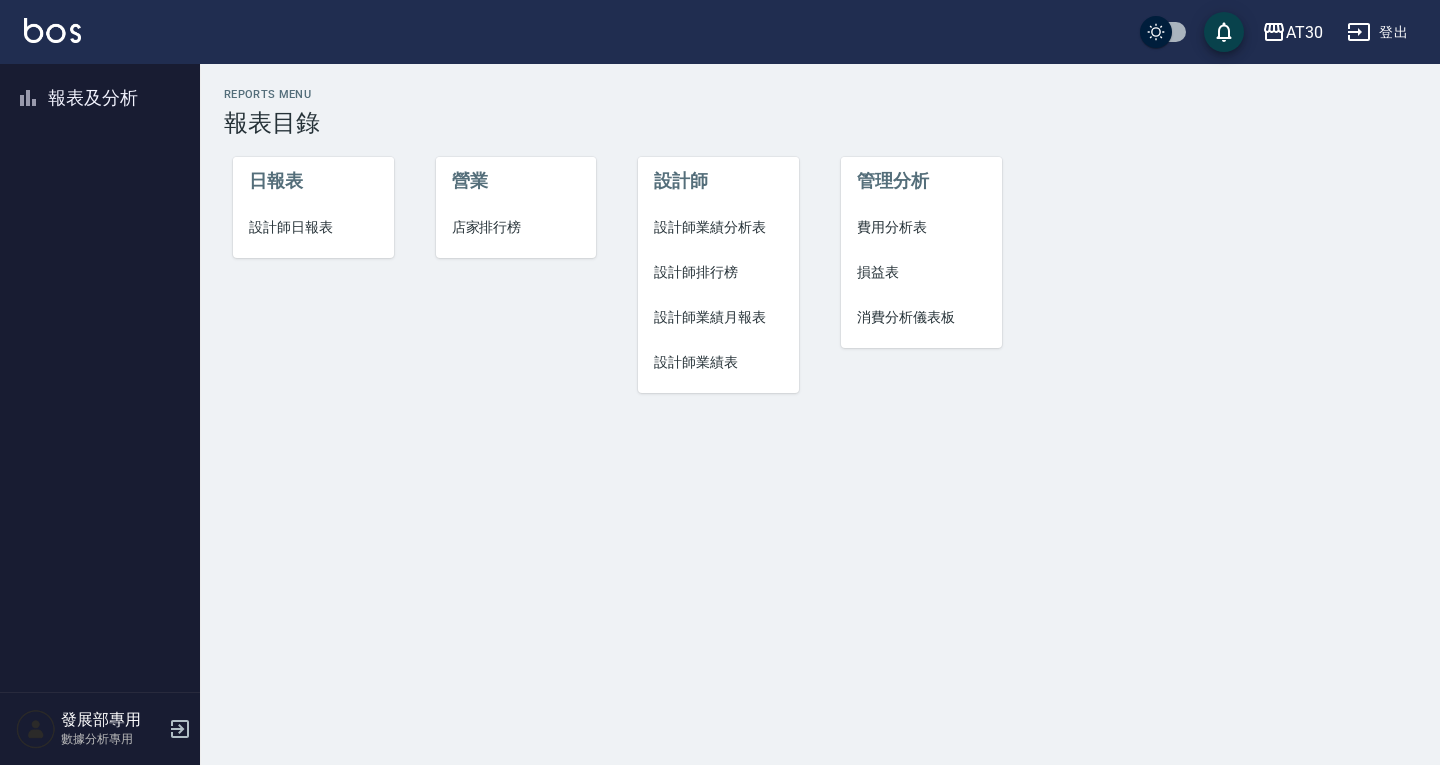 click on "設計師業績表" at bounding box center [718, 362] 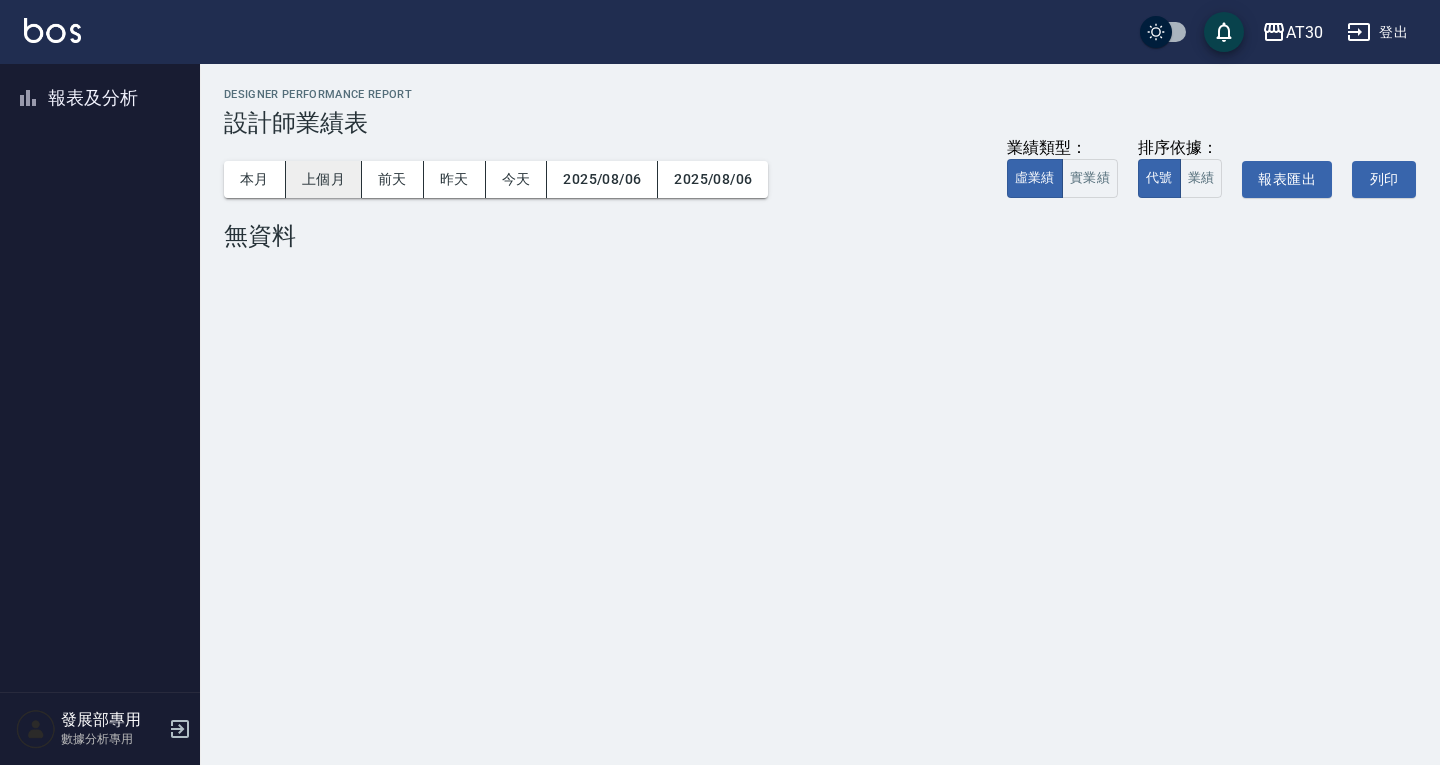 click on "上個月" at bounding box center (324, 179) 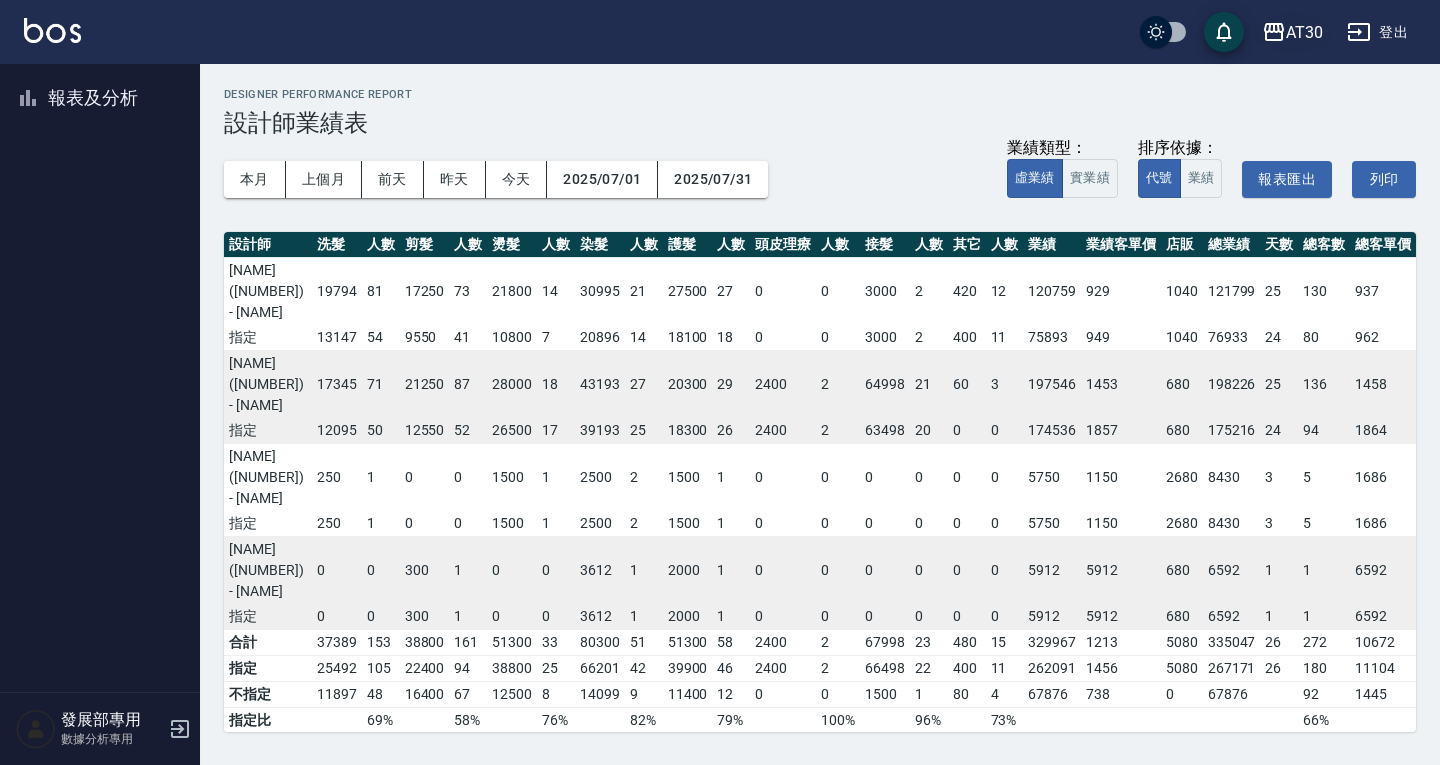 click on "AT30" at bounding box center [1304, 32] 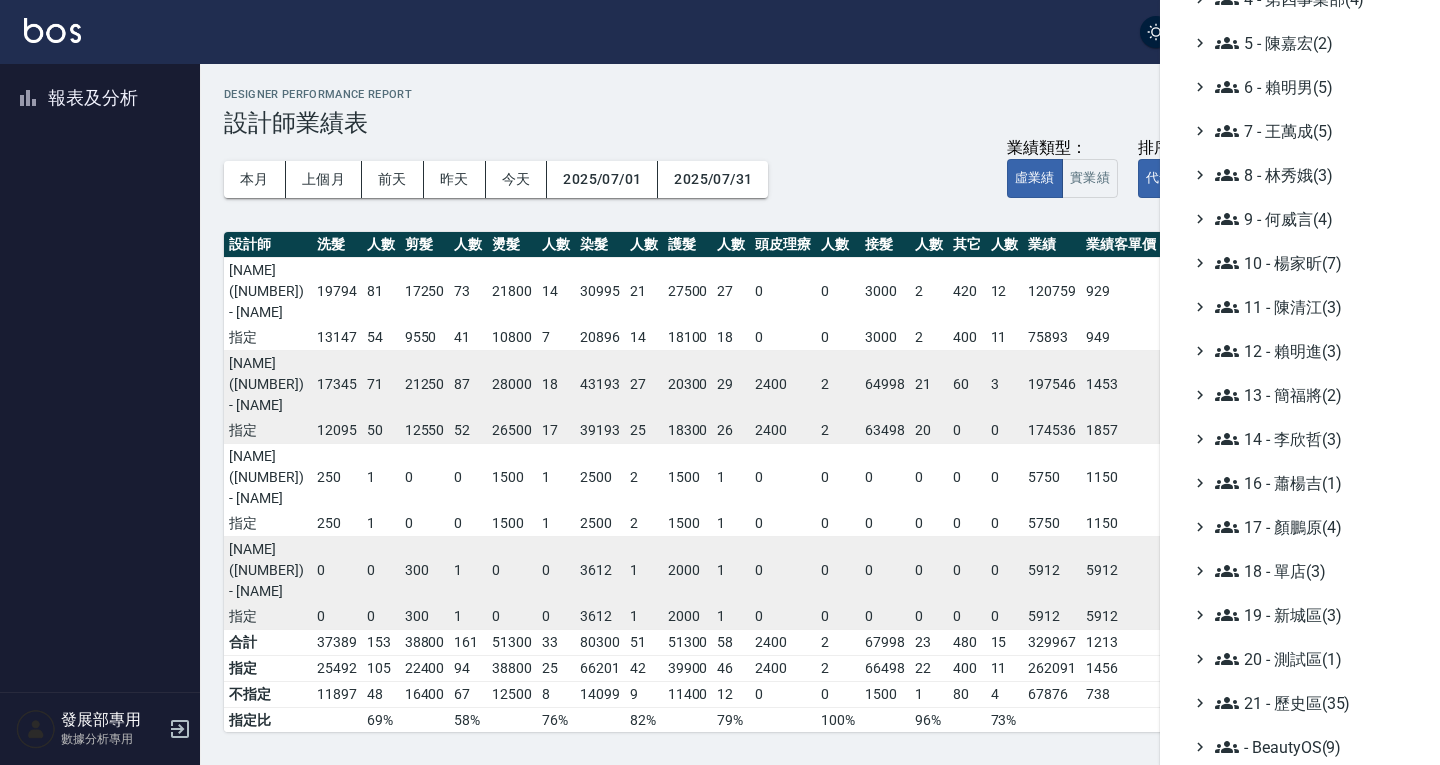 scroll, scrollTop: 291, scrollLeft: 0, axis: vertical 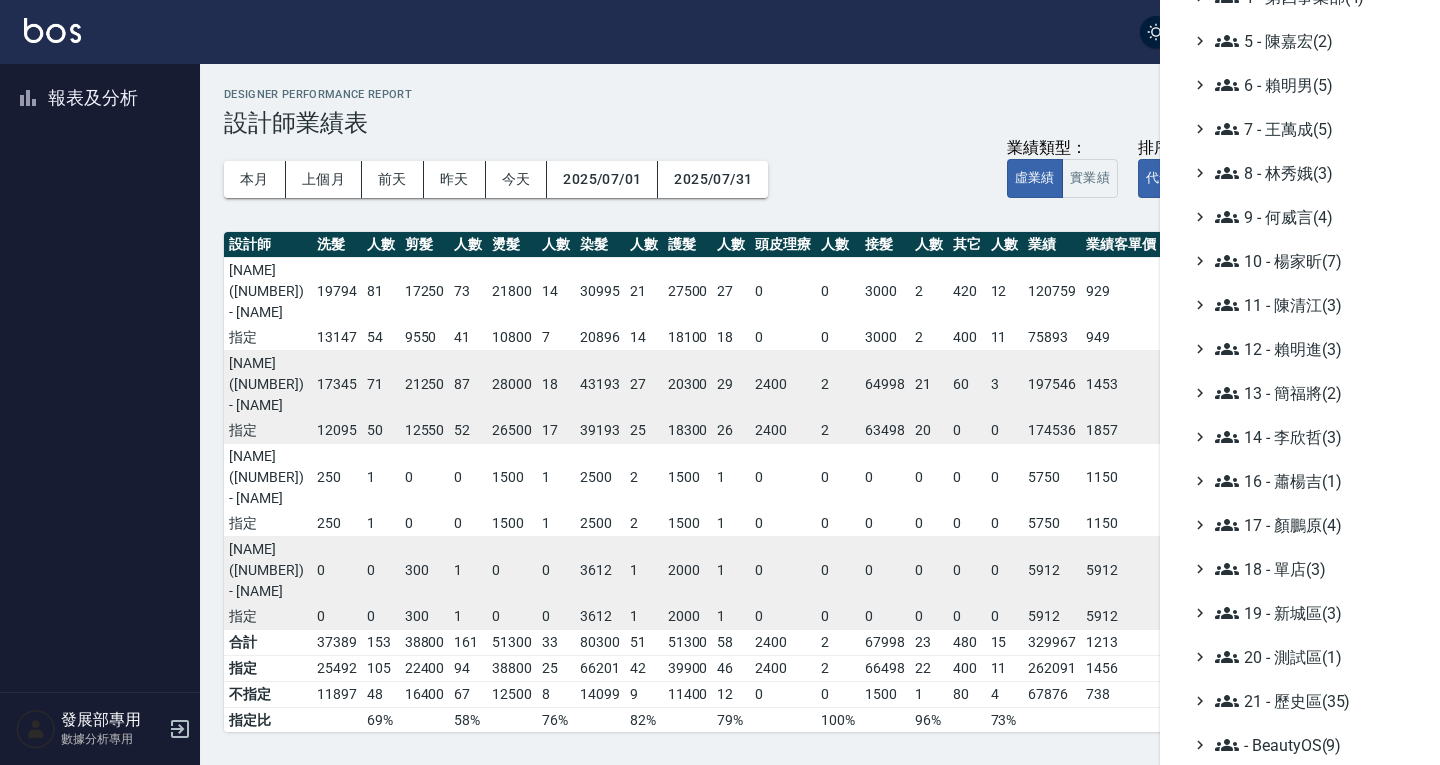 click on "全部(232) 0 - 總管理處(1) 1 - 第一事業部(8) 2 - 第二事業部(2) 3 - 第三事業部(3) 4 - 第四事業部(4) 5 - 陳嘉宏(2) 6 - 賴明男(5) 7 - 王萬成(5) 8 - 林秀娥(3) 9 - 何威言(4) 10 - 楊家昕(7) 11 - 陳清江(3) 12 - 賴明進(3) 13 - 簡福將(2) 14 - 李欣哲(3) 16 - 蕭楊吉(1) 17 - 顏鵬原(4) 18 - 單店(3) 19 - 新城區(3) 20 - 測試區(1) 21 - 歷史區(35)  - BeautyOS(9)" at bounding box center (1300, 261) 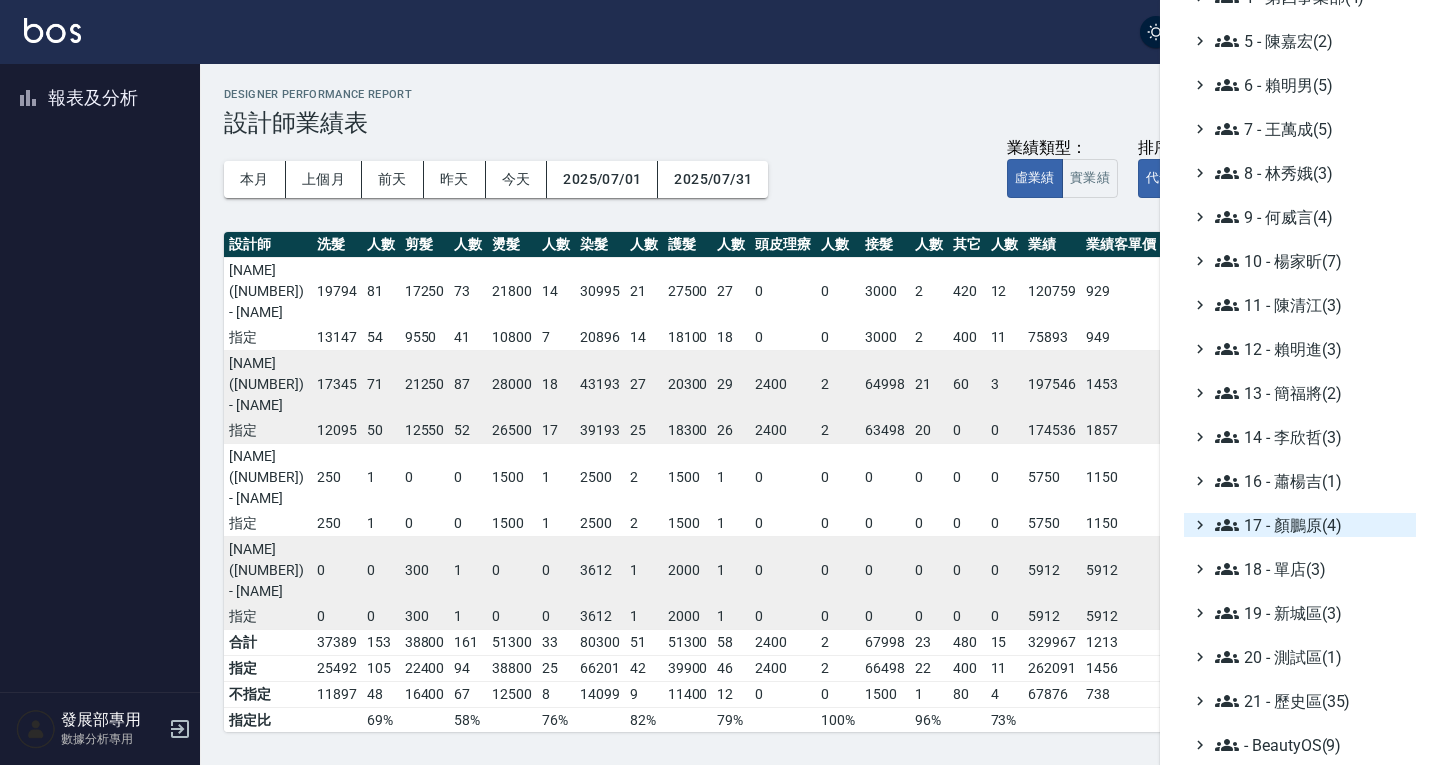 click on "17 - 顏鵬原(4)" at bounding box center [1311, 525] 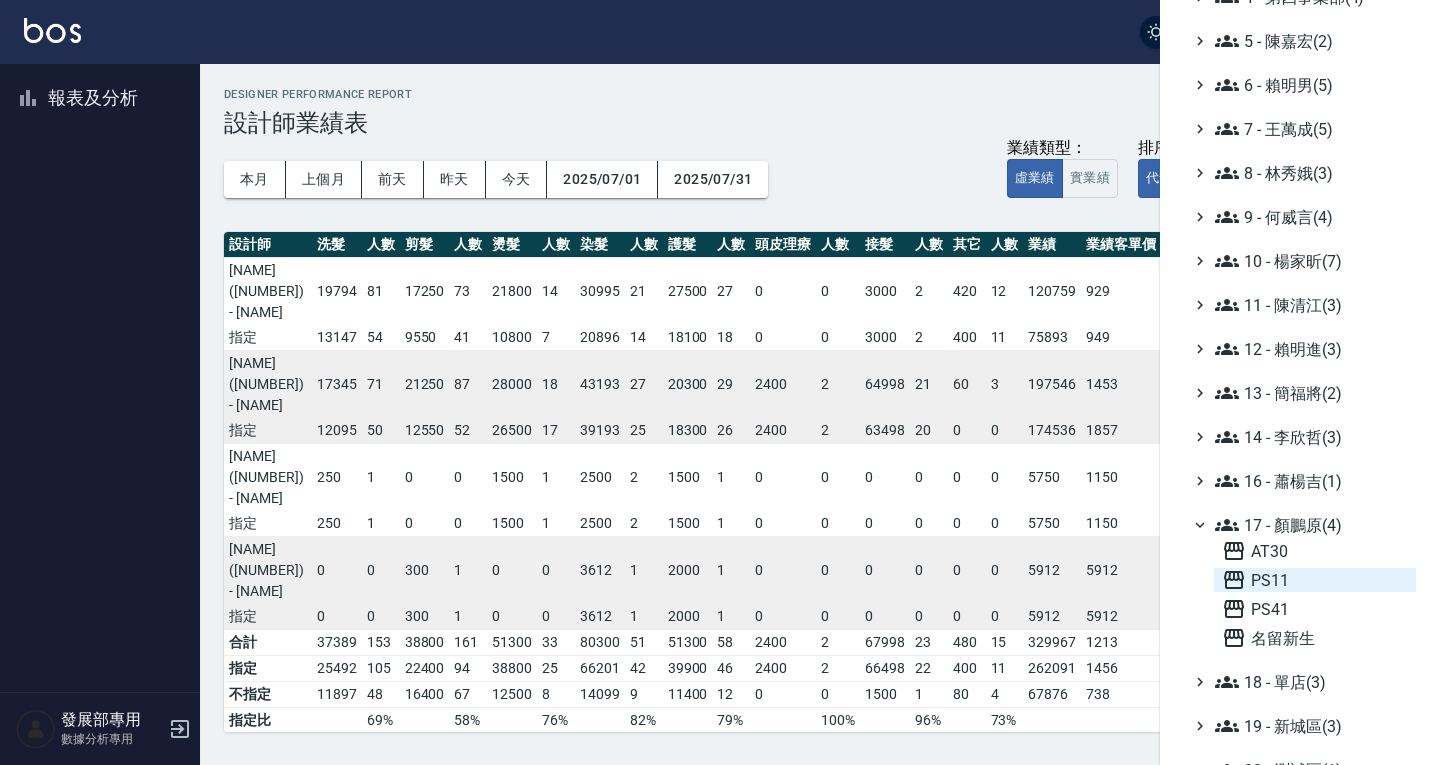 click on "PS11" at bounding box center (1315, 580) 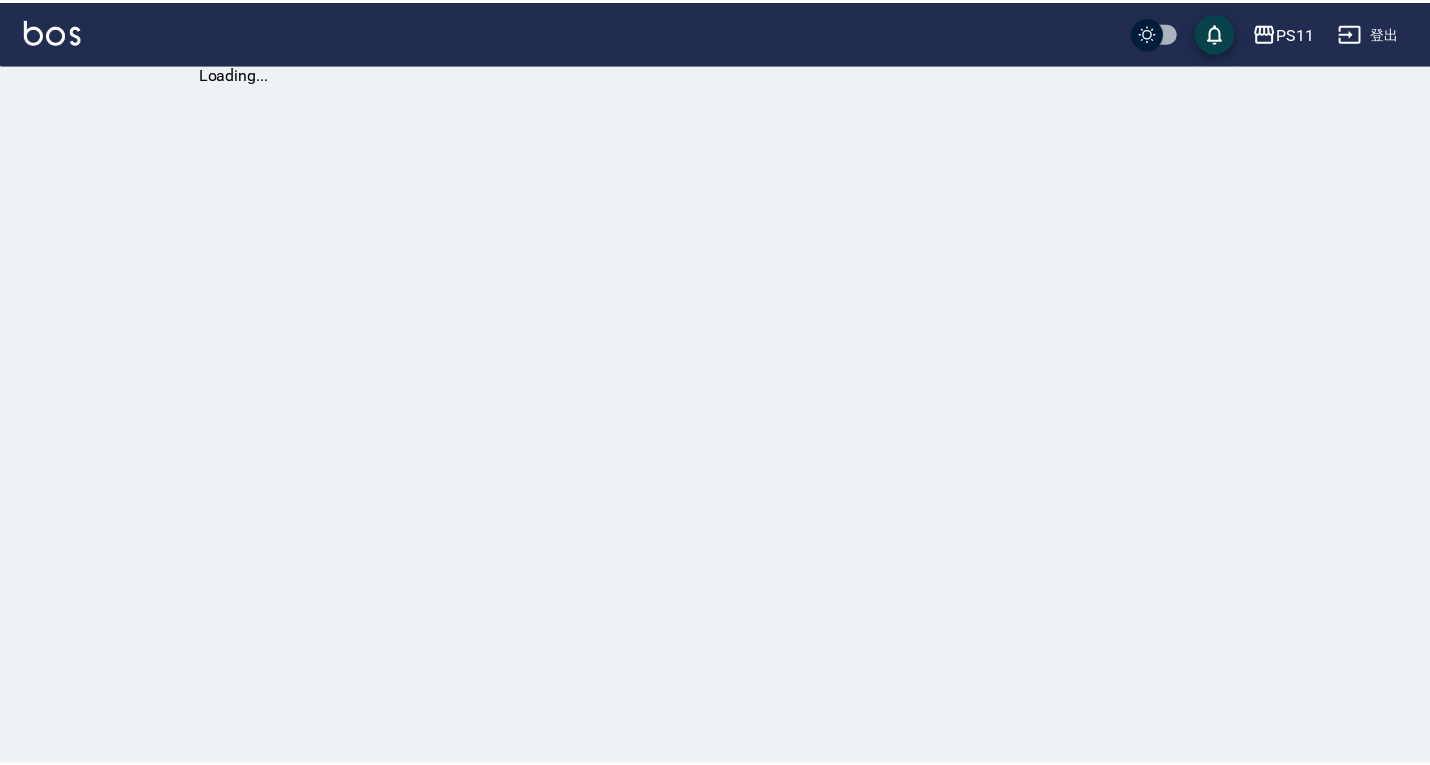 scroll, scrollTop: 0, scrollLeft: 0, axis: both 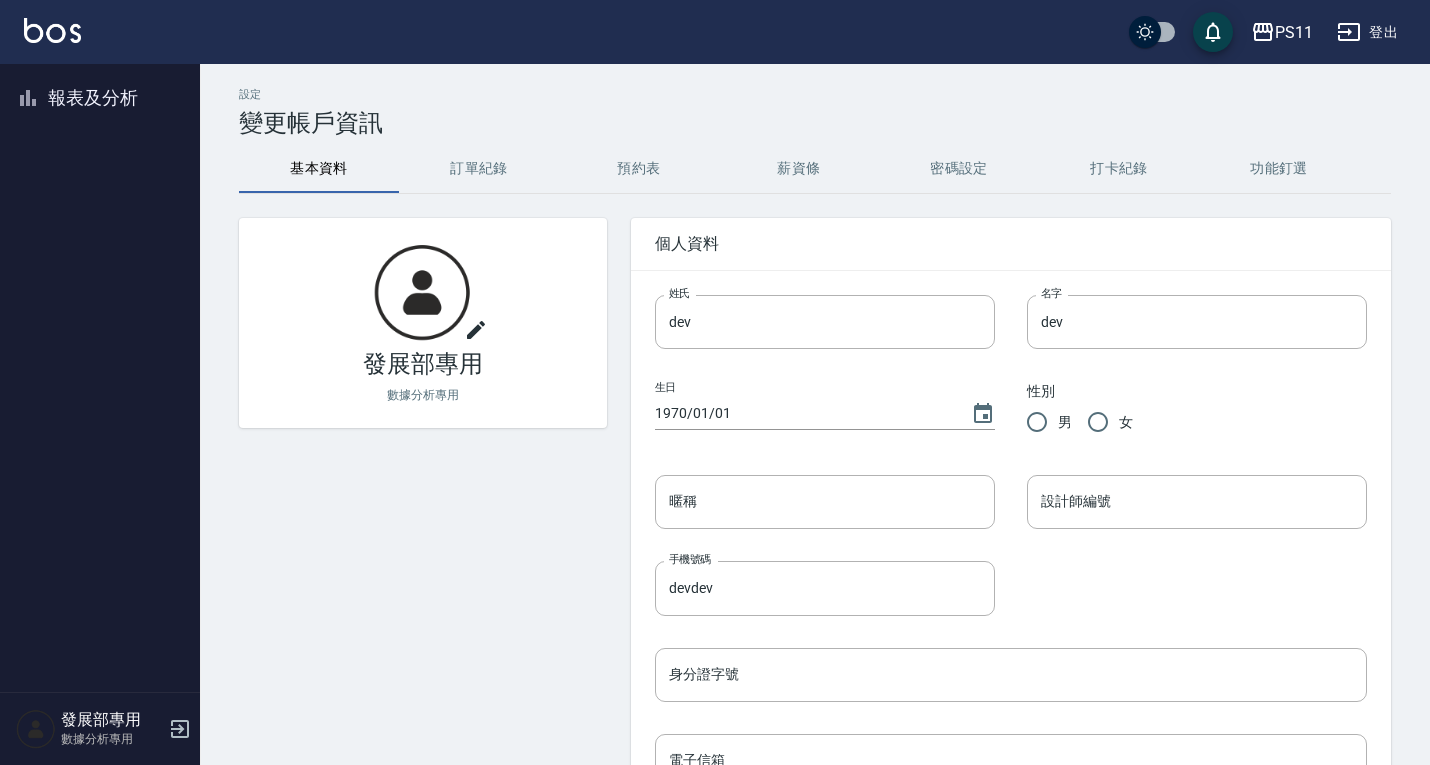 click on "報表及分析" at bounding box center (100, 98) 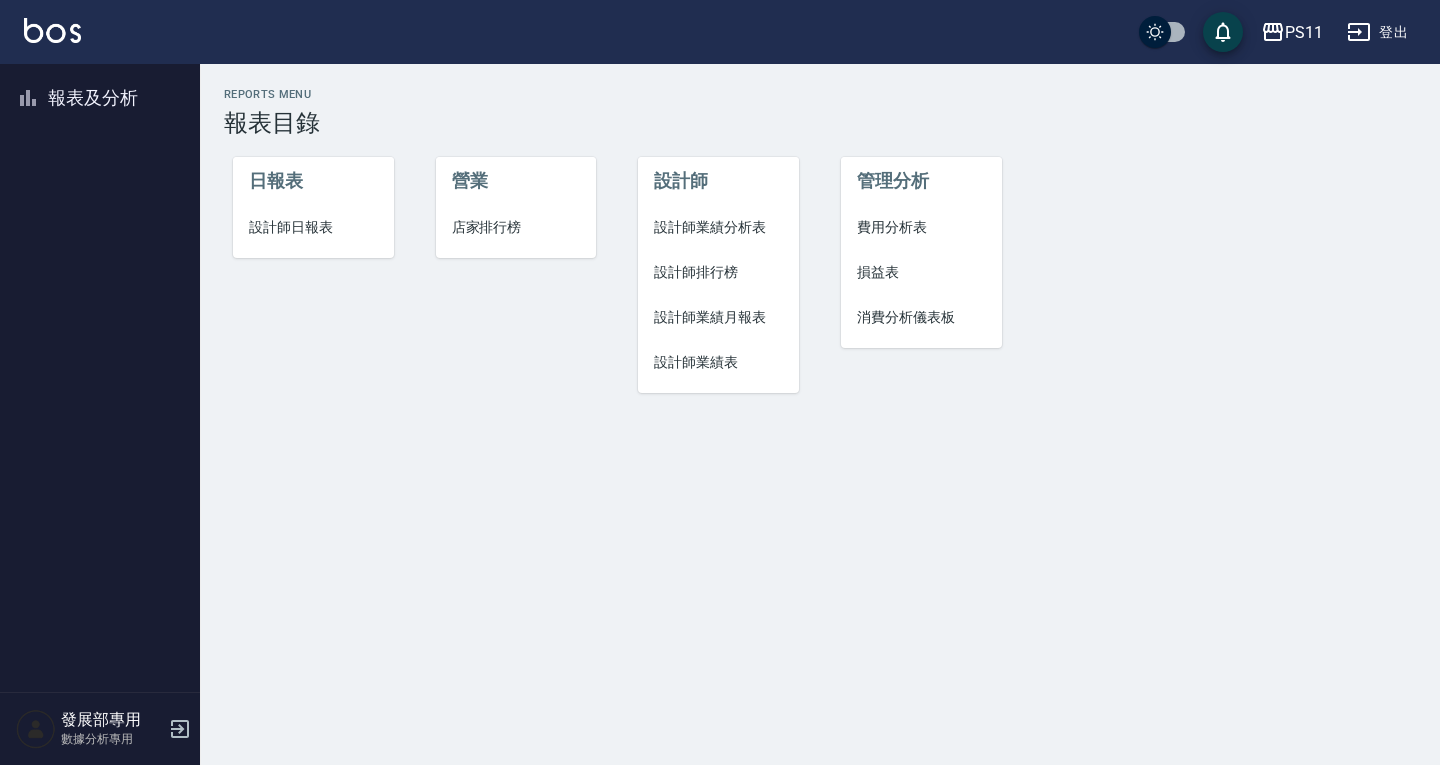 click on "設計師日報表" at bounding box center [313, 227] 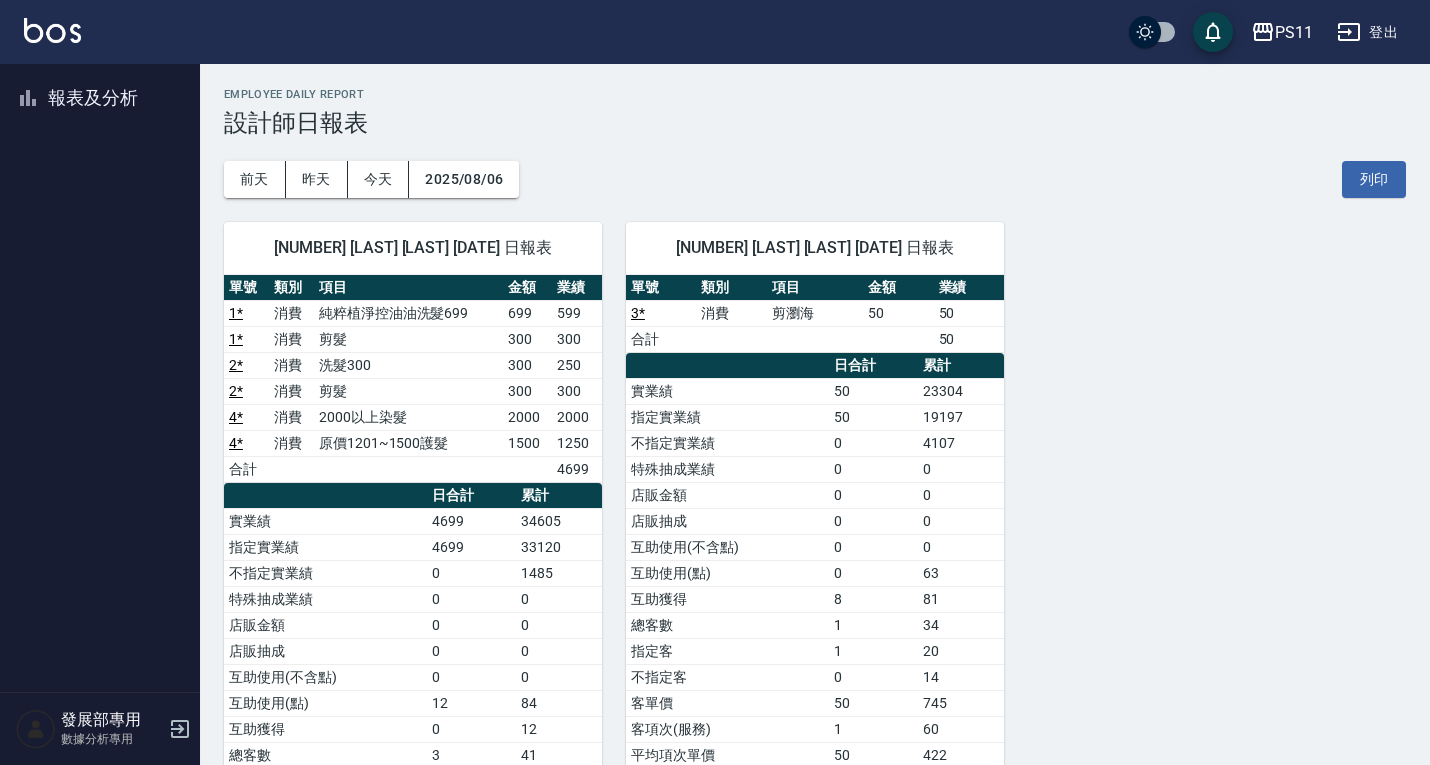 click on "[NUMBER] [LAST] [LAST] [DATE] 日報表 單號 類別 項目 金額 業績 1 * 消費 純粹植淨控油油洗髮699 699 599 1 * 消費 剪髮 300 300 2 * 消費 洗髮300 300 250 2 * 消費 剪髮 300 300 4 * 消費 2000以上染髮 2000 2000 4 * 消費 原價1201~1500護髮 1500 1250 合計 4699 日合計 累計 實業績 4699 34605 指定實業績 4699 33120 不指定實業績 0 1485 特殊抽成業績 0 0 店販金額 0 0 店販抽成 0 0 互助使用(不含點) 0 0 互助使用(點) 12 84 互助獲得 0 12 總客數 3 41 指定客 3 36 不指定客 0 5 客單價 1700 875 客項次(服務) 6 78 平均項次單價 850 460" at bounding box center (401, 560) 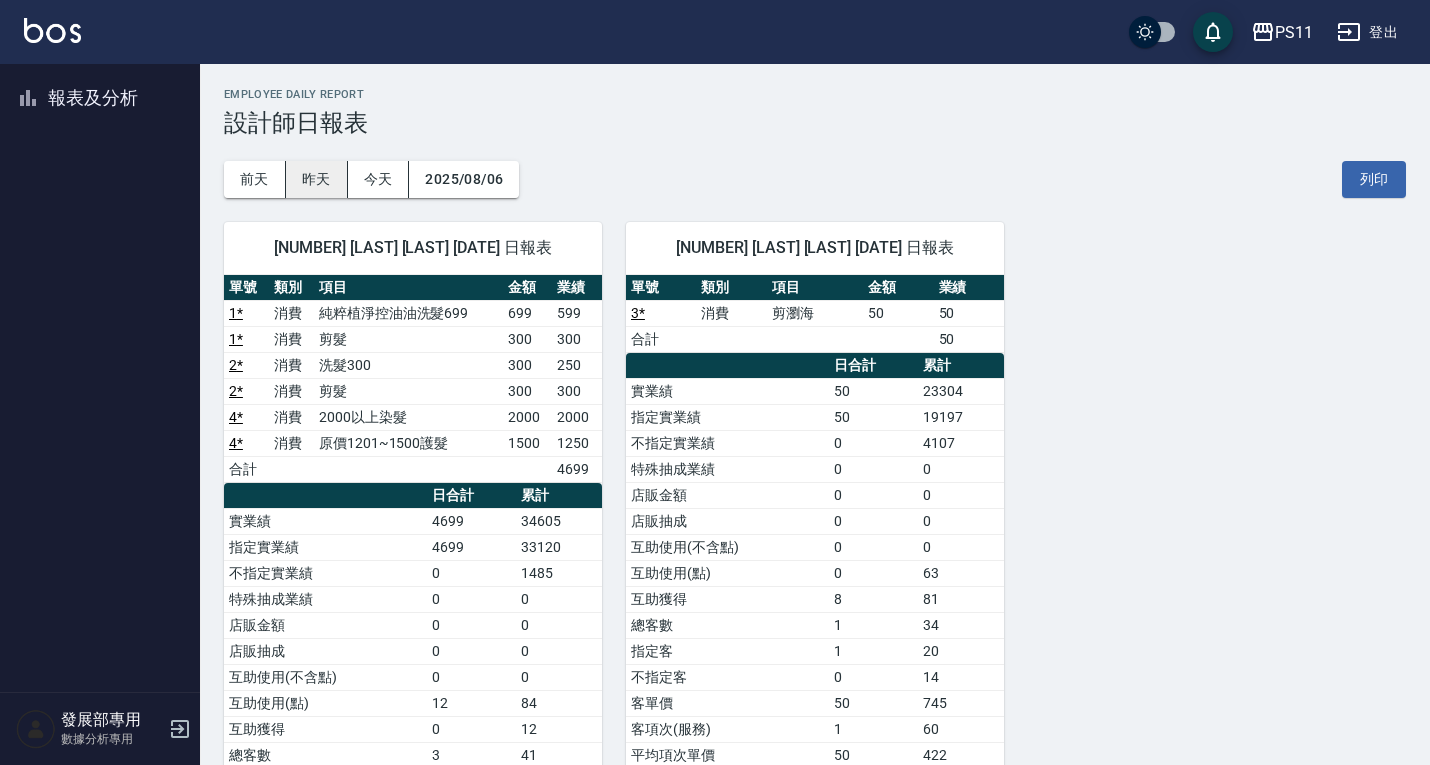 click on "昨天" at bounding box center (317, 179) 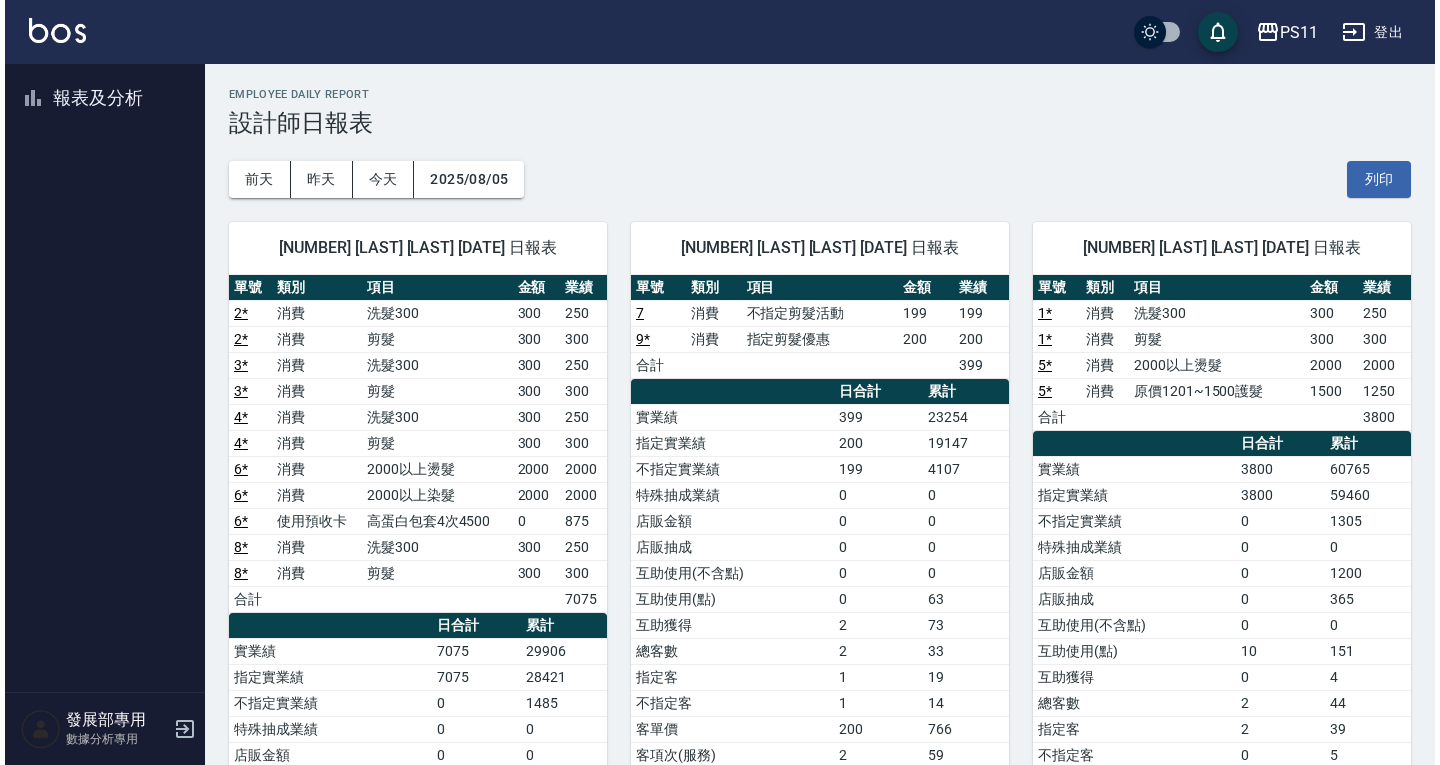 scroll, scrollTop: 0, scrollLeft: 0, axis: both 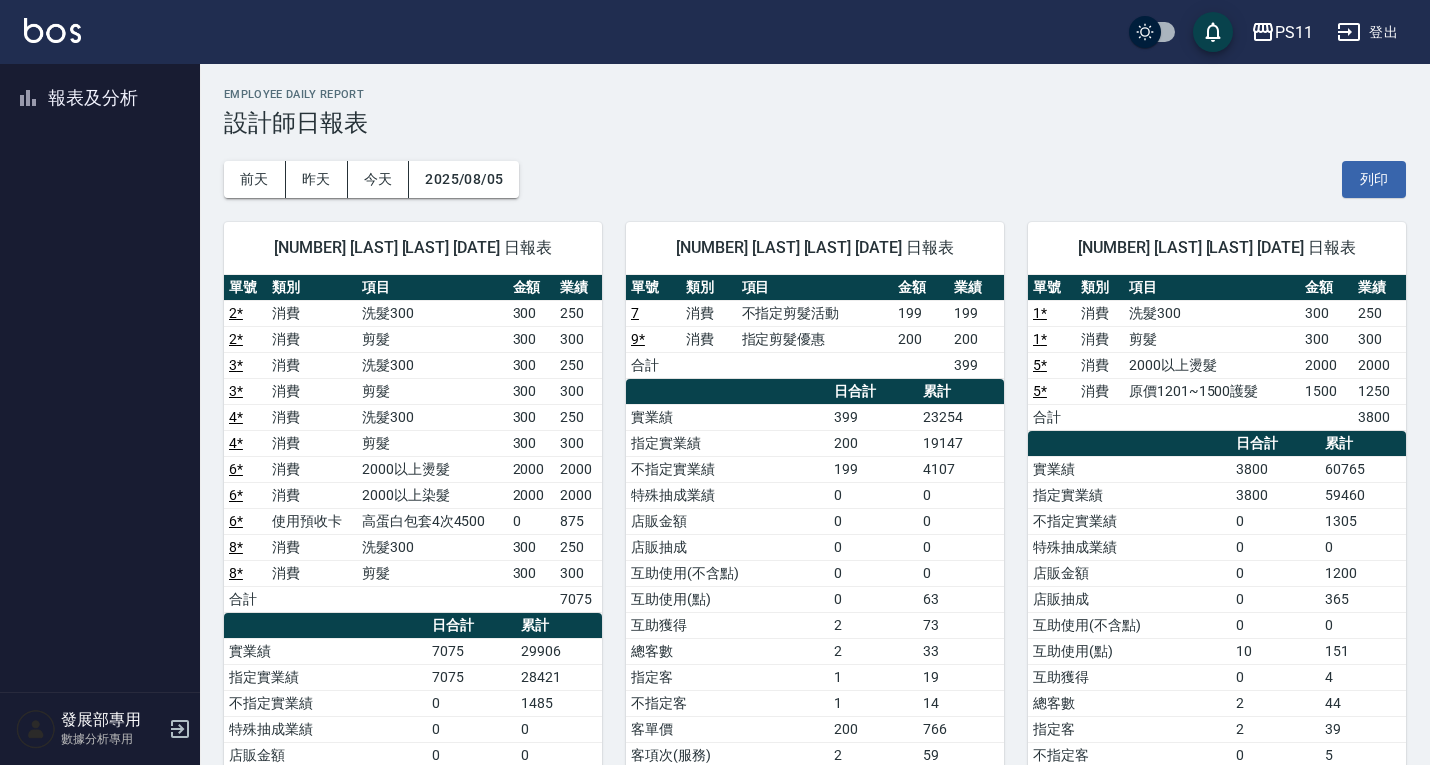 click on "報表及分析" at bounding box center [100, 98] 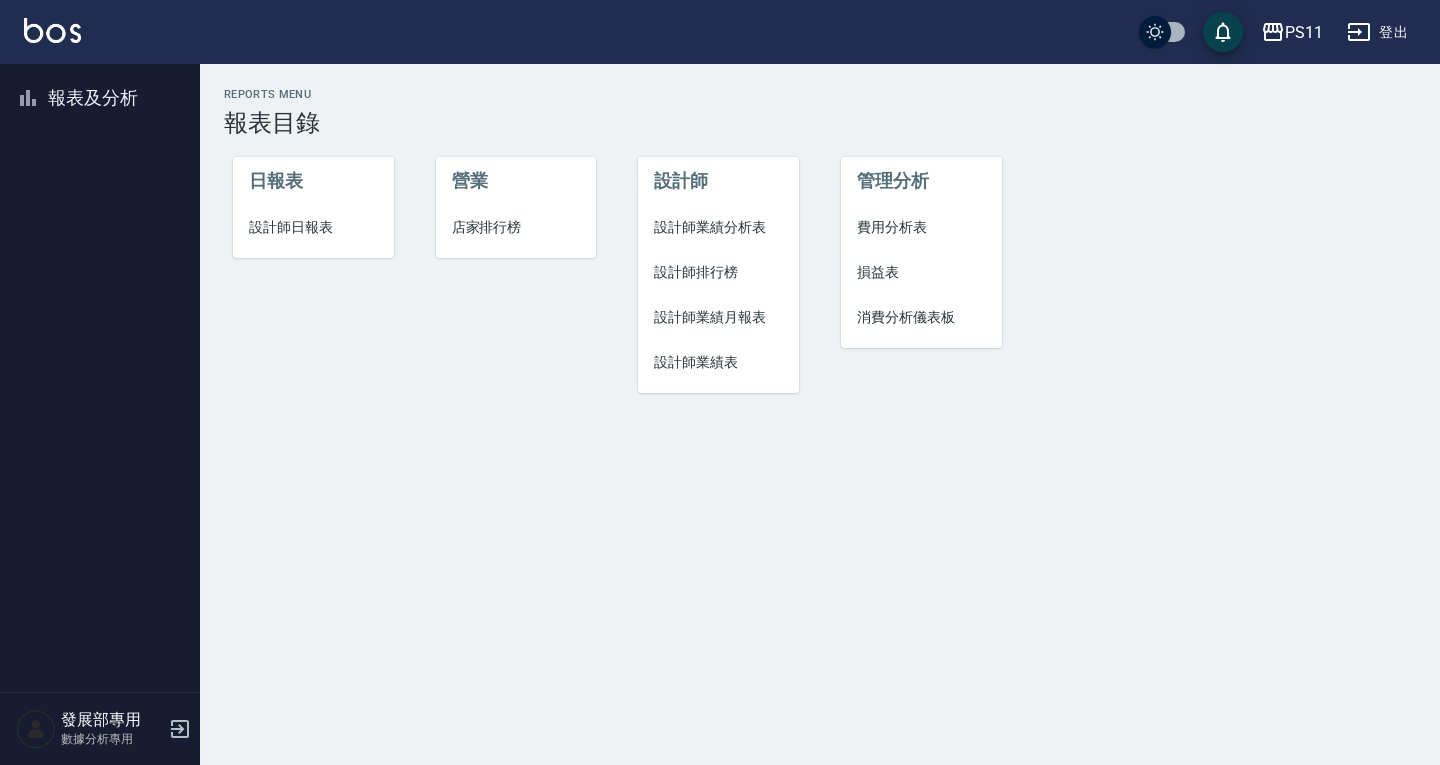 click on "設計師業績表" at bounding box center [718, 362] 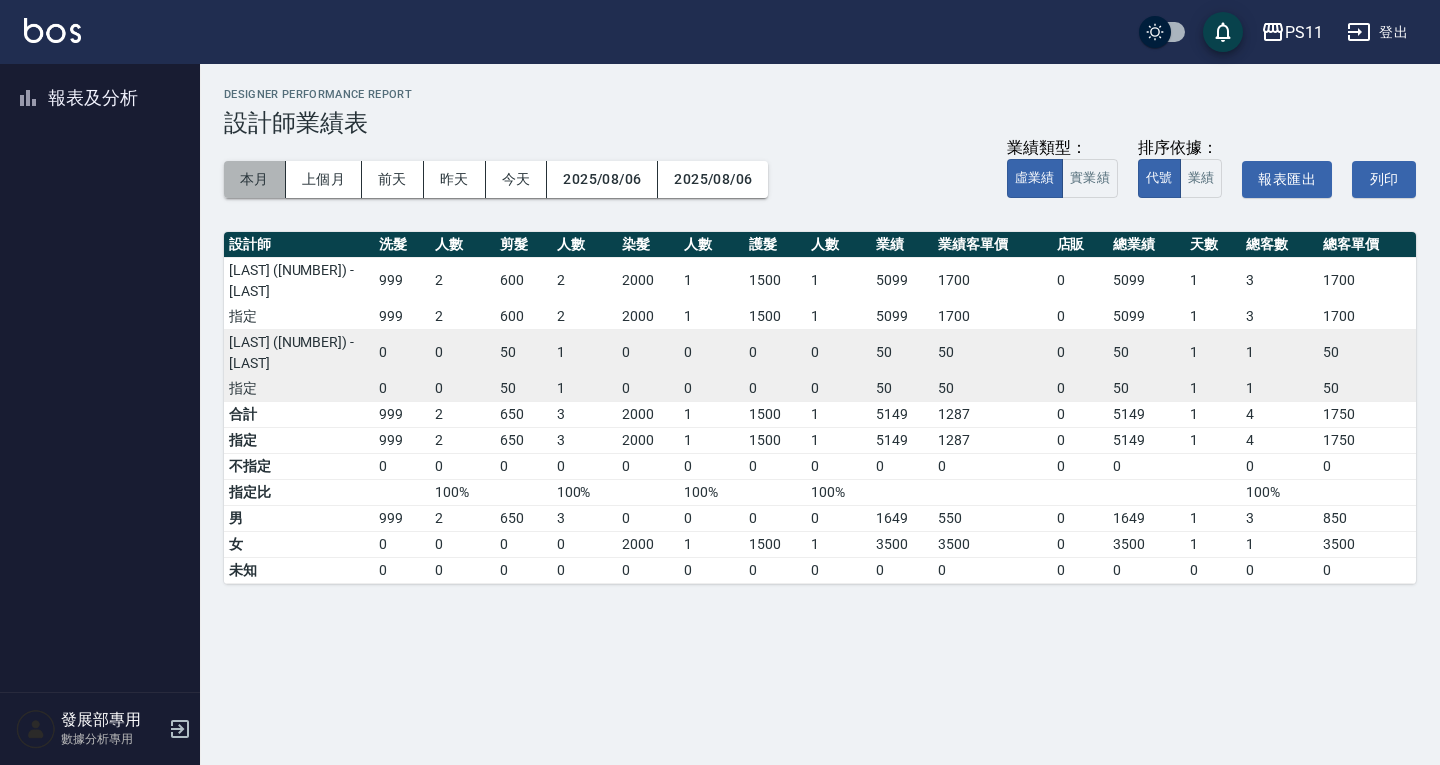 click on "本月" at bounding box center [255, 179] 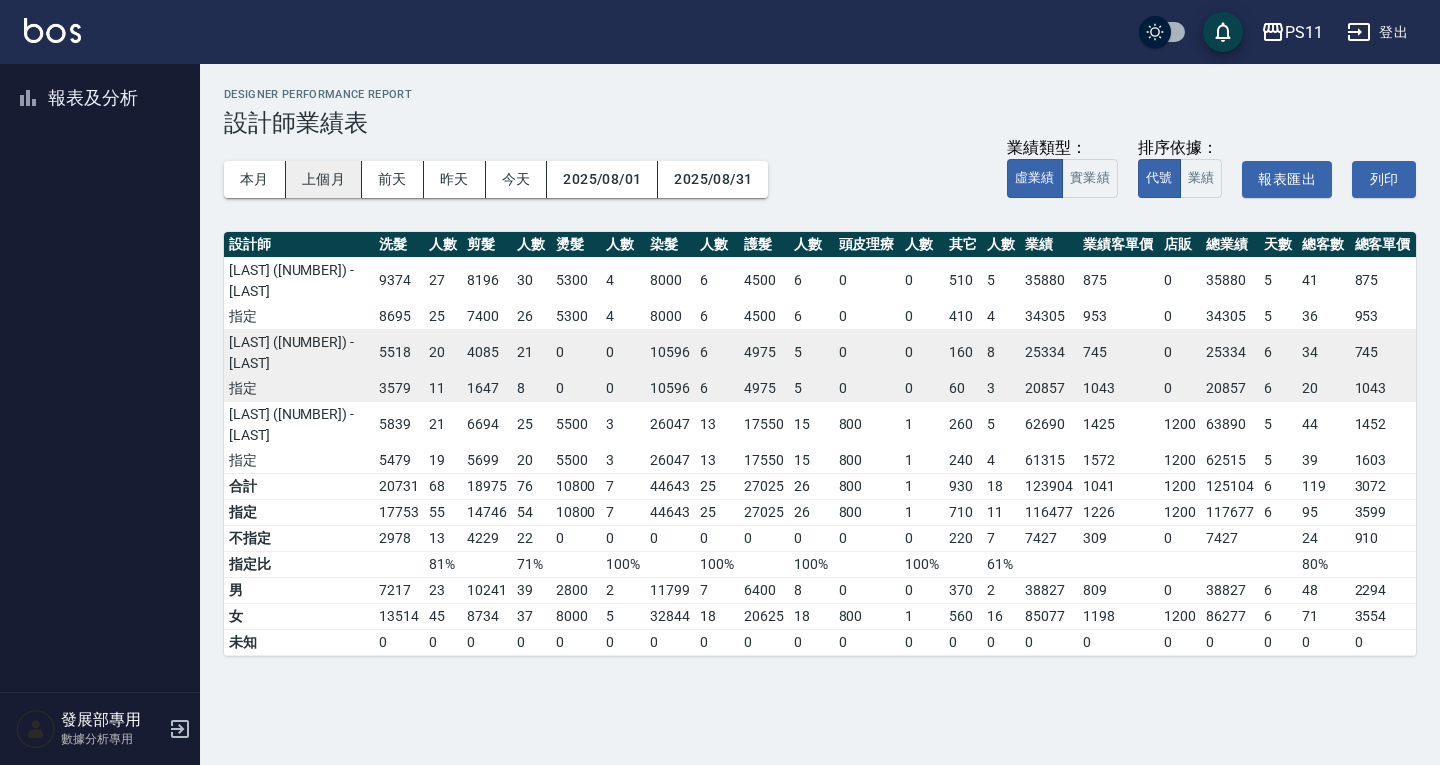 click on "上個月" at bounding box center [324, 179] 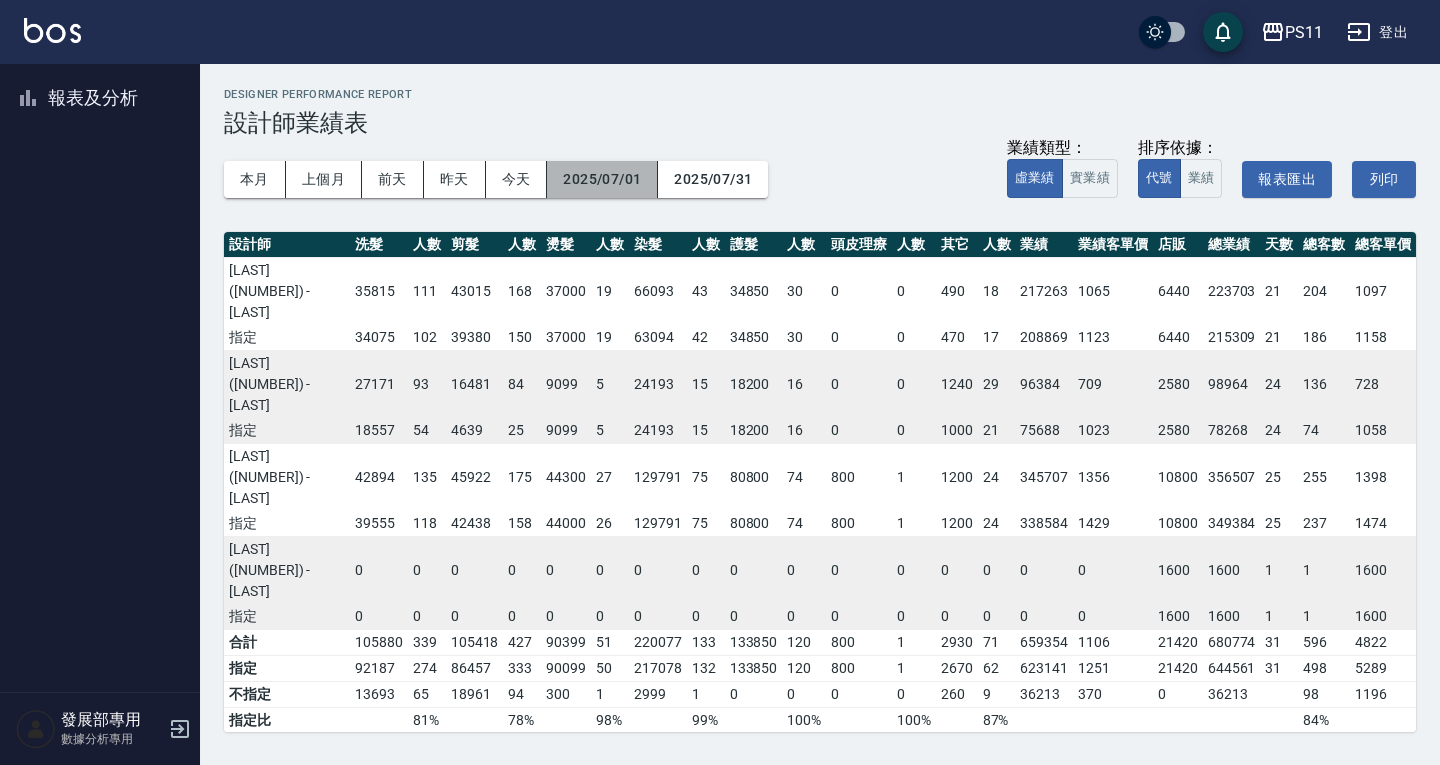 click on "2025/07/01" at bounding box center [602, 179] 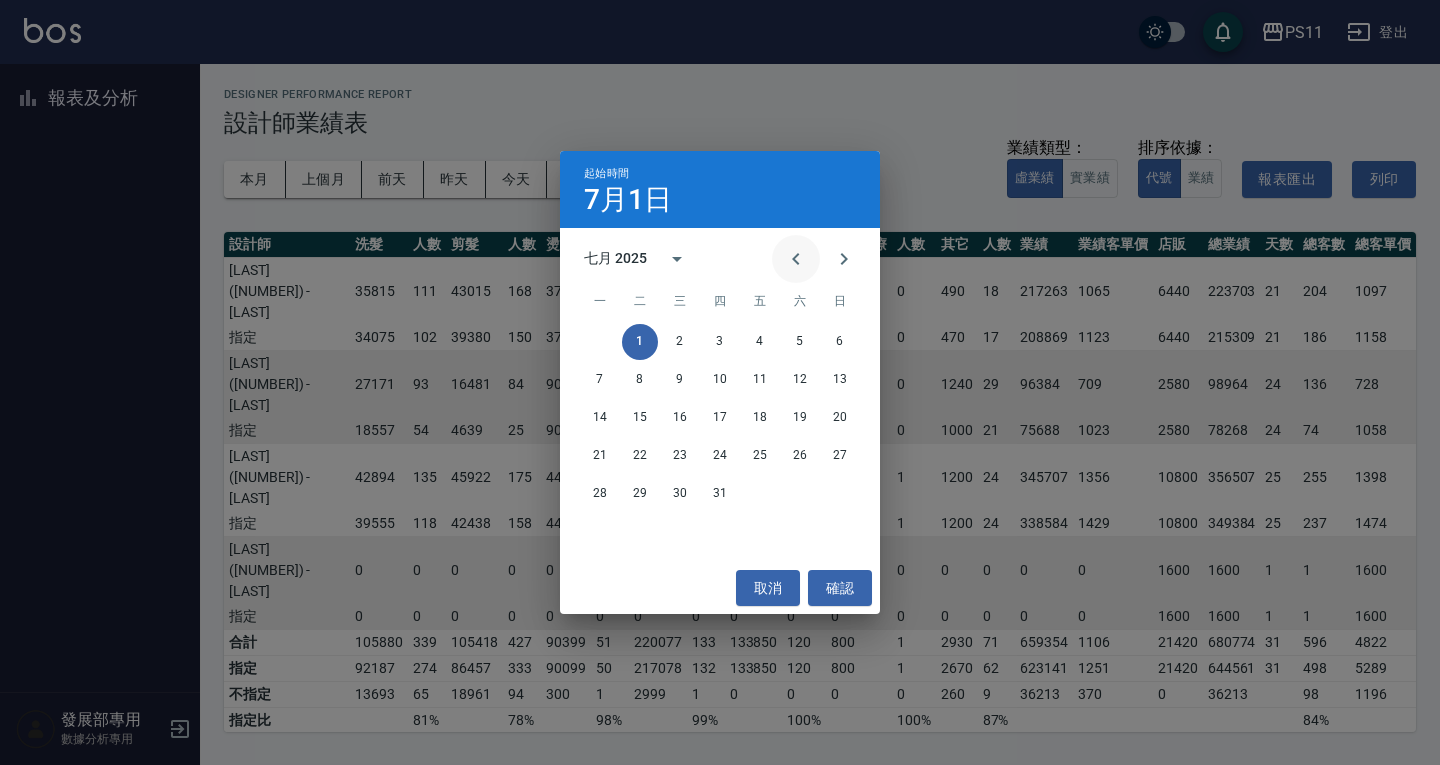 click at bounding box center [796, 259] 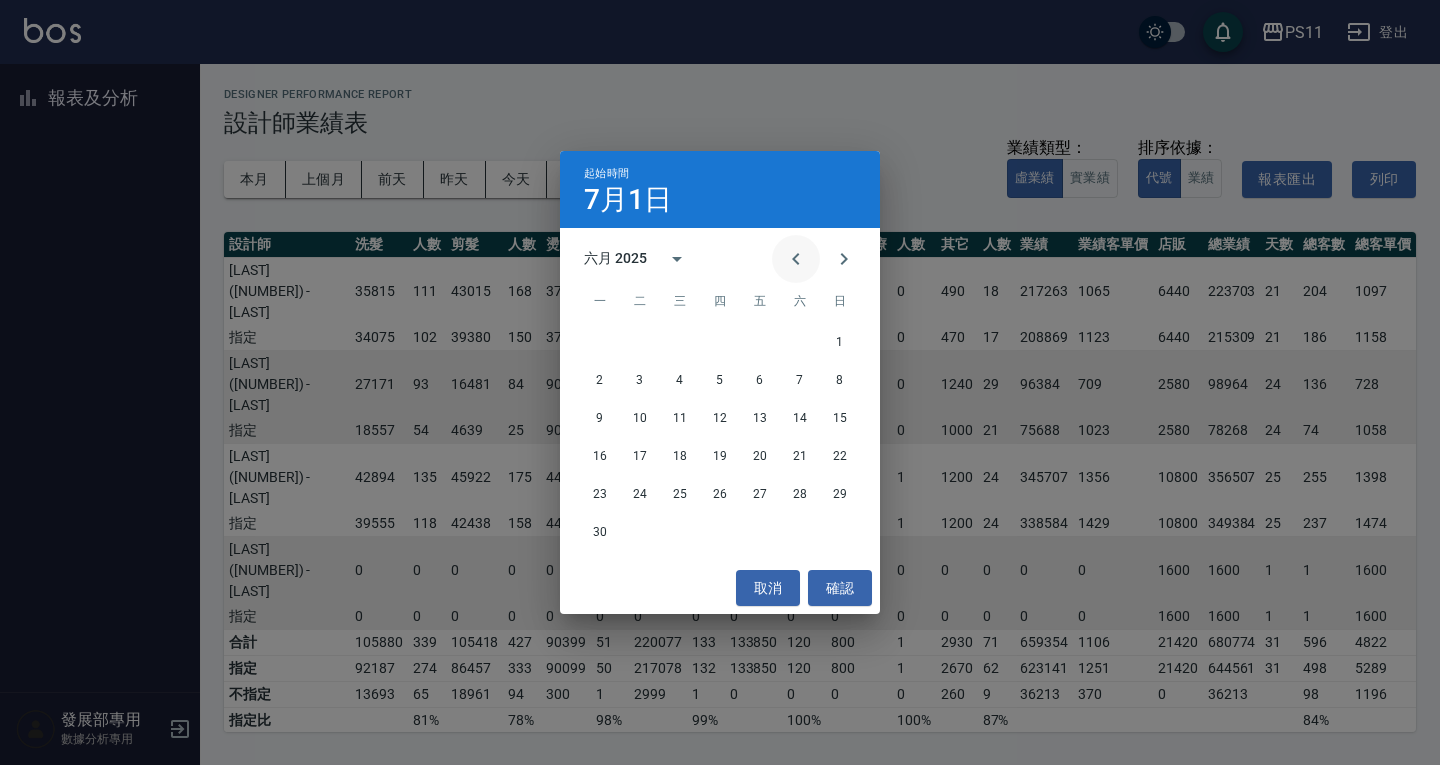 click 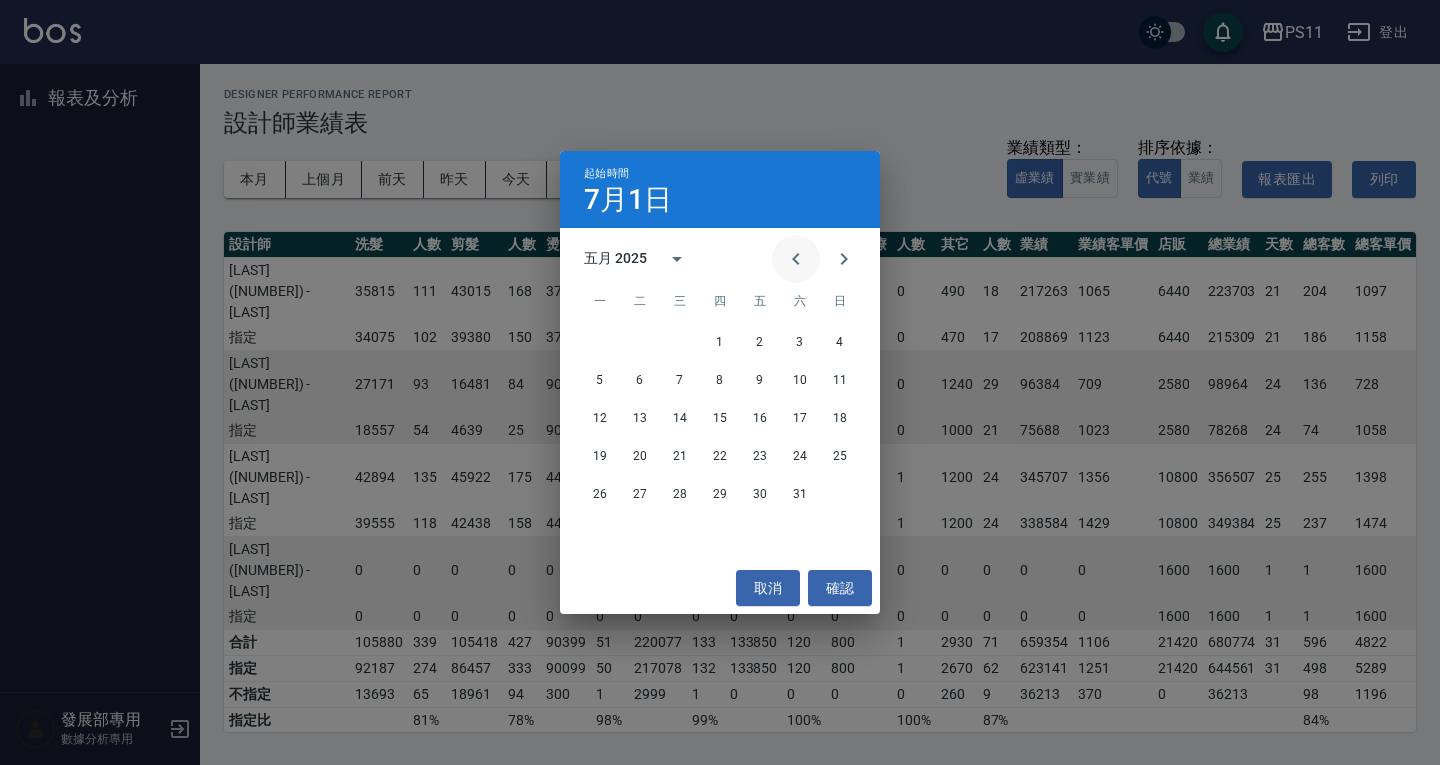 click 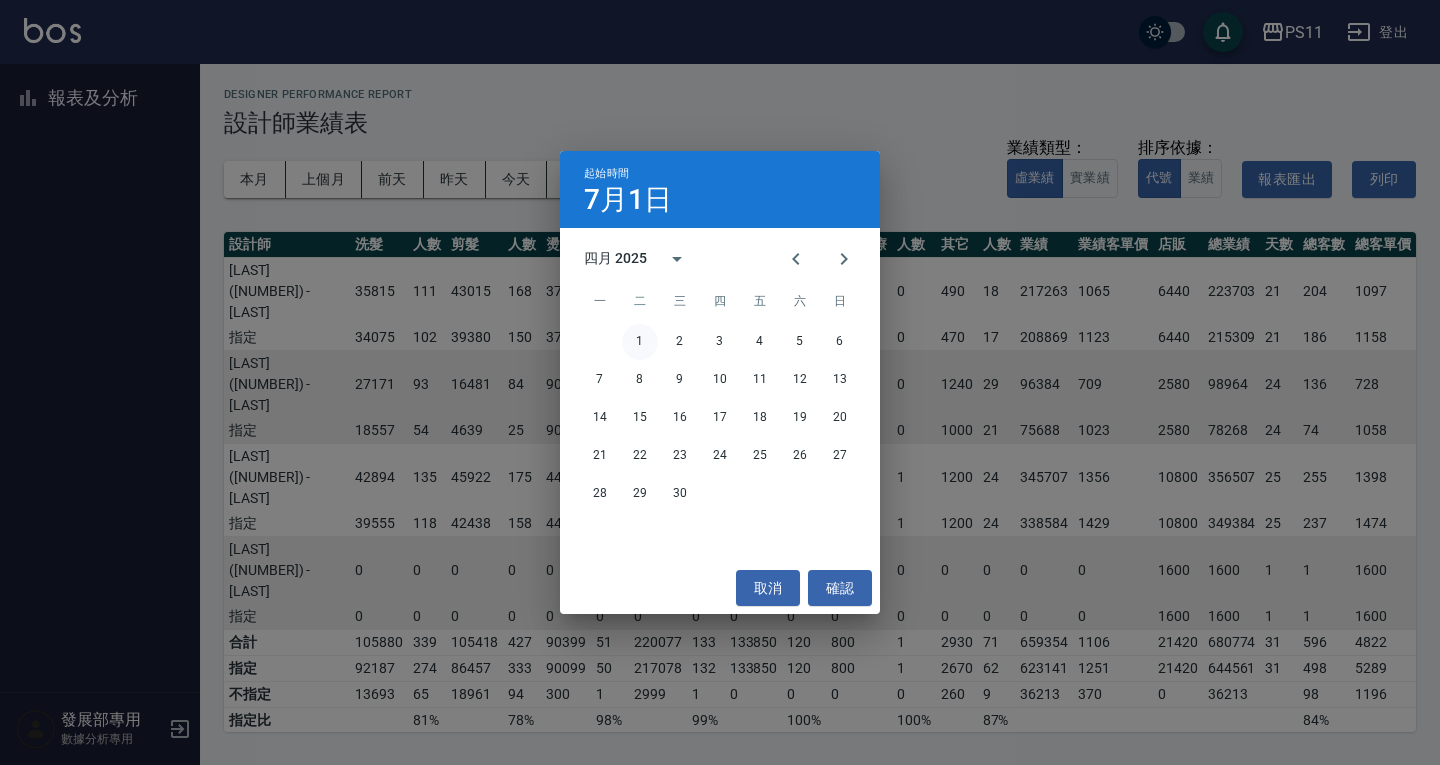 click on "1" at bounding box center (640, 342) 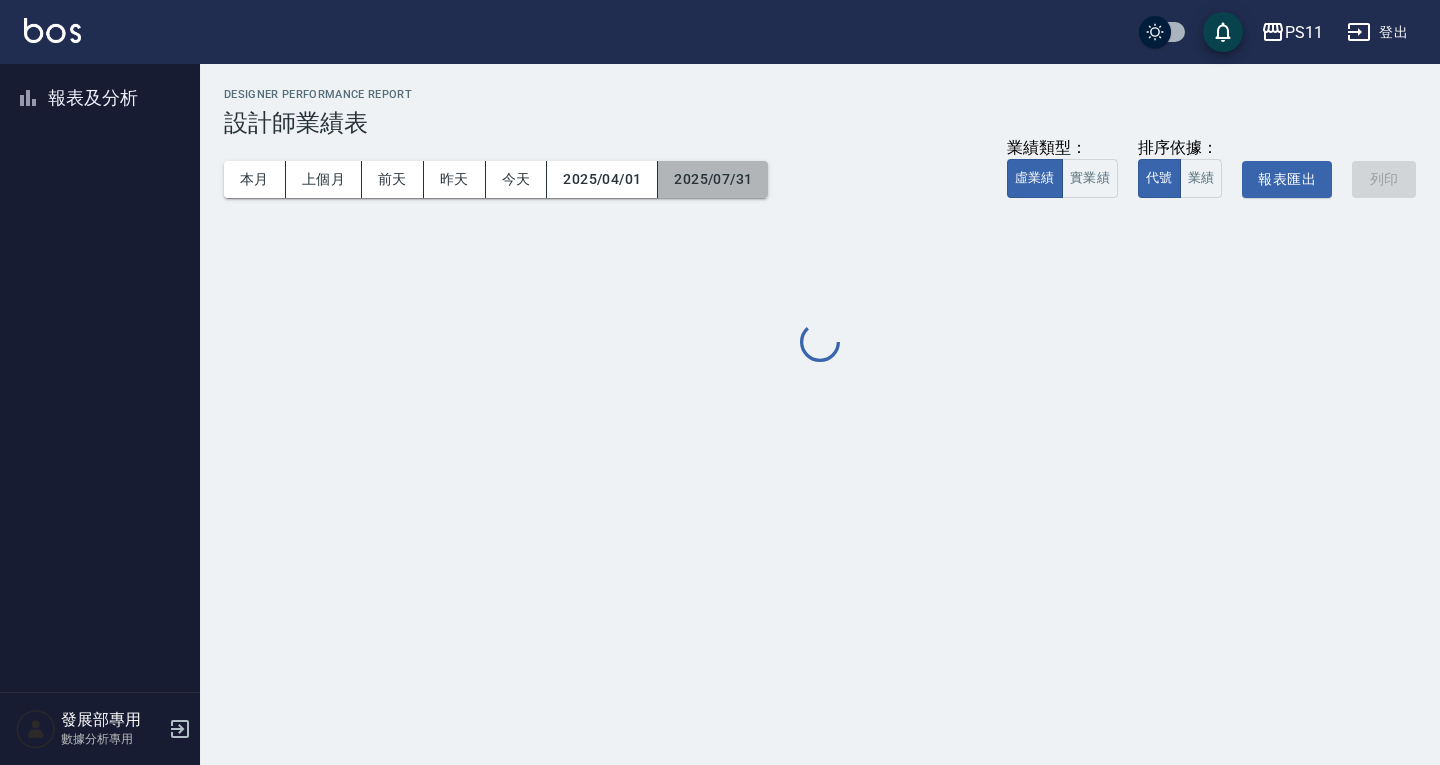click on "2025/07/31" at bounding box center [713, 179] 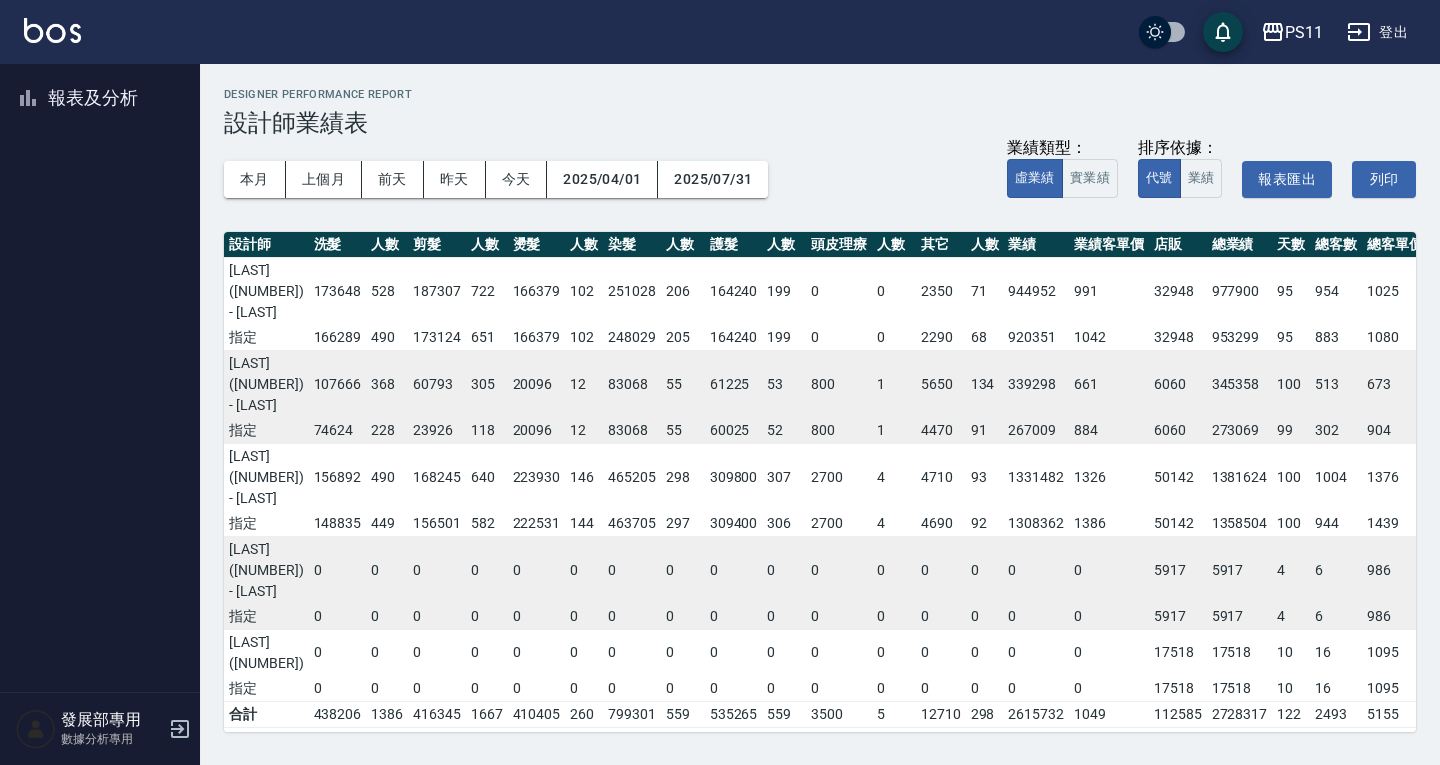 click on "頭皮理療" at bounding box center (839, 245) 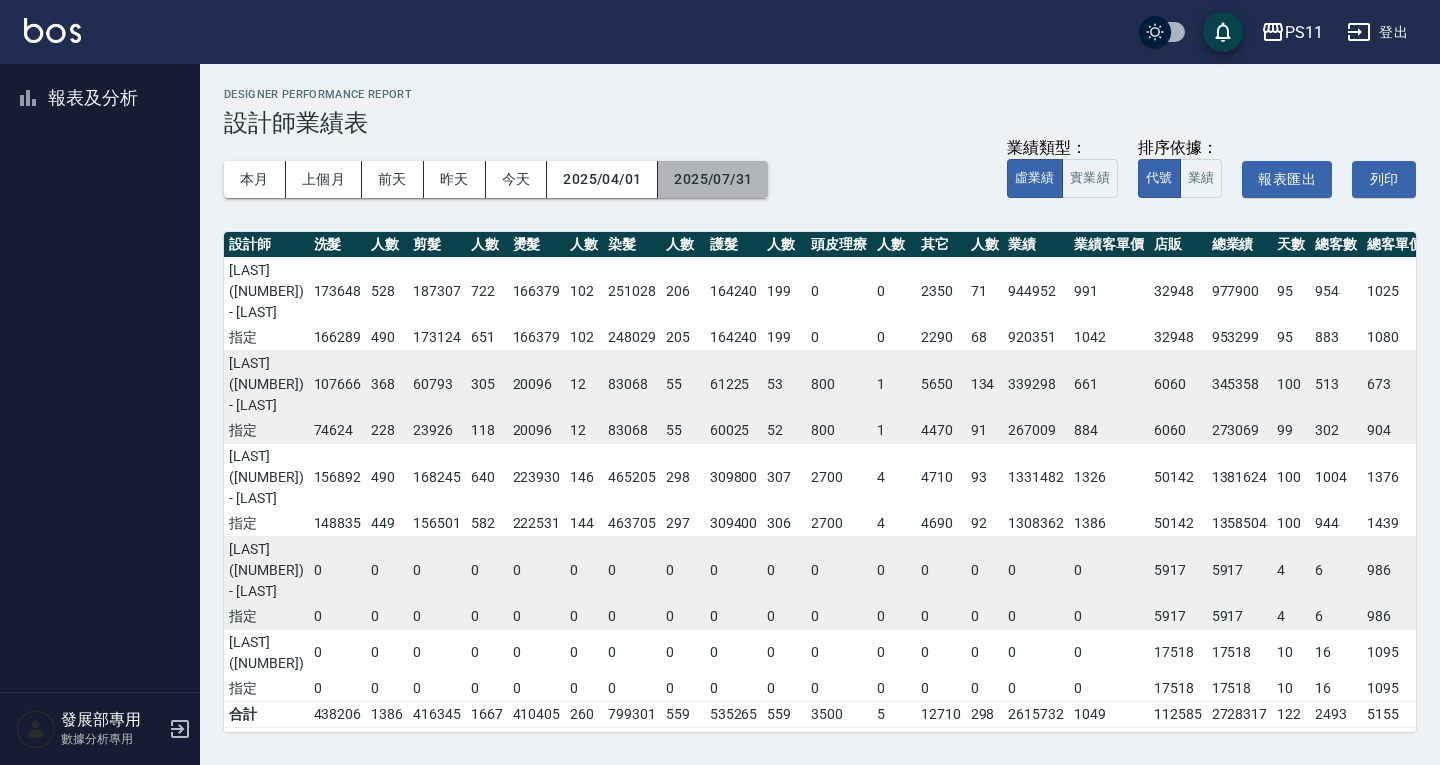 click on "2025/07/31" at bounding box center (713, 179) 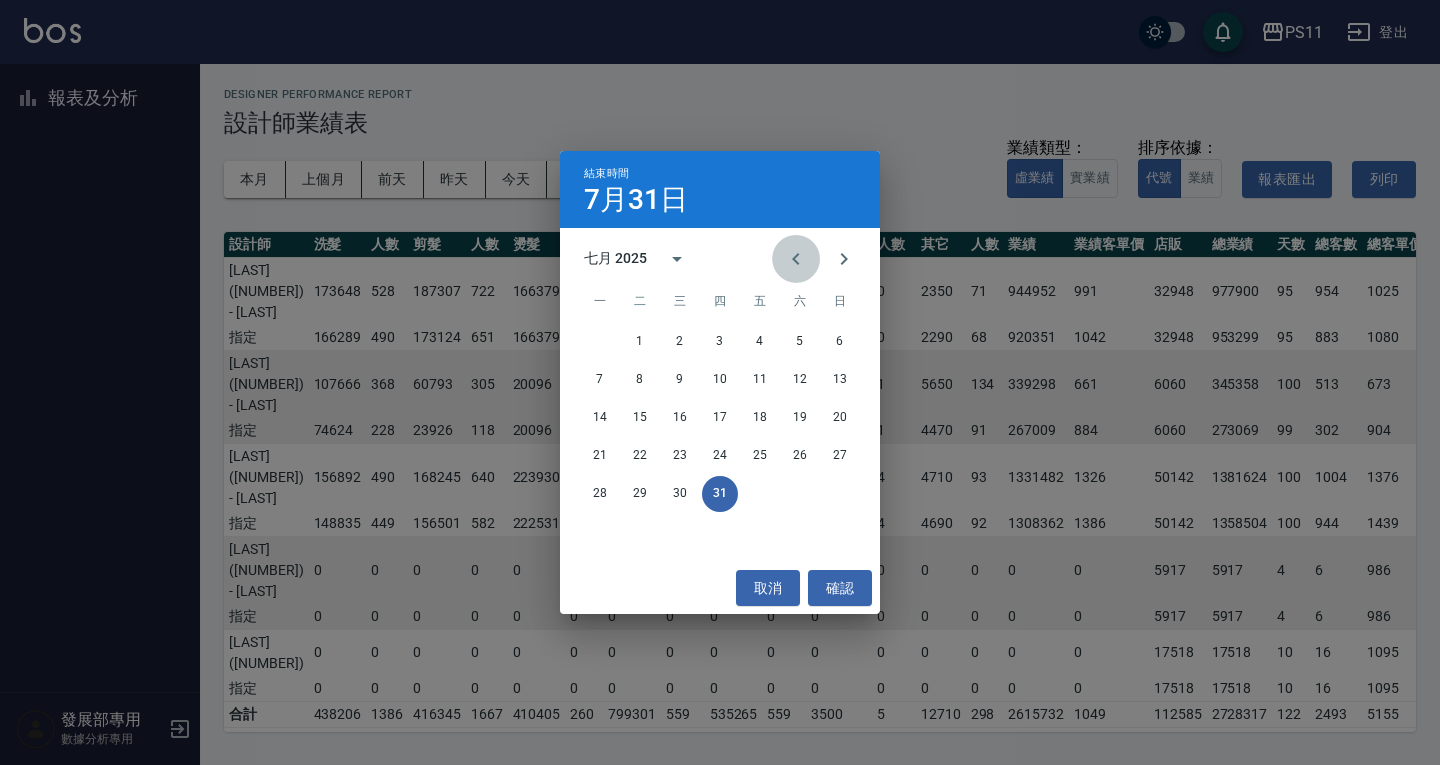 click 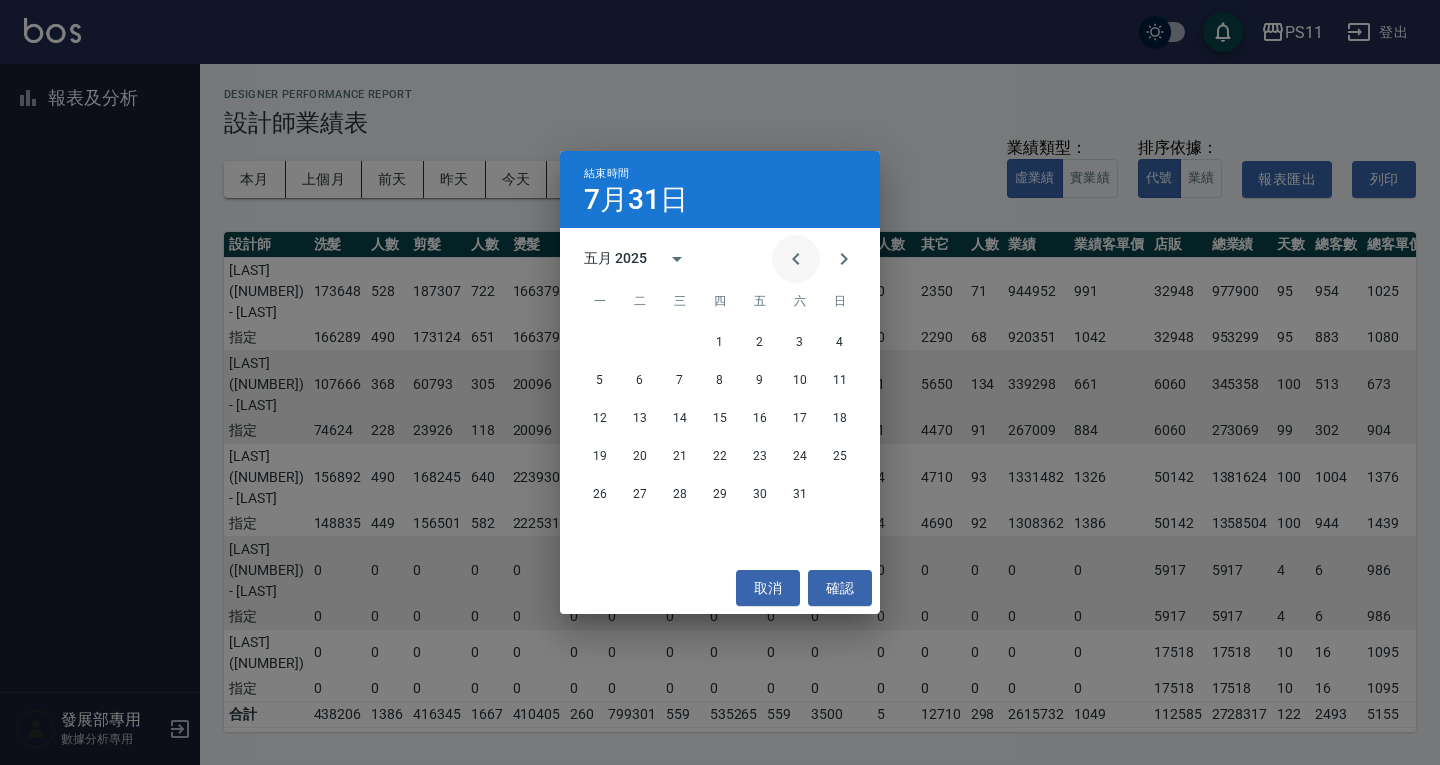 click 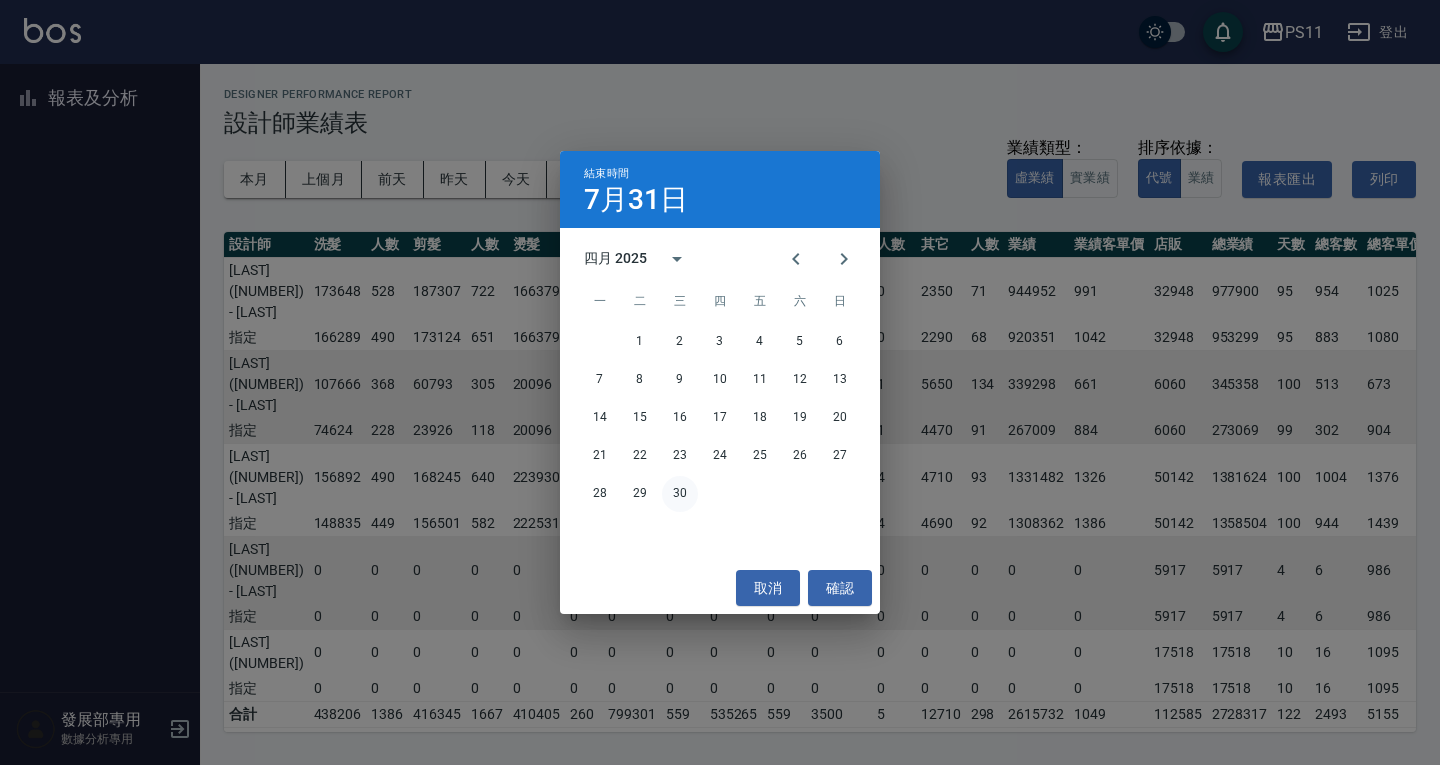 click on "30" at bounding box center [680, 494] 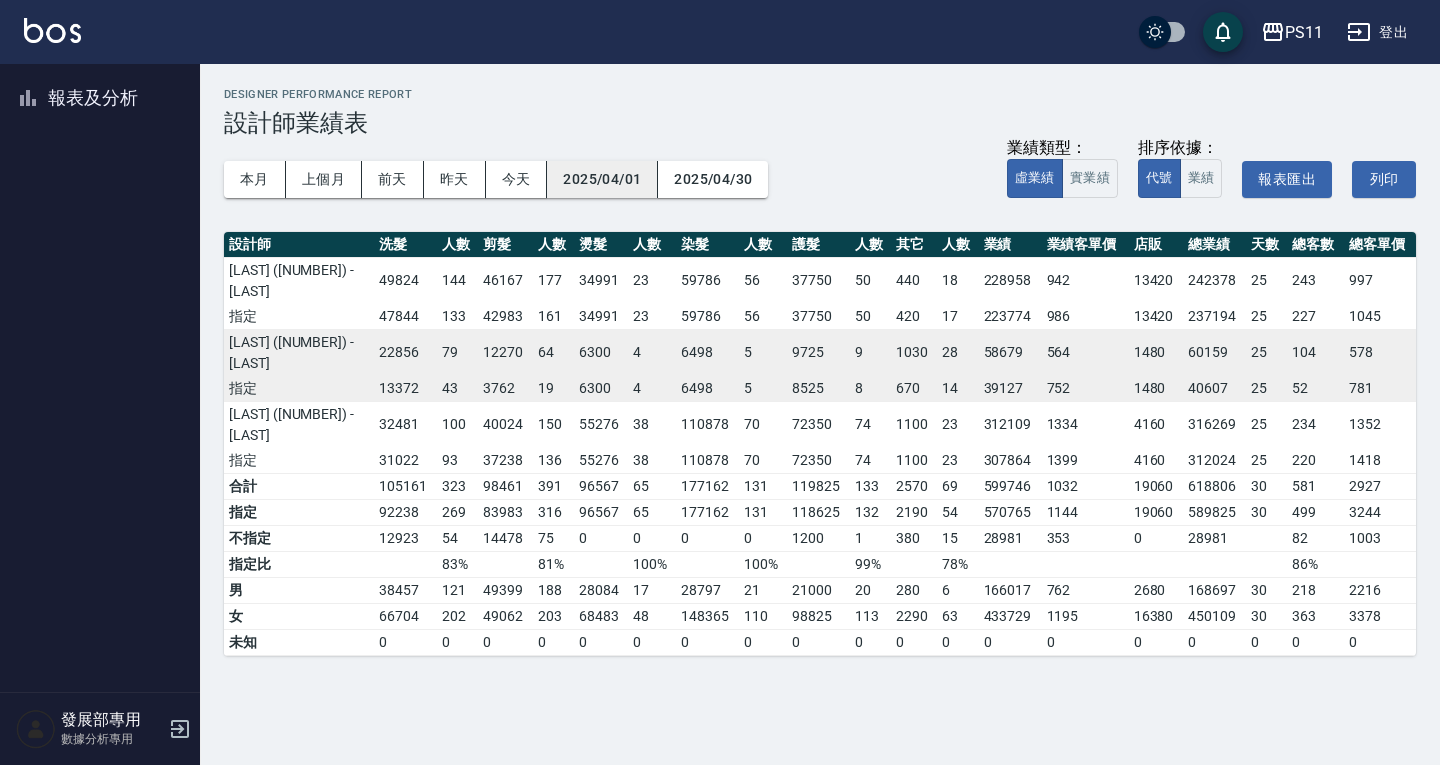 click on "2025/04/01" at bounding box center (602, 179) 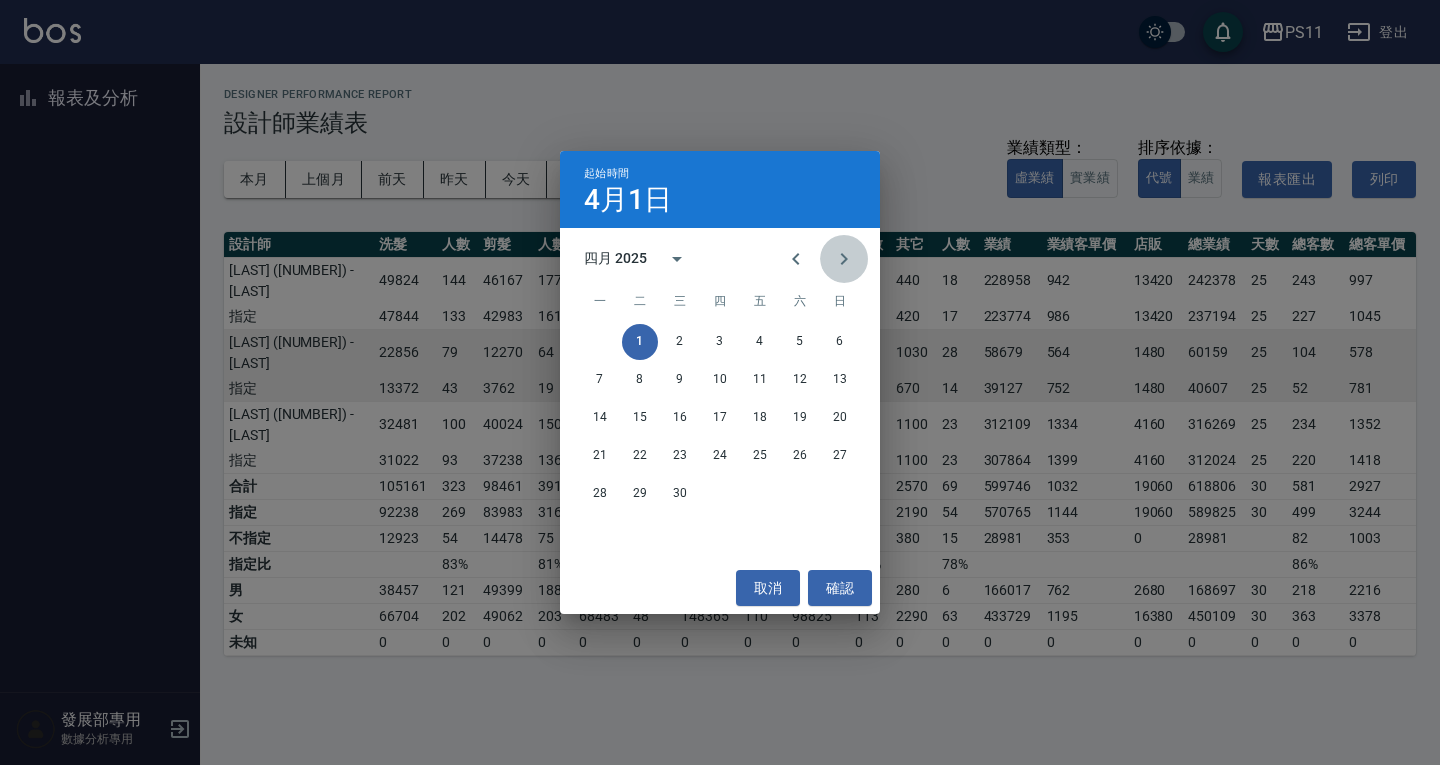 click 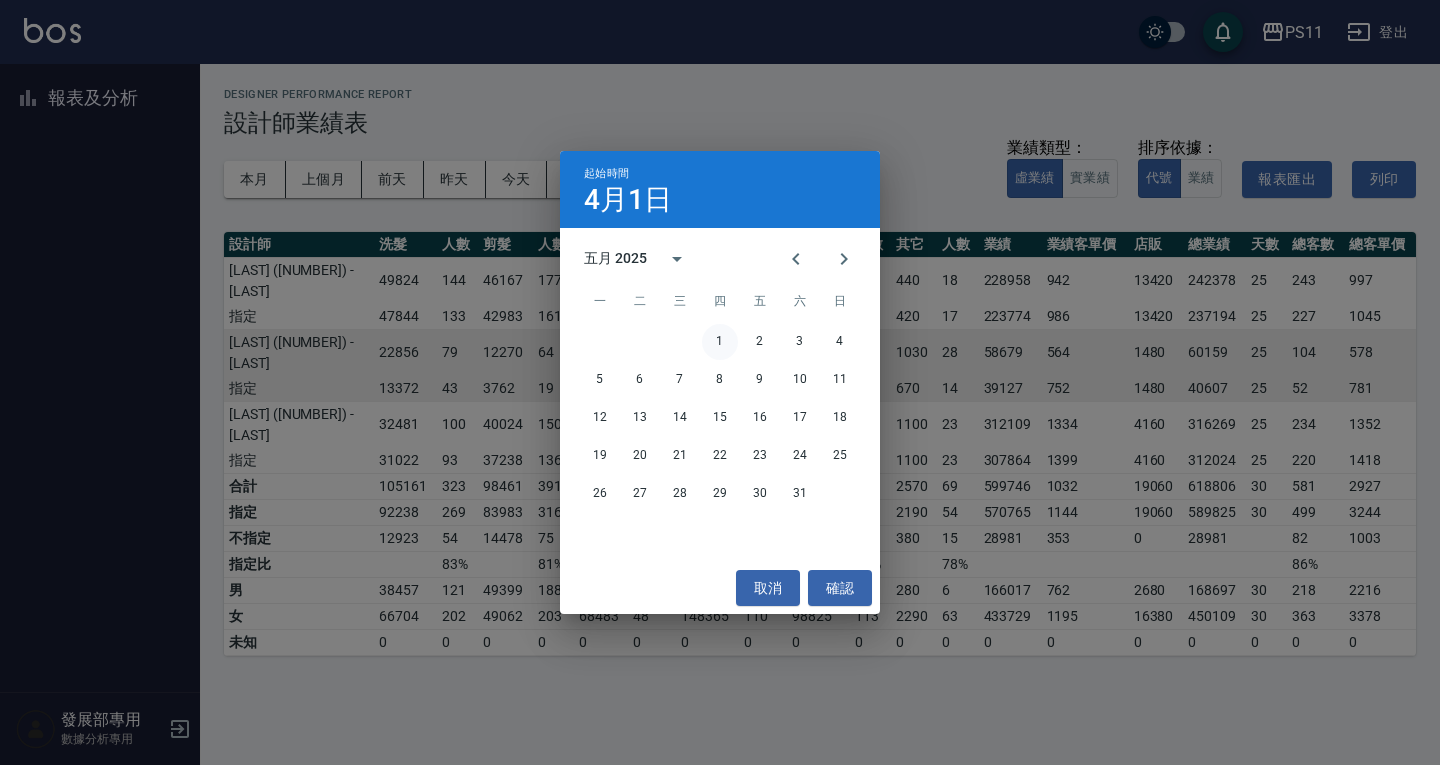 click on "1" at bounding box center (720, 342) 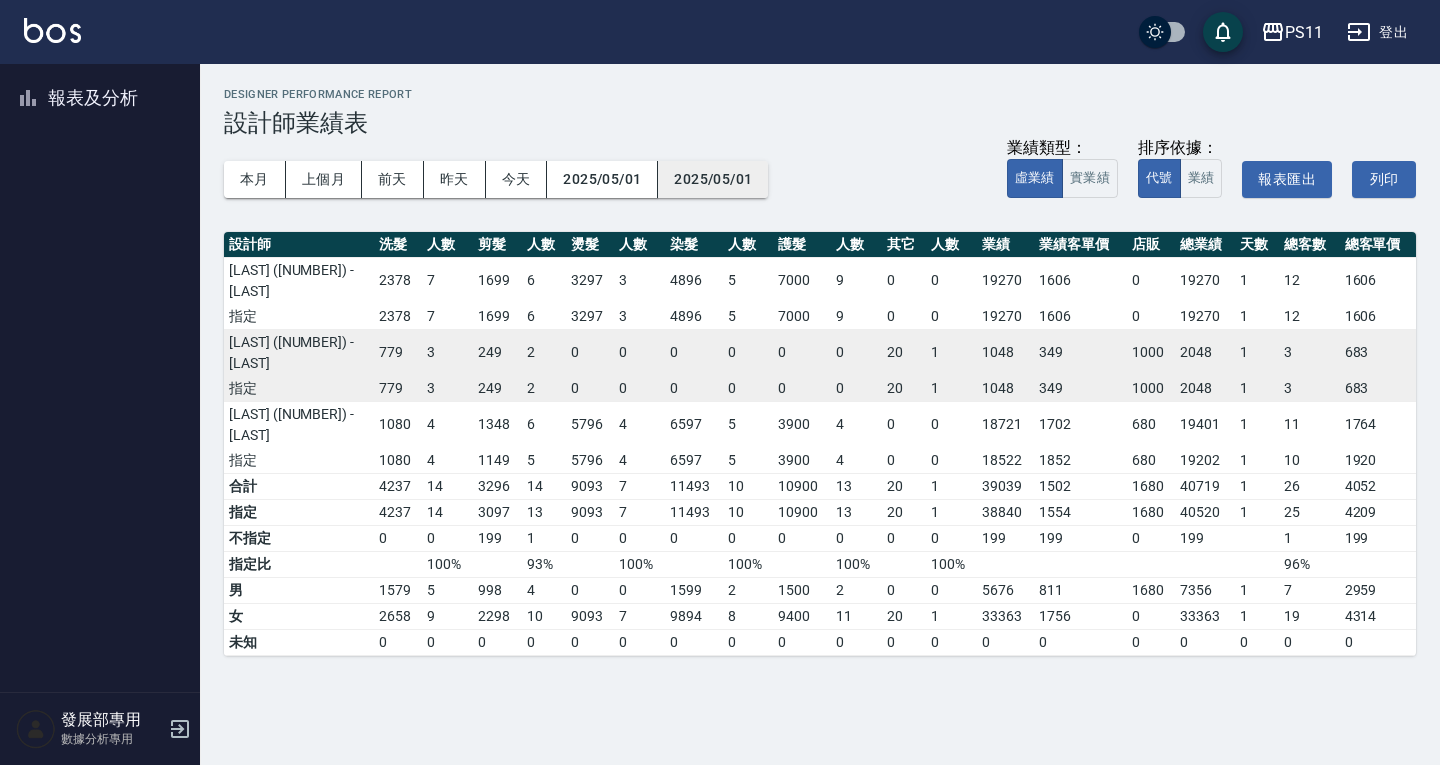 click on "2025/05/01" at bounding box center [713, 179] 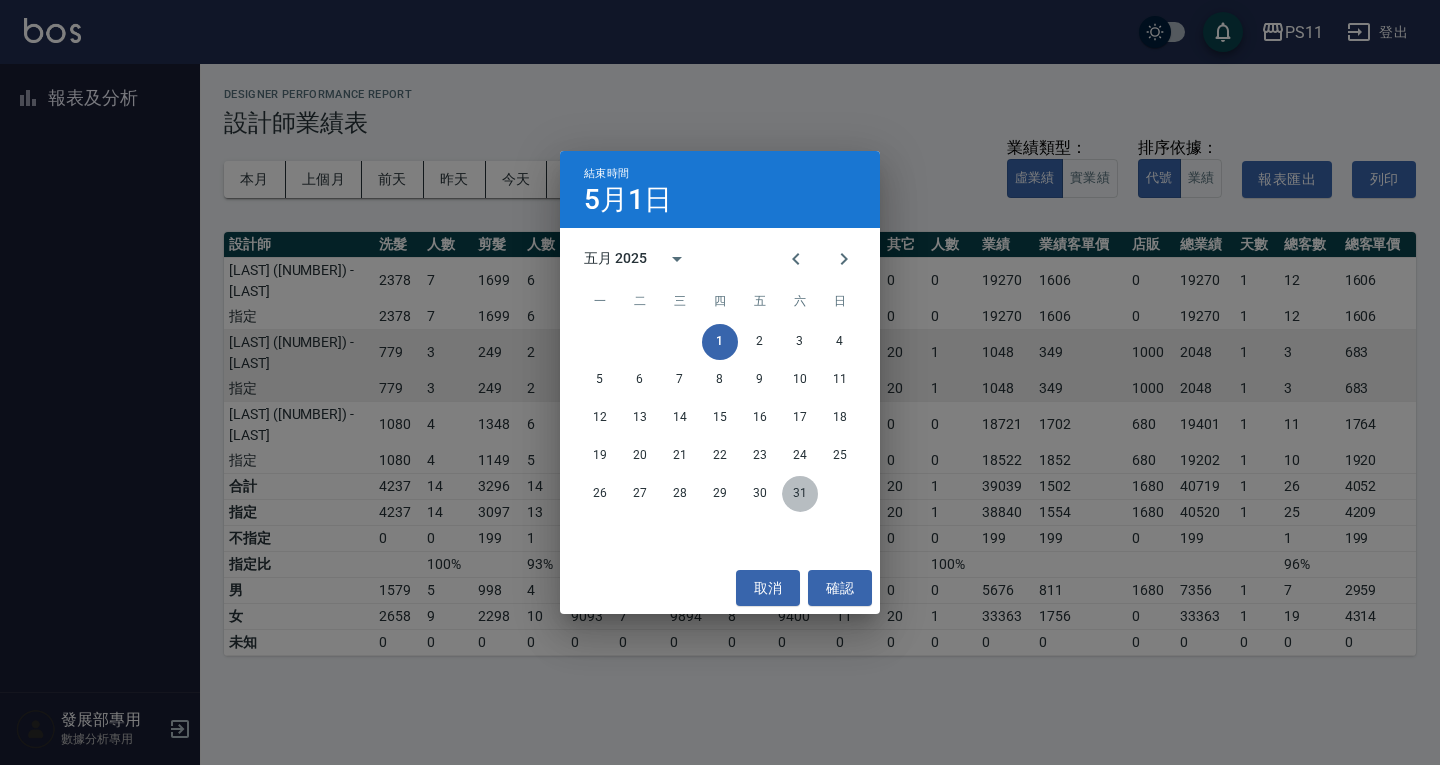 click on "31" at bounding box center [800, 494] 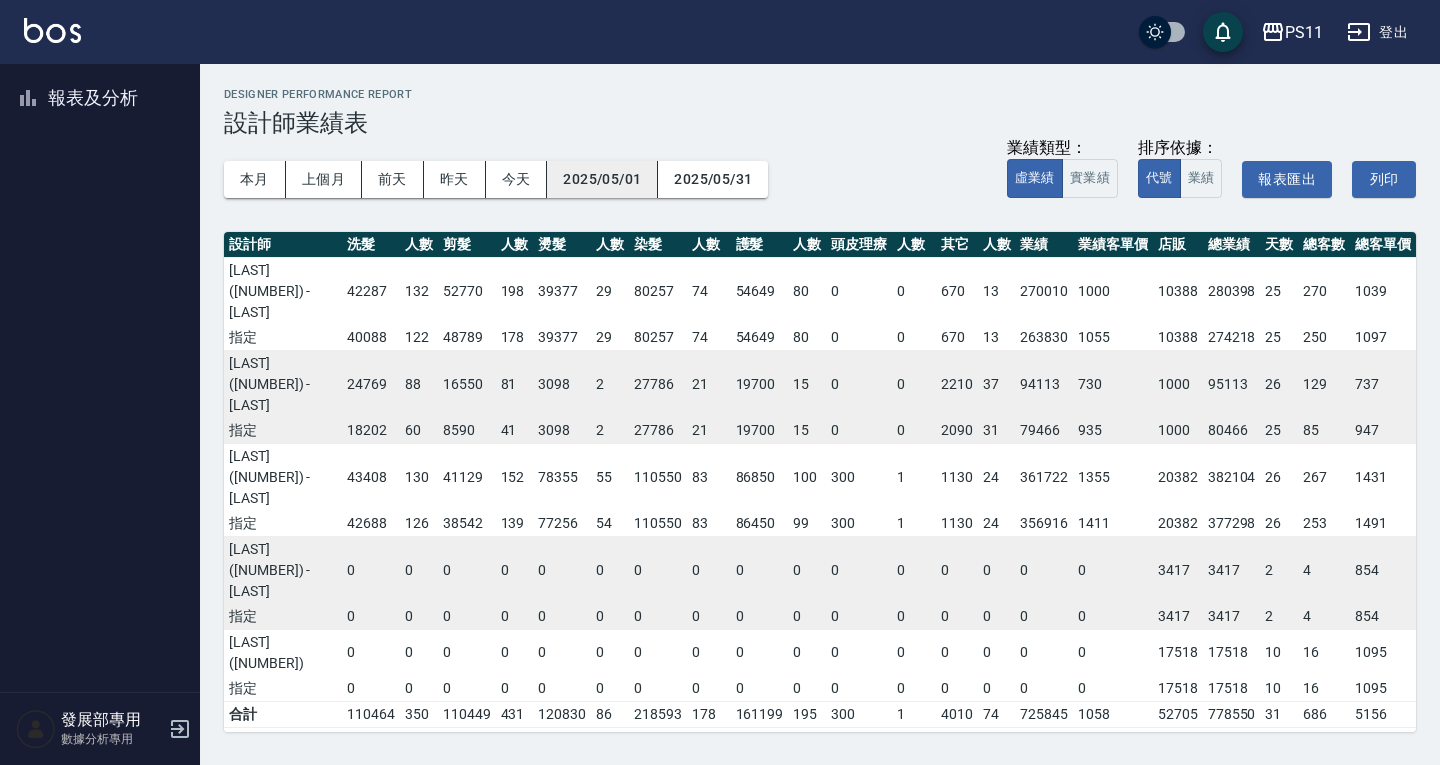 click on "2025/05/01" at bounding box center [602, 179] 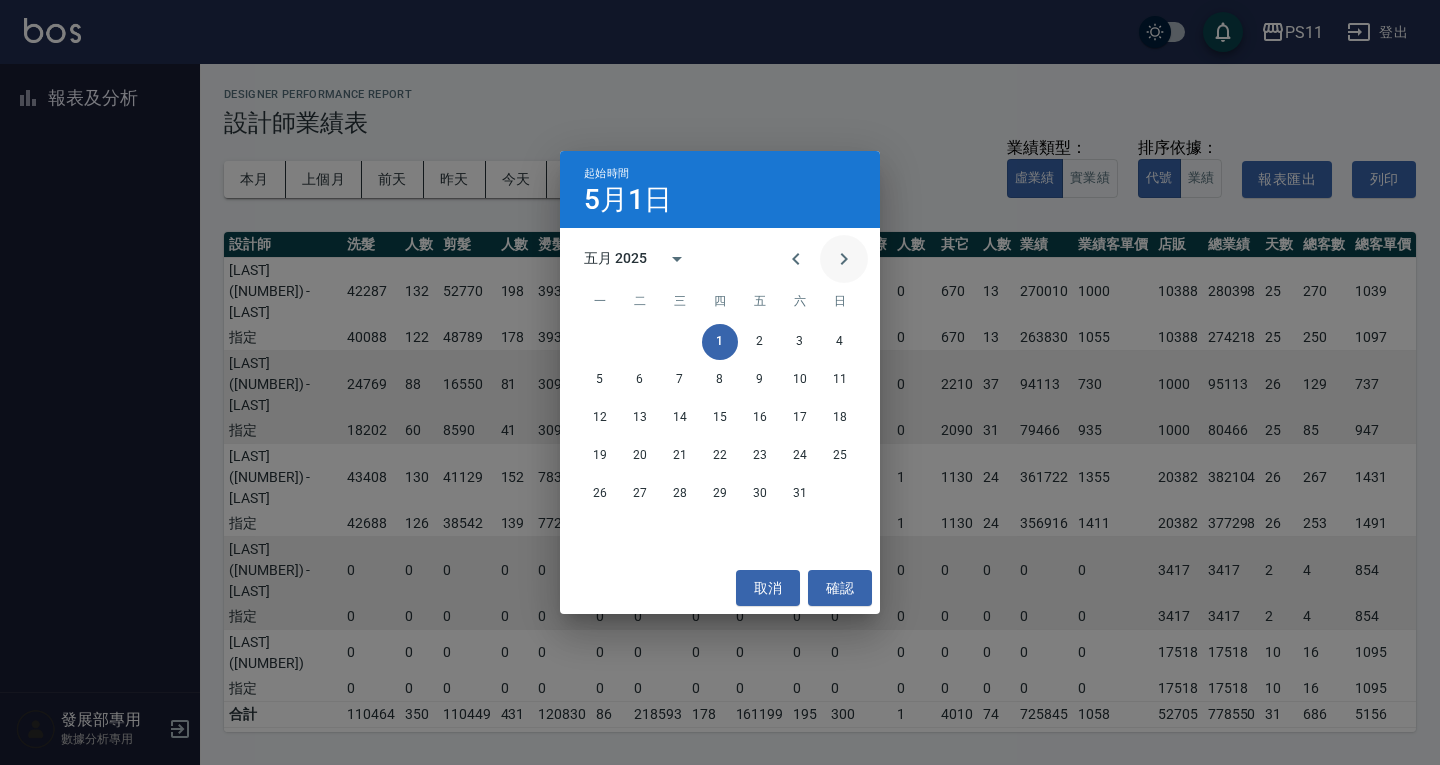 click 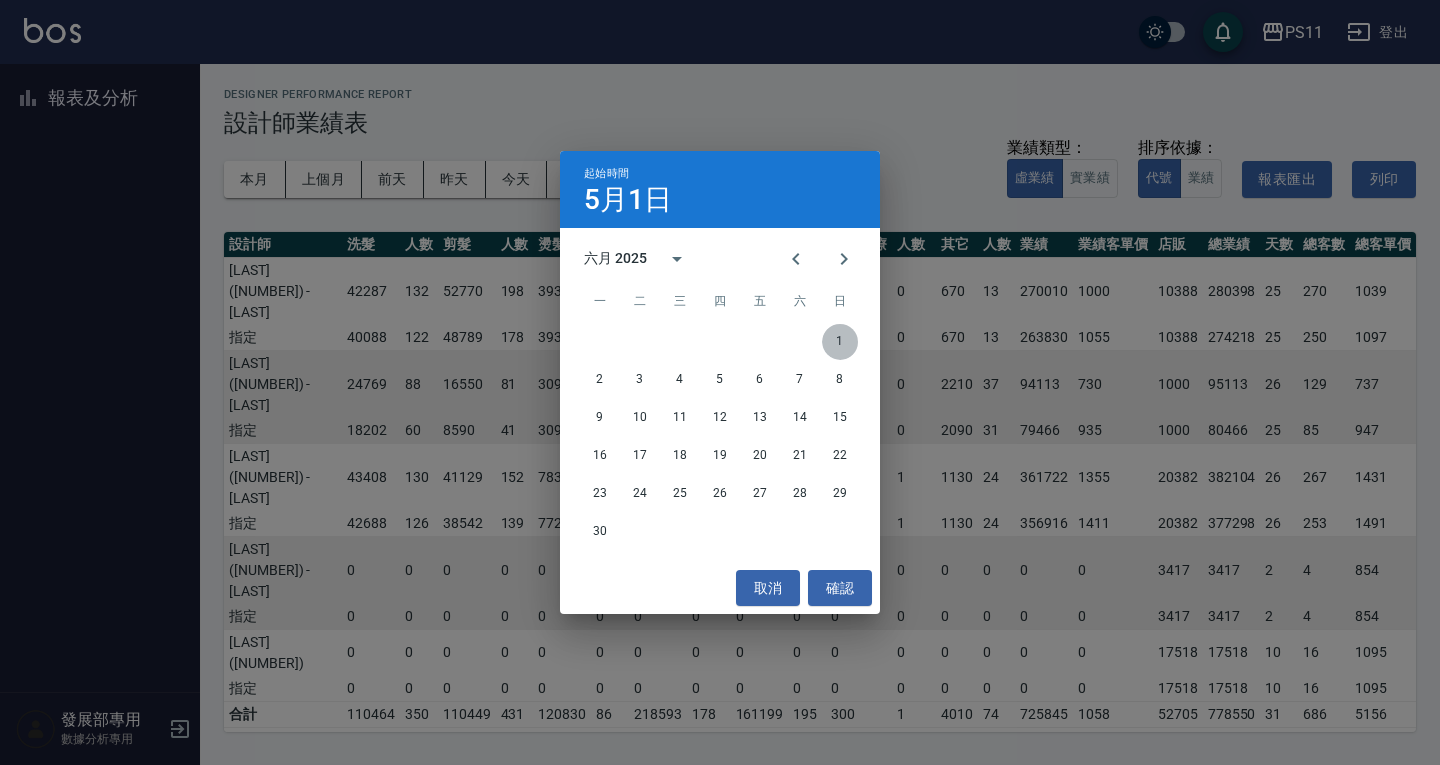 click on "1" at bounding box center [840, 342] 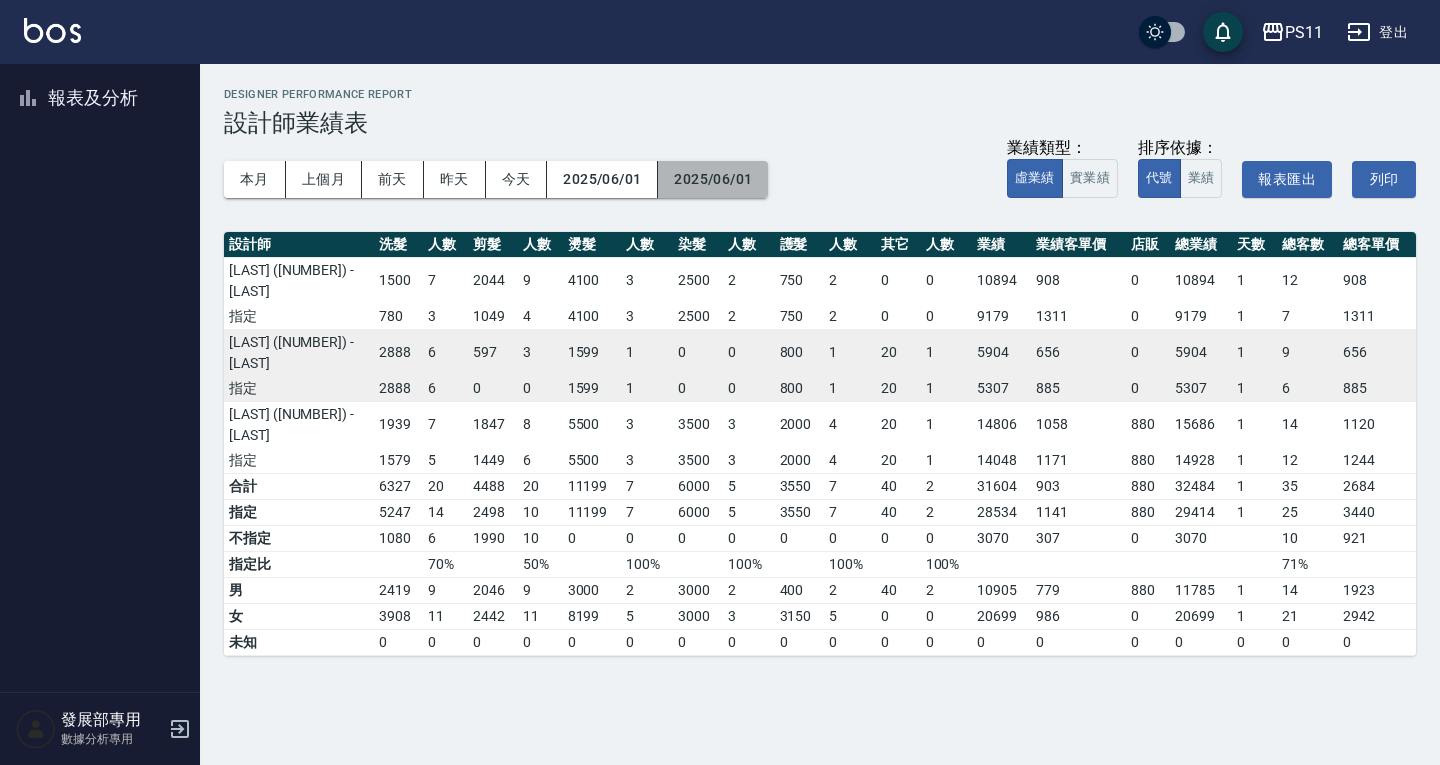 click on "2025/06/01" at bounding box center (713, 179) 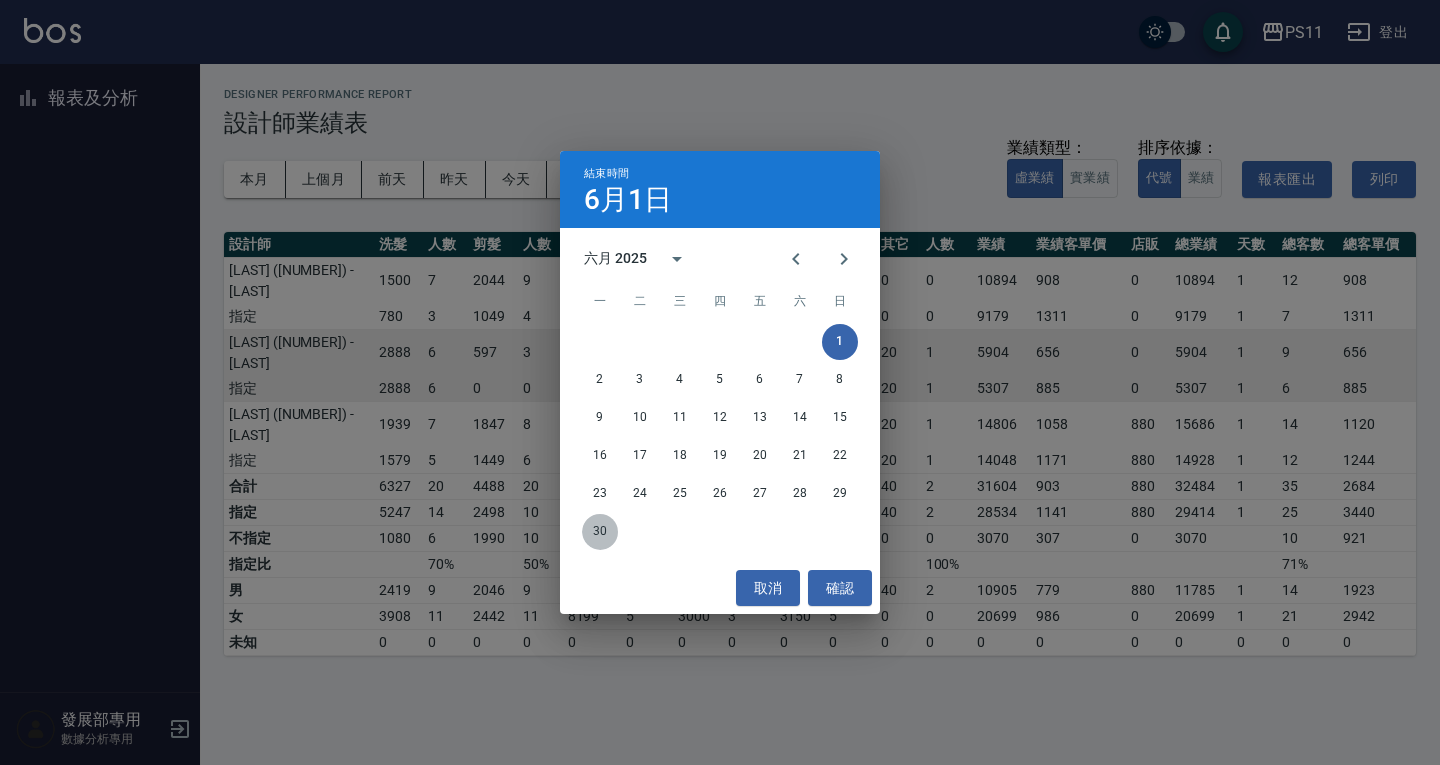 click on "30" at bounding box center (600, 532) 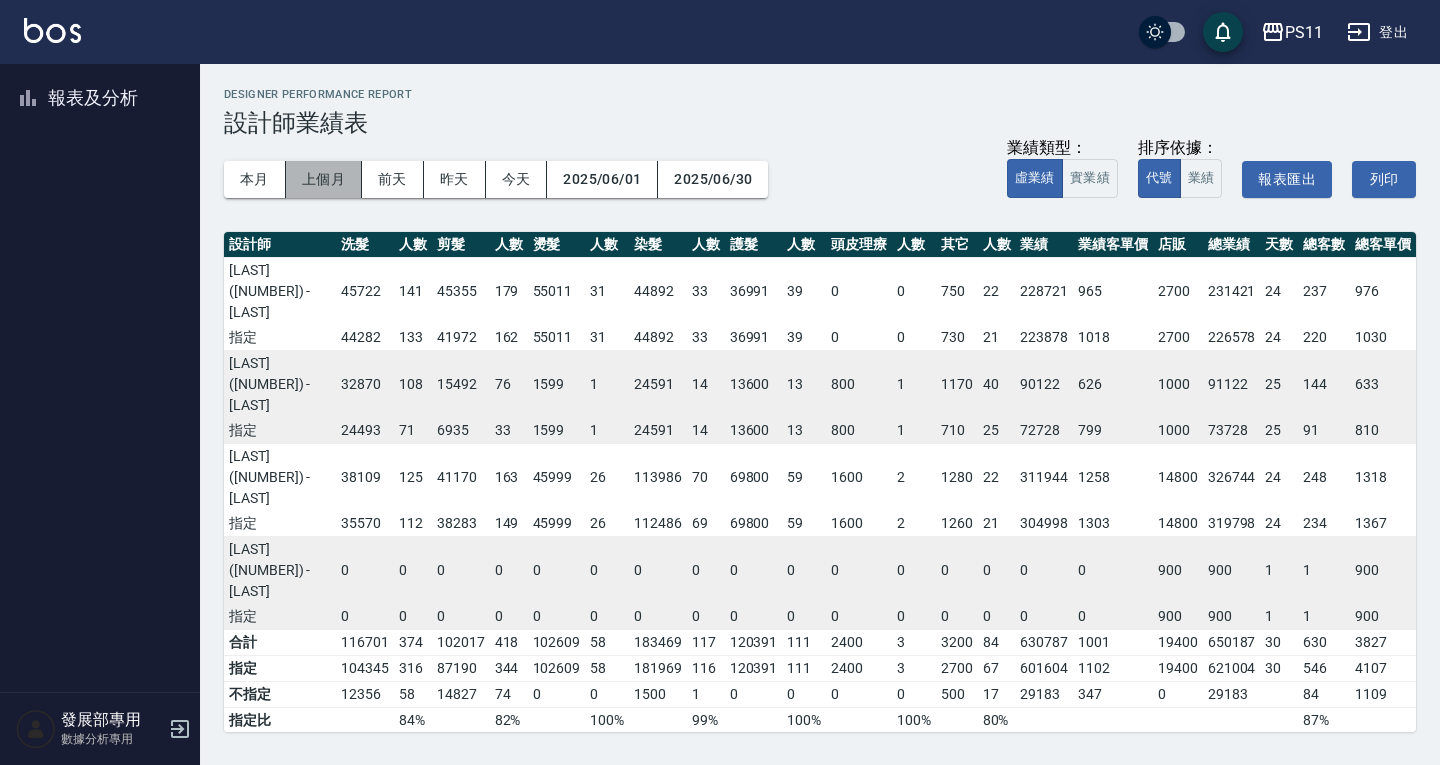 click on "上個月" at bounding box center [324, 179] 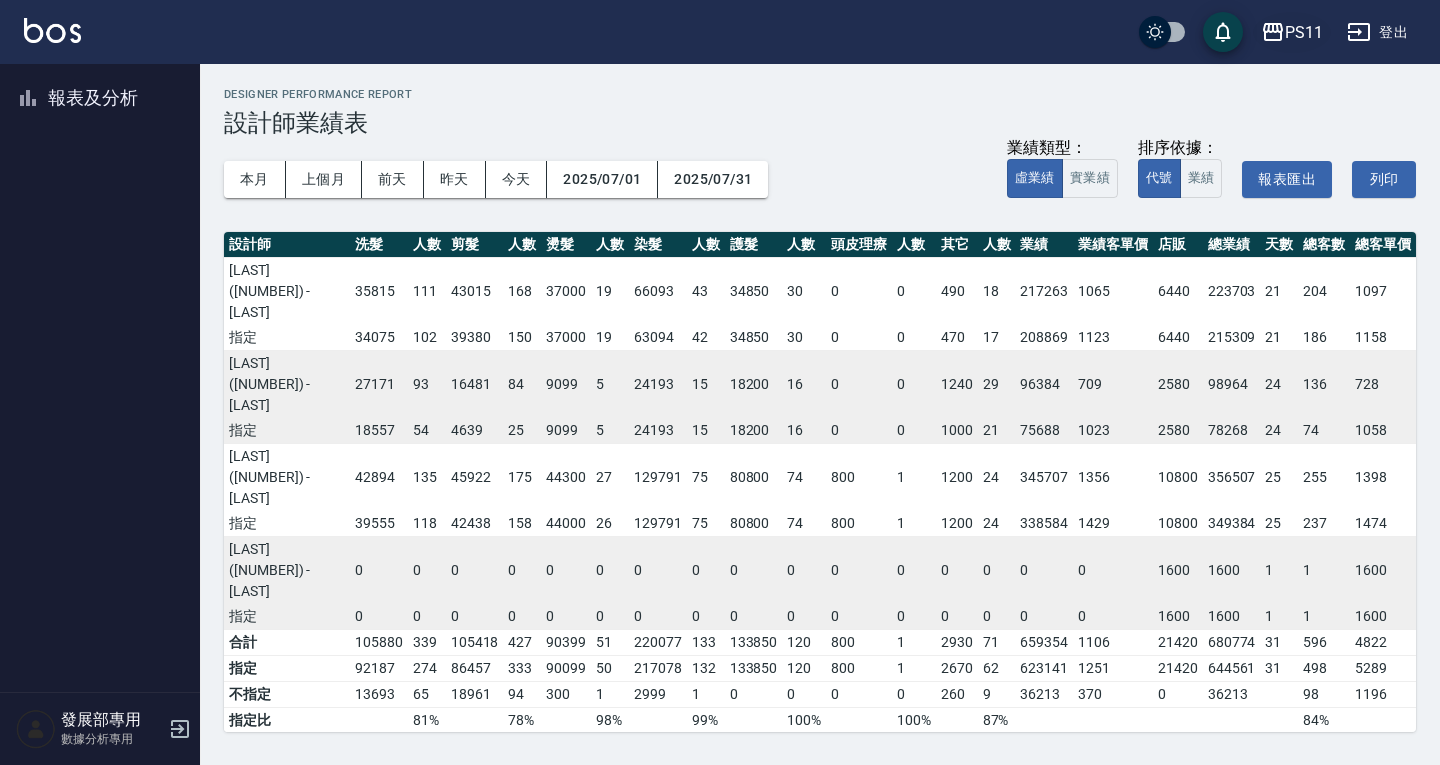 click on "PS11" at bounding box center [1304, 32] 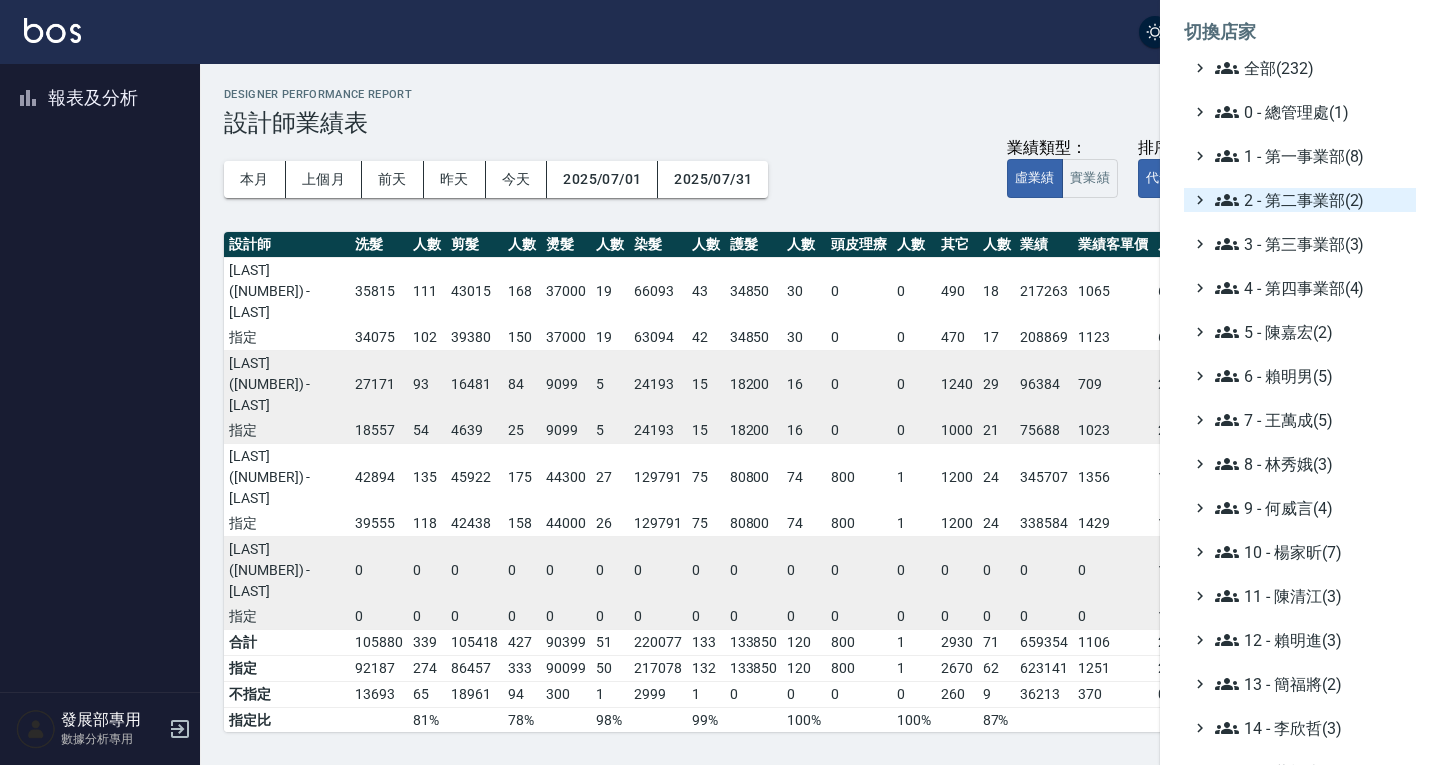 click on "2 - 第二事業部(2)" at bounding box center (1311, 200) 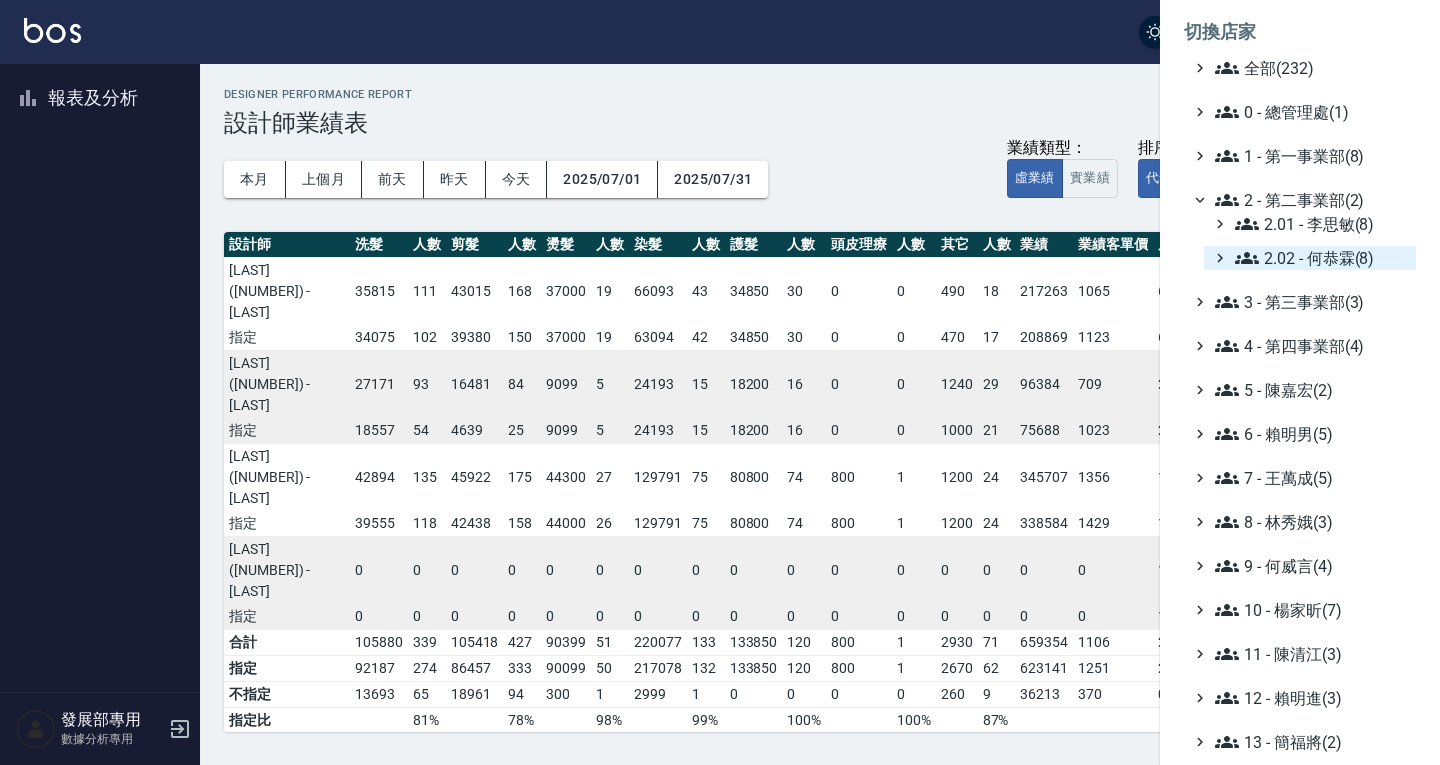 click on "2.02 - 何恭霖(8)" at bounding box center (1321, 258) 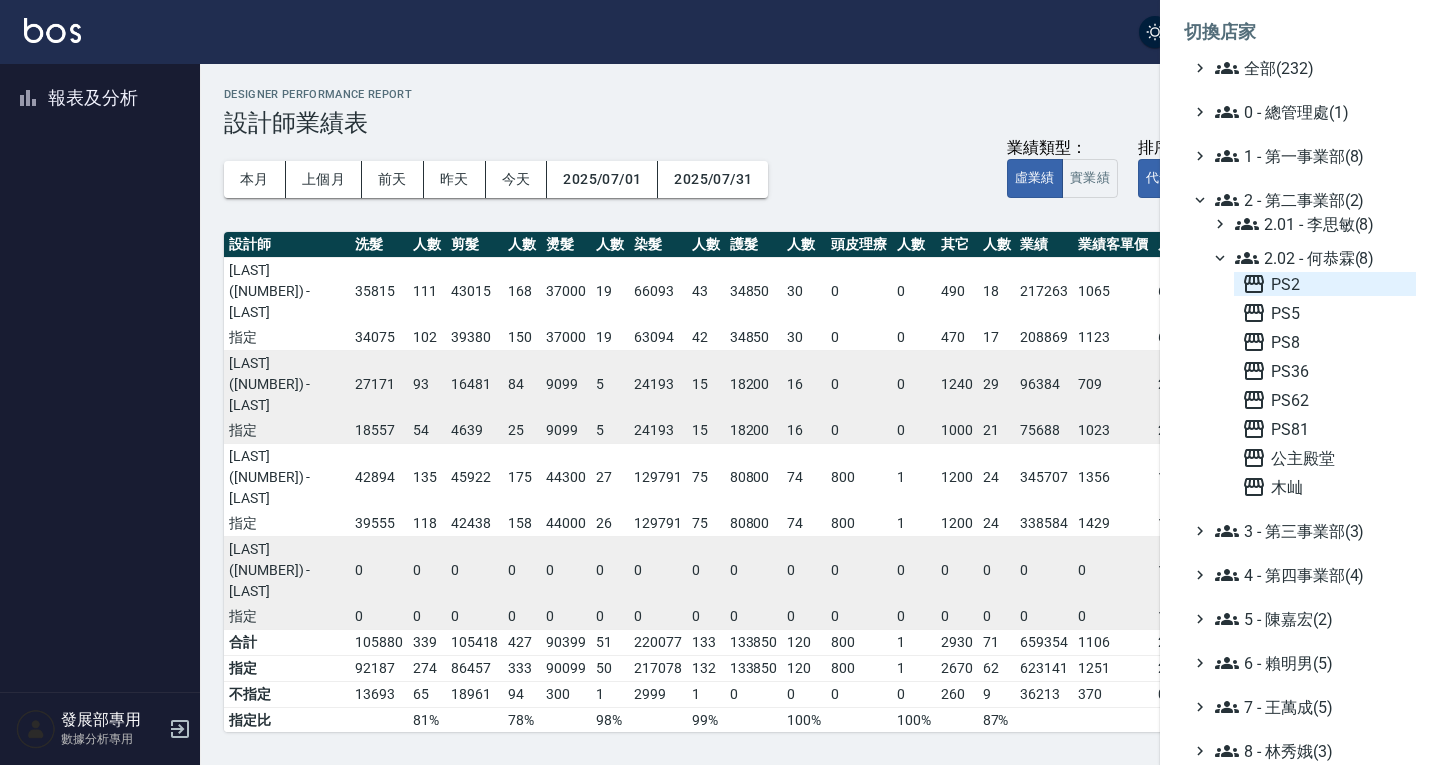 click on "PS2" at bounding box center [1325, 284] 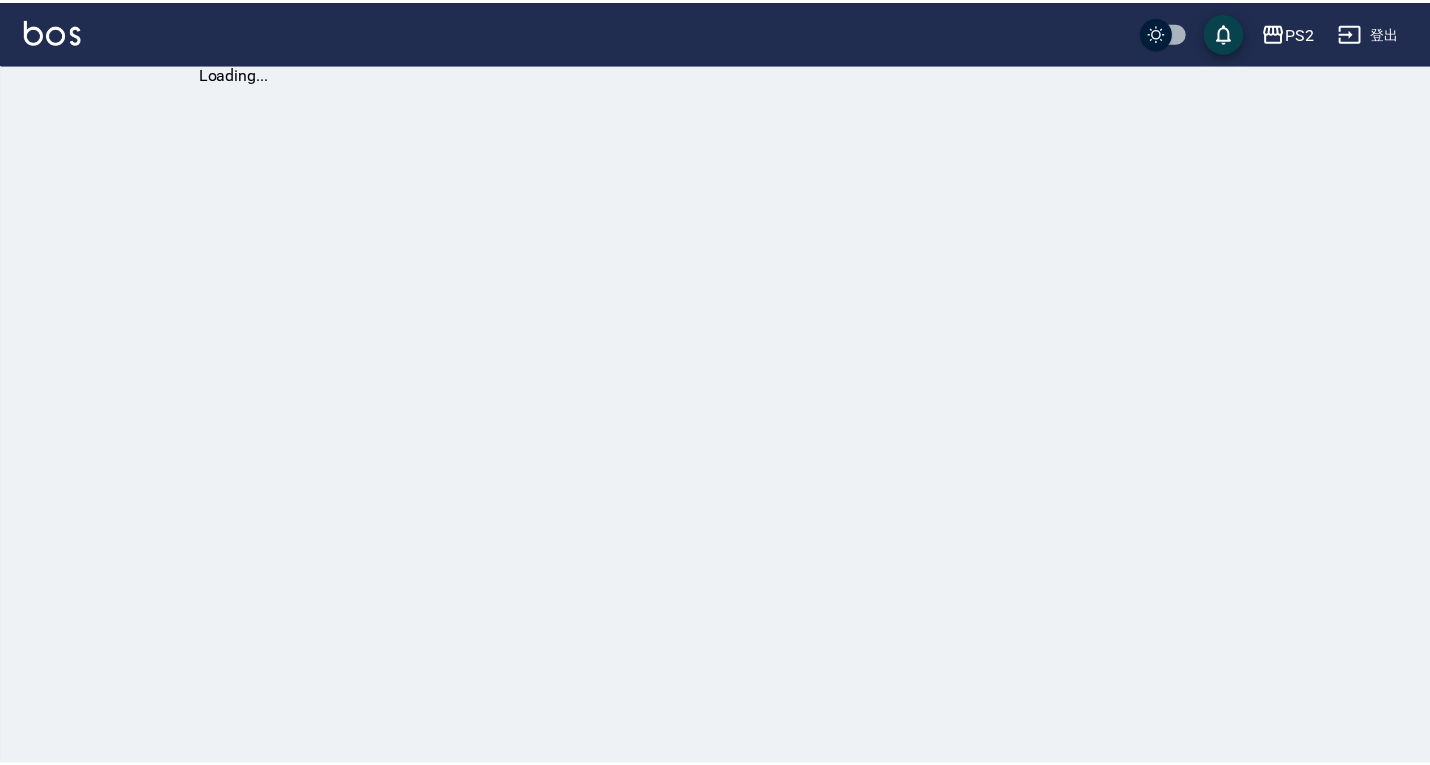 scroll, scrollTop: 0, scrollLeft: 0, axis: both 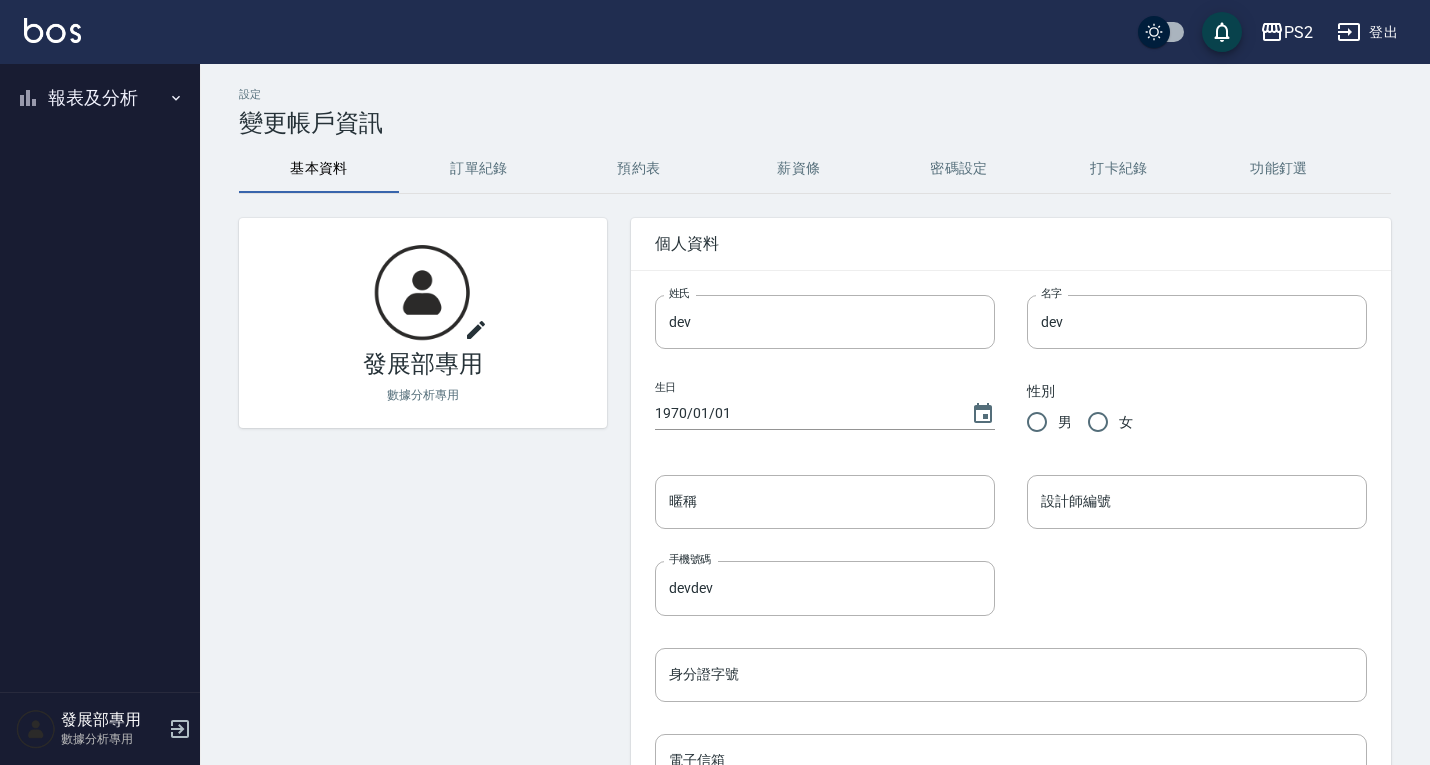 click on "報表及分析" at bounding box center [100, 98] 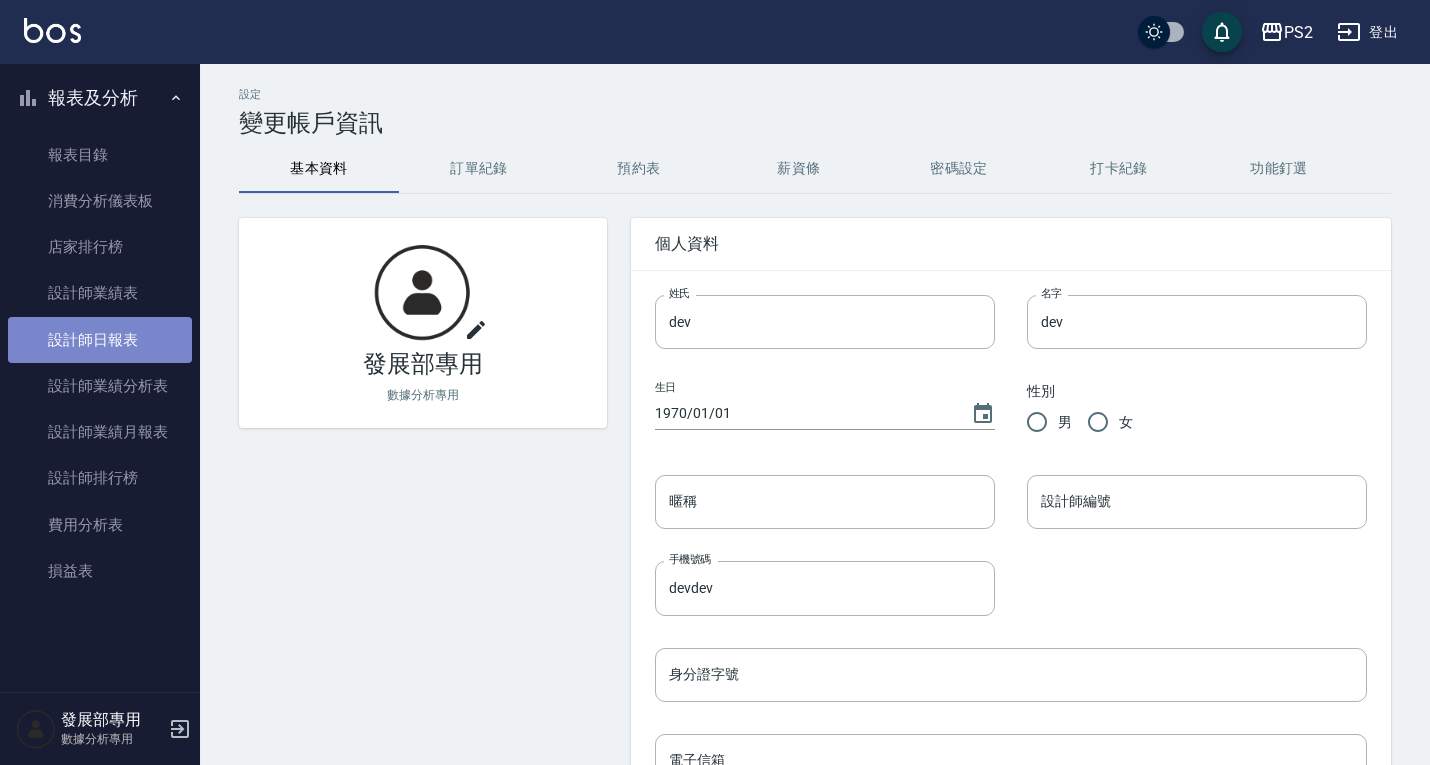click on "設計師日報表" at bounding box center (100, 340) 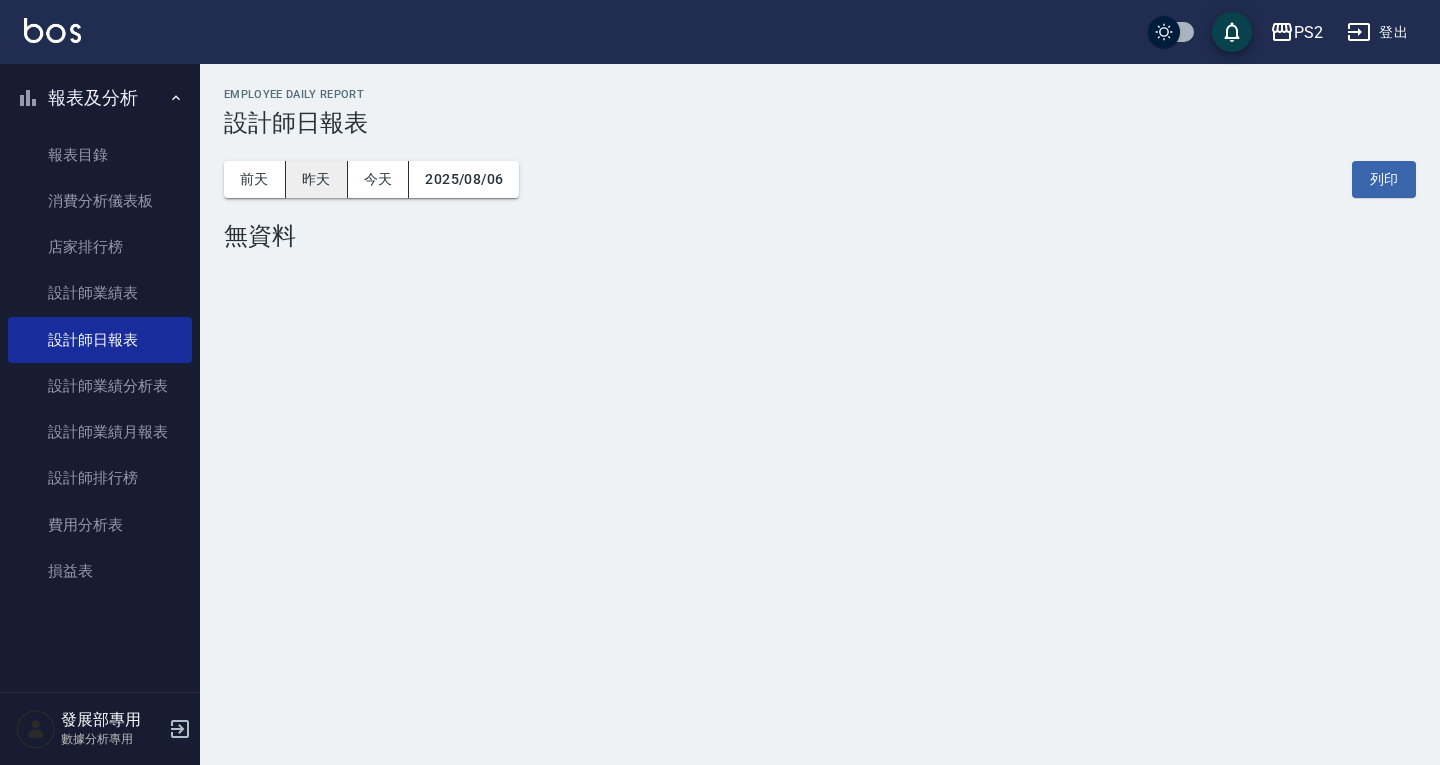 click on "昨天" at bounding box center (317, 179) 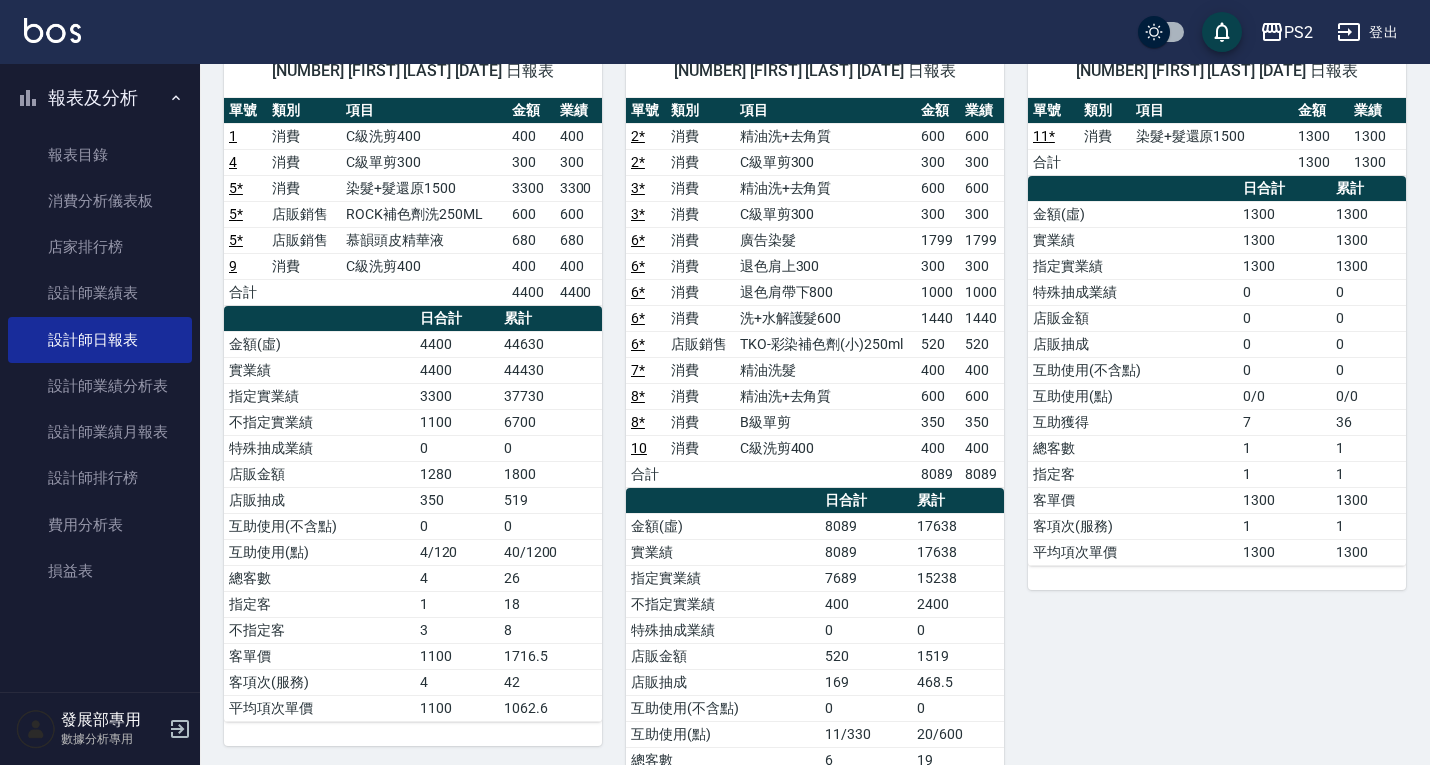 scroll, scrollTop: 0, scrollLeft: 0, axis: both 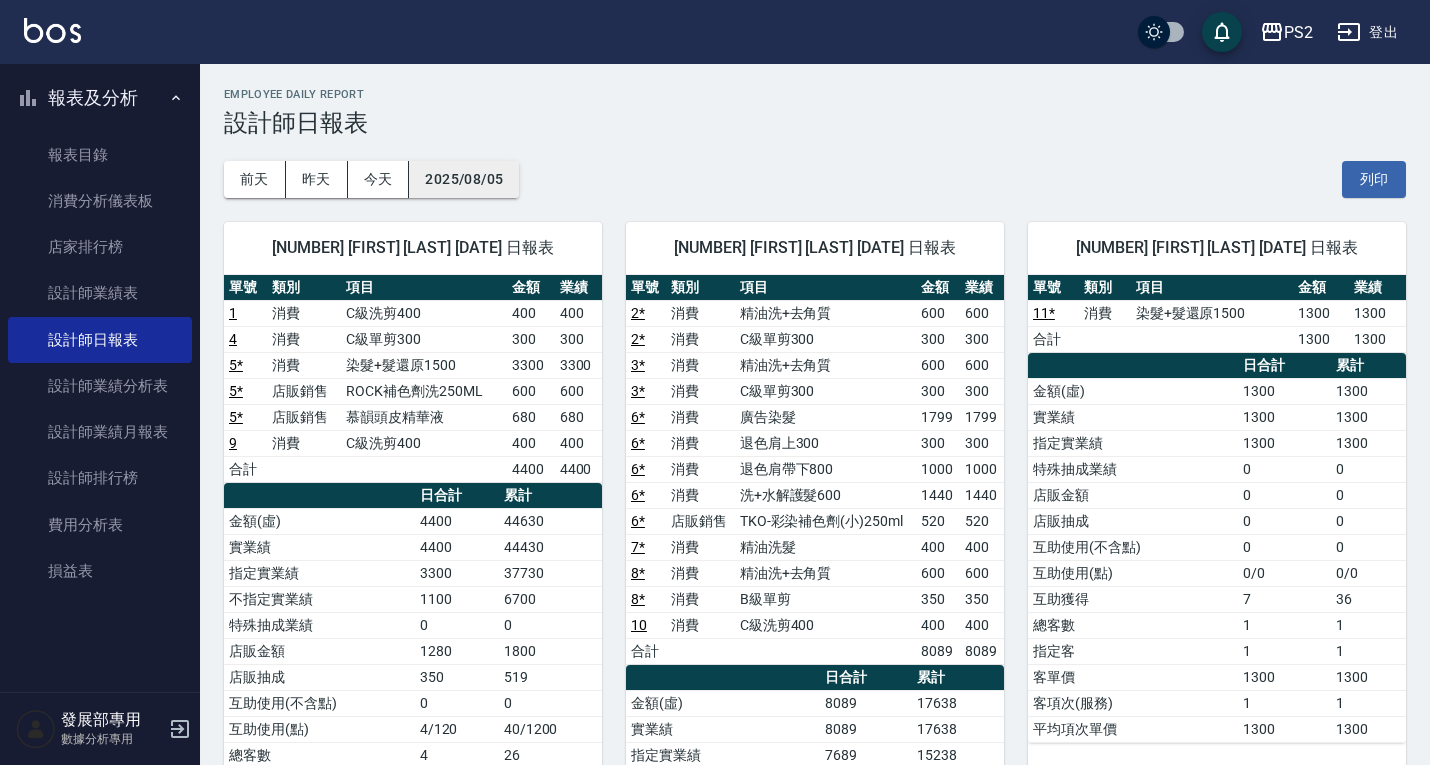 click on "2025/08/05" at bounding box center (464, 179) 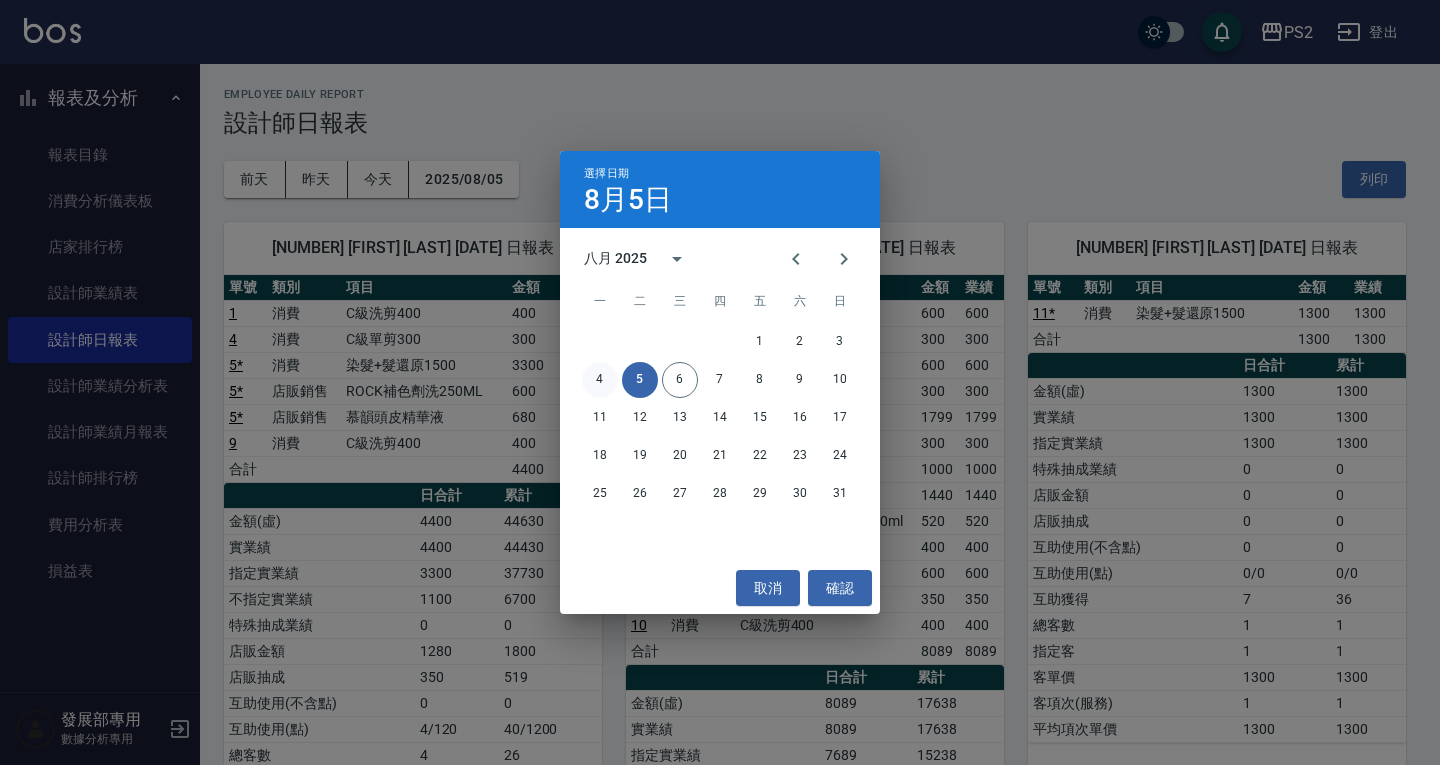 click on "4" at bounding box center [600, 380] 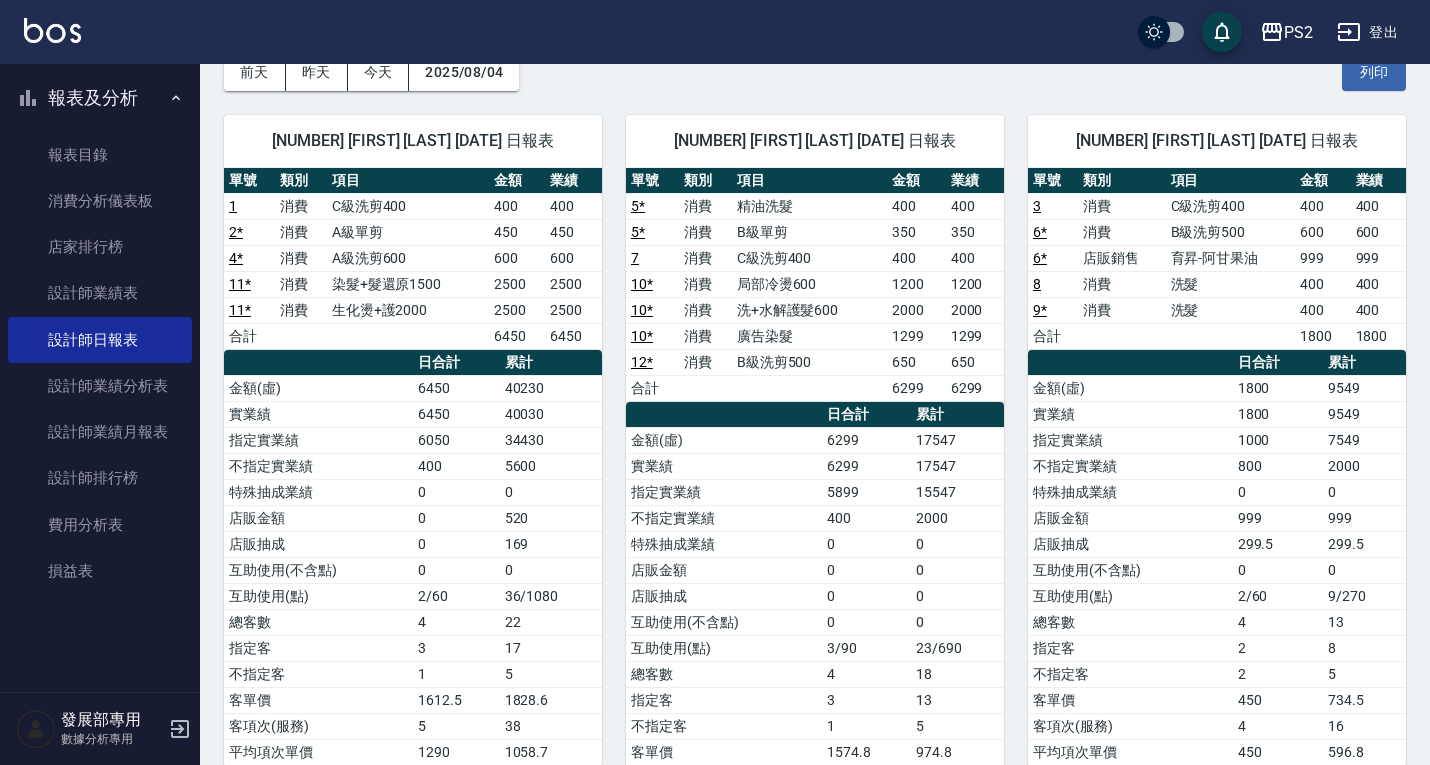 scroll, scrollTop: 0, scrollLeft: 0, axis: both 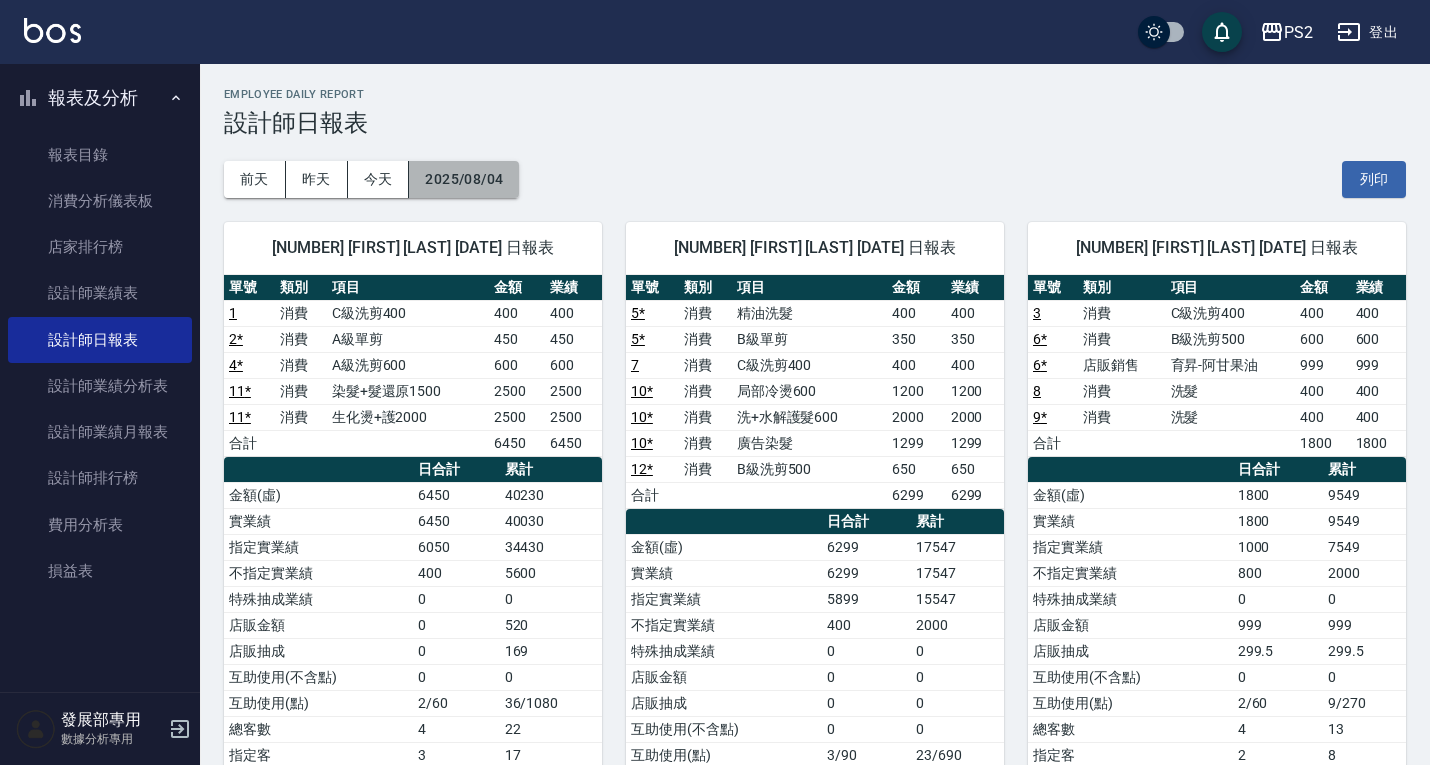 click on "2025/08/04" at bounding box center [464, 179] 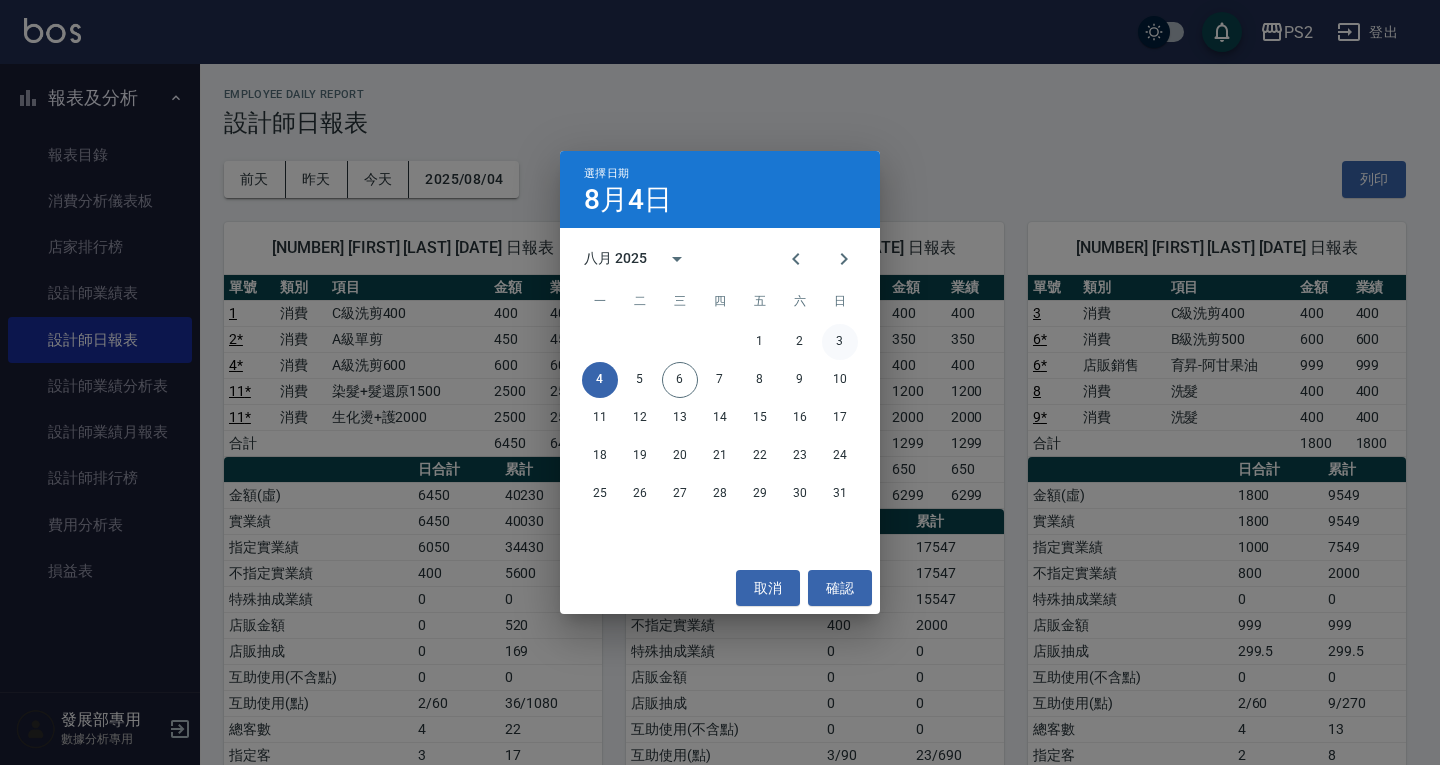 click on "3" at bounding box center (840, 342) 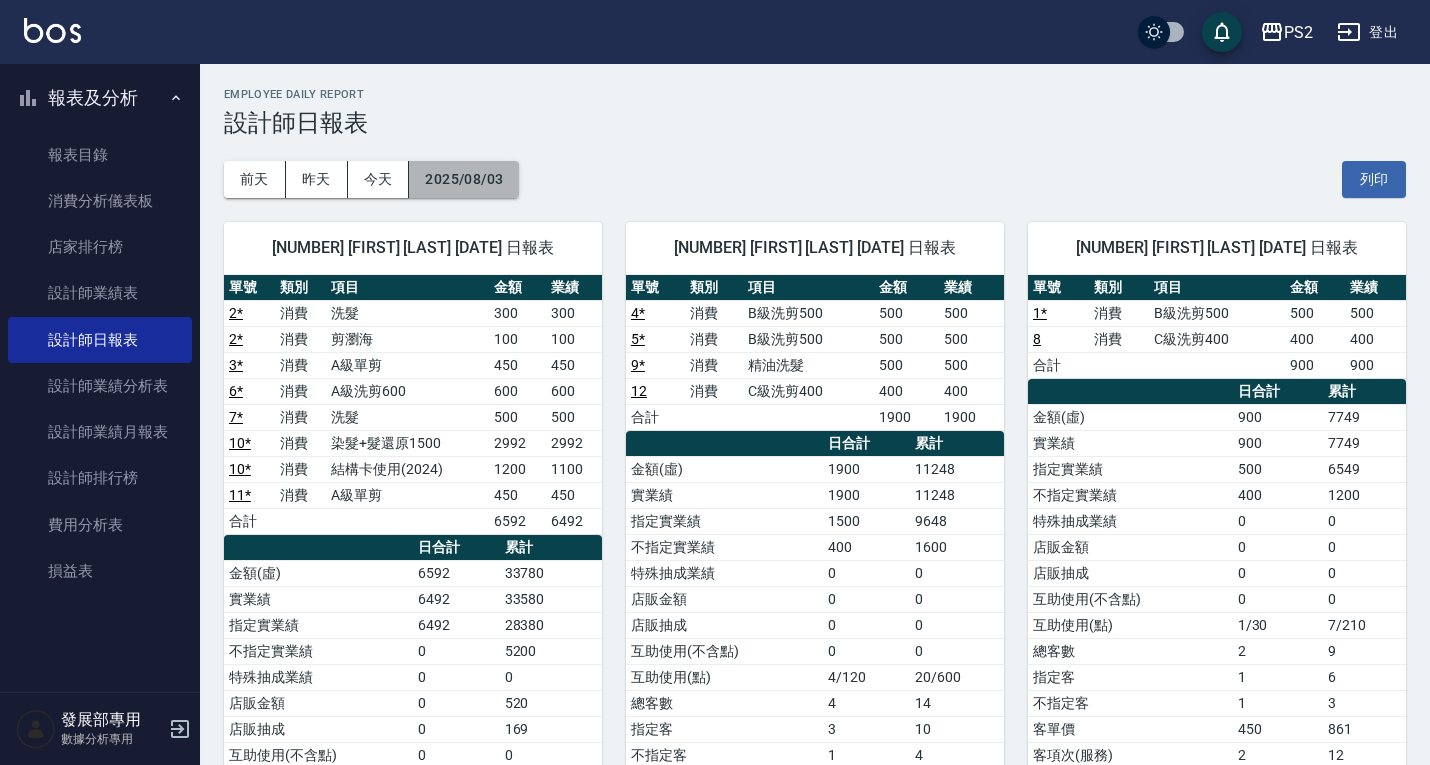 click on "2025/08/03" at bounding box center (464, 179) 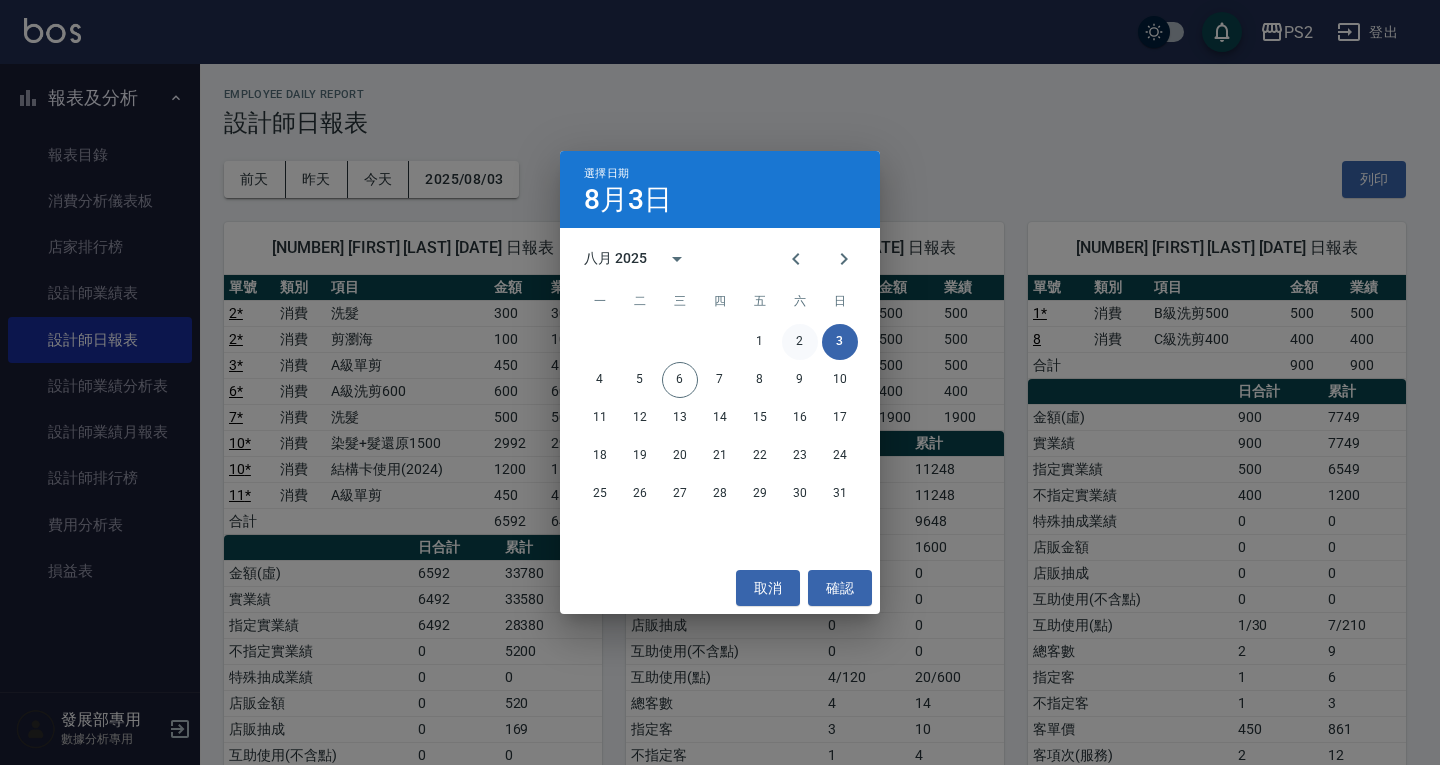 click on "2" at bounding box center (800, 342) 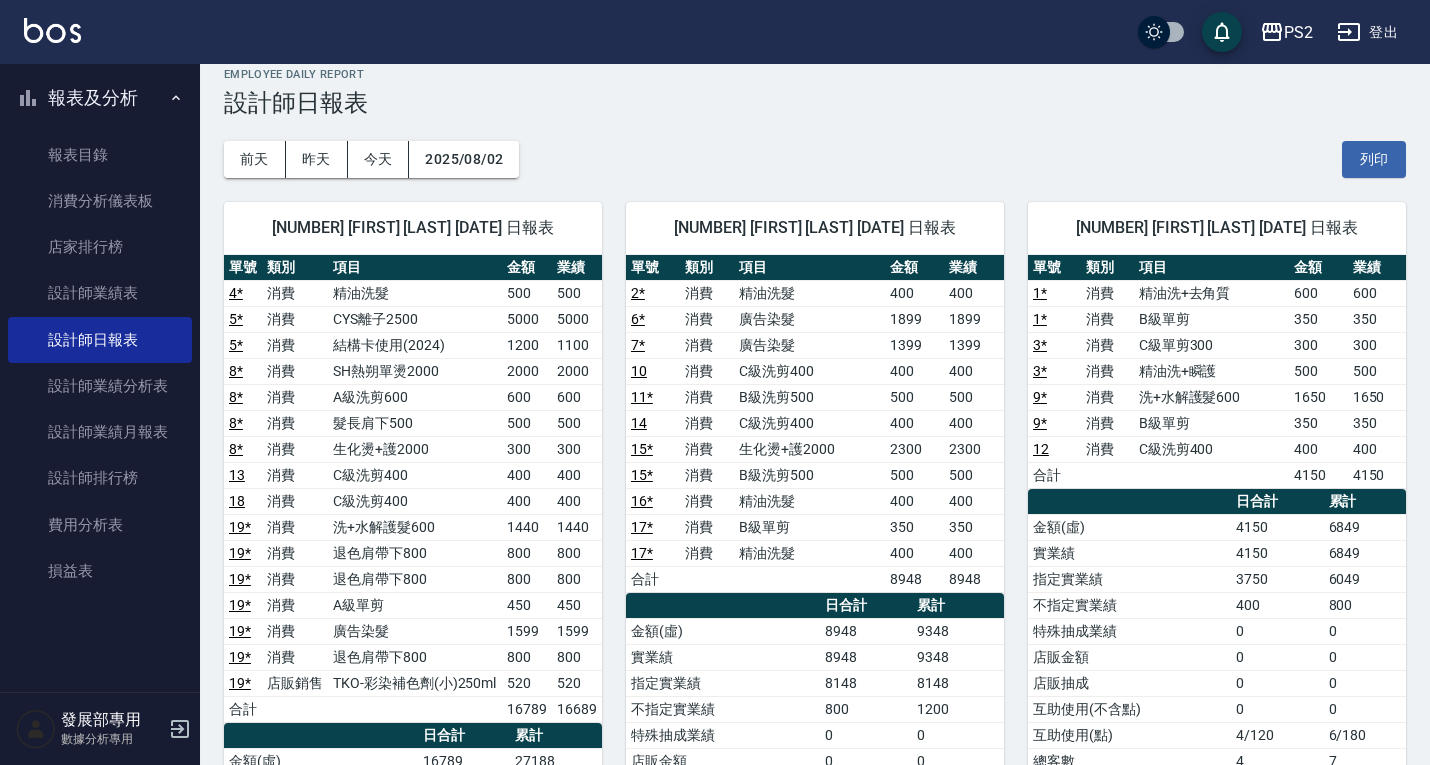 scroll, scrollTop: 0, scrollLeft: 0, axis: both 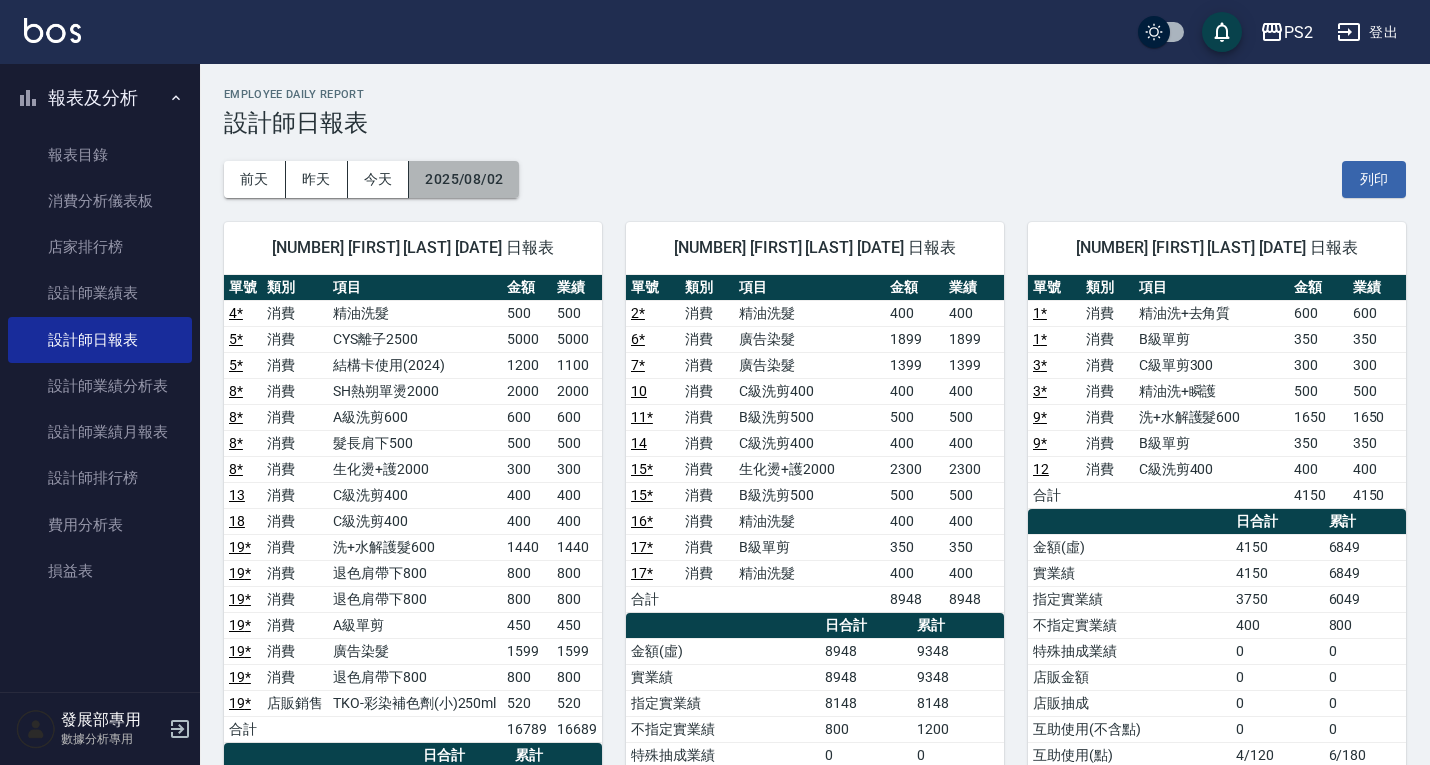 click on "2025/08/02" at bounding box center (464, 179) 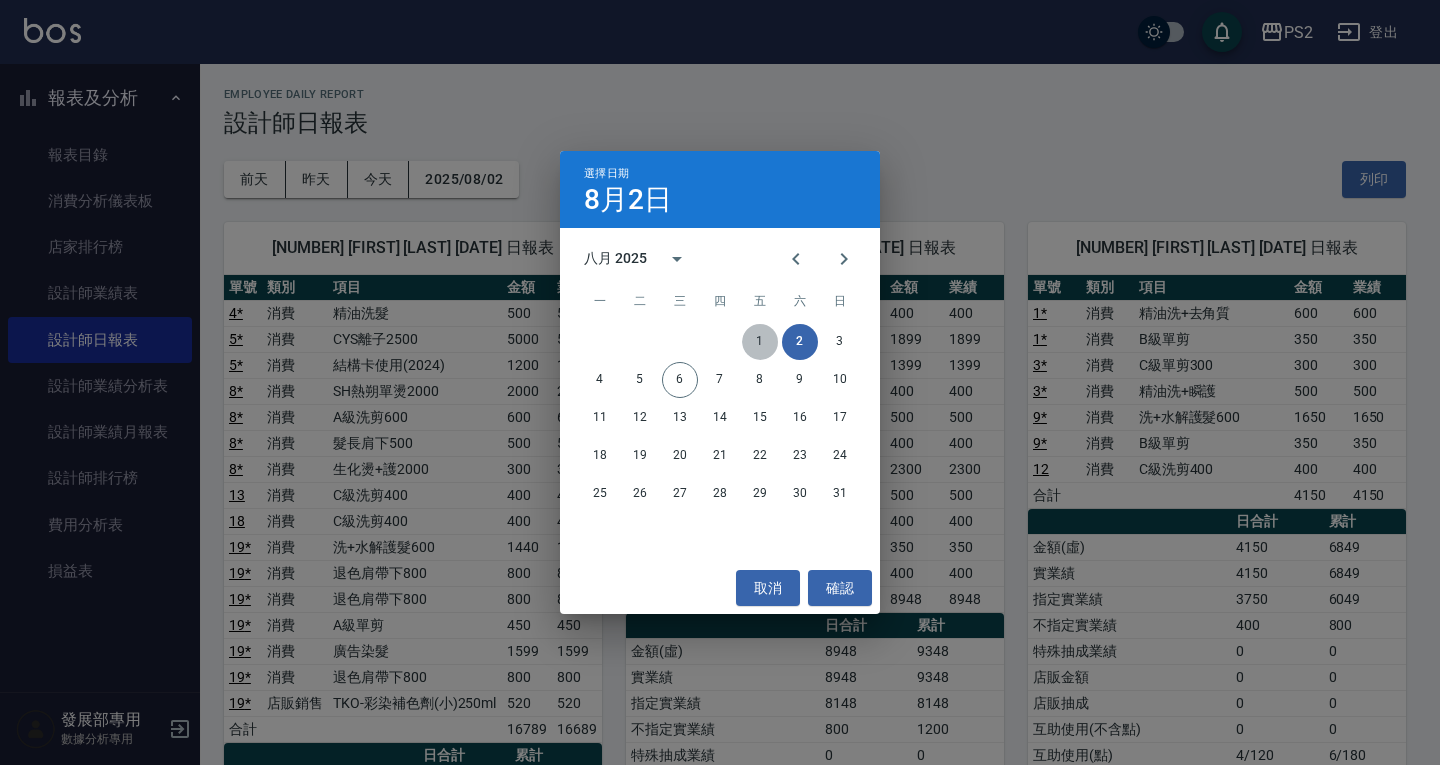 click on "1" at bounding box center (760, 342) 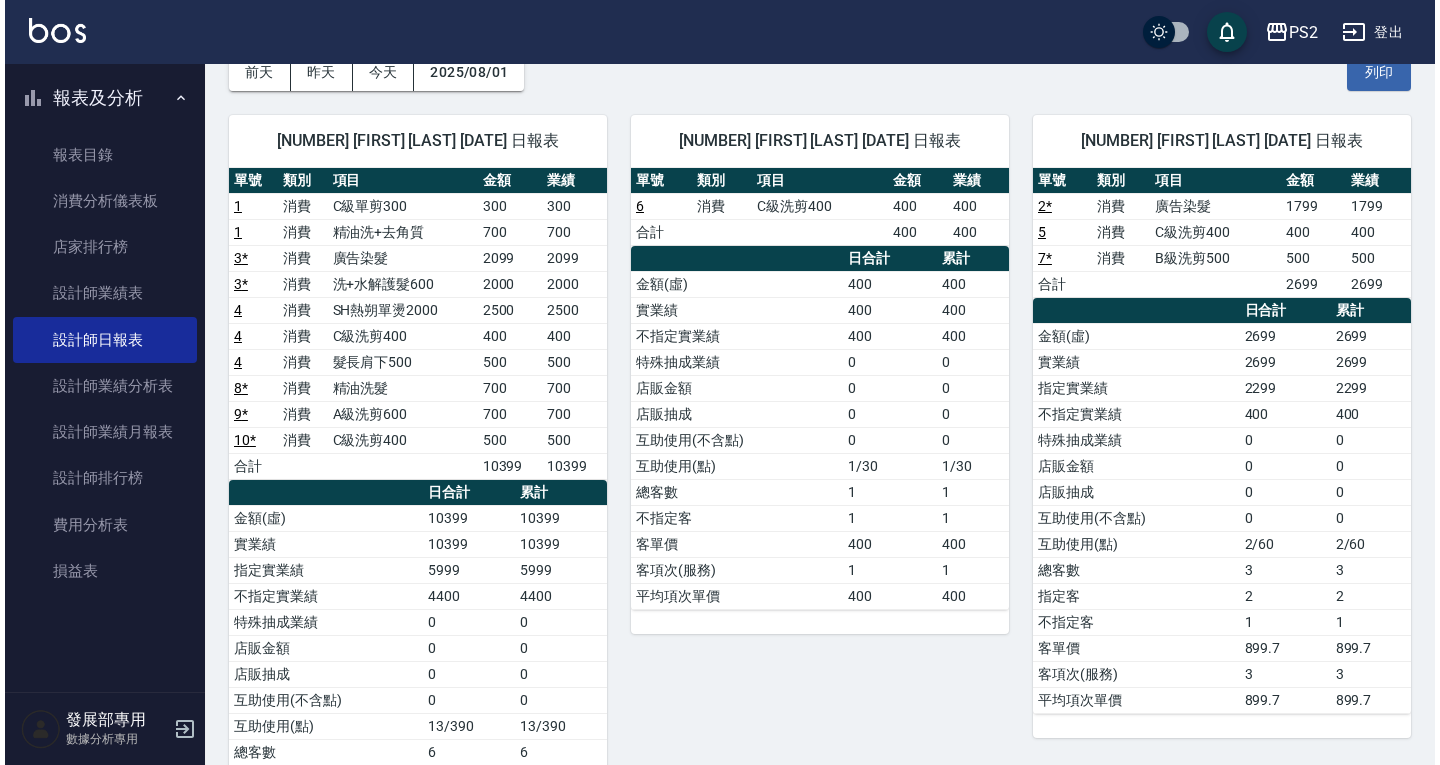 scroll, scrollTop: 0, scrollLeft: 0, axis: both 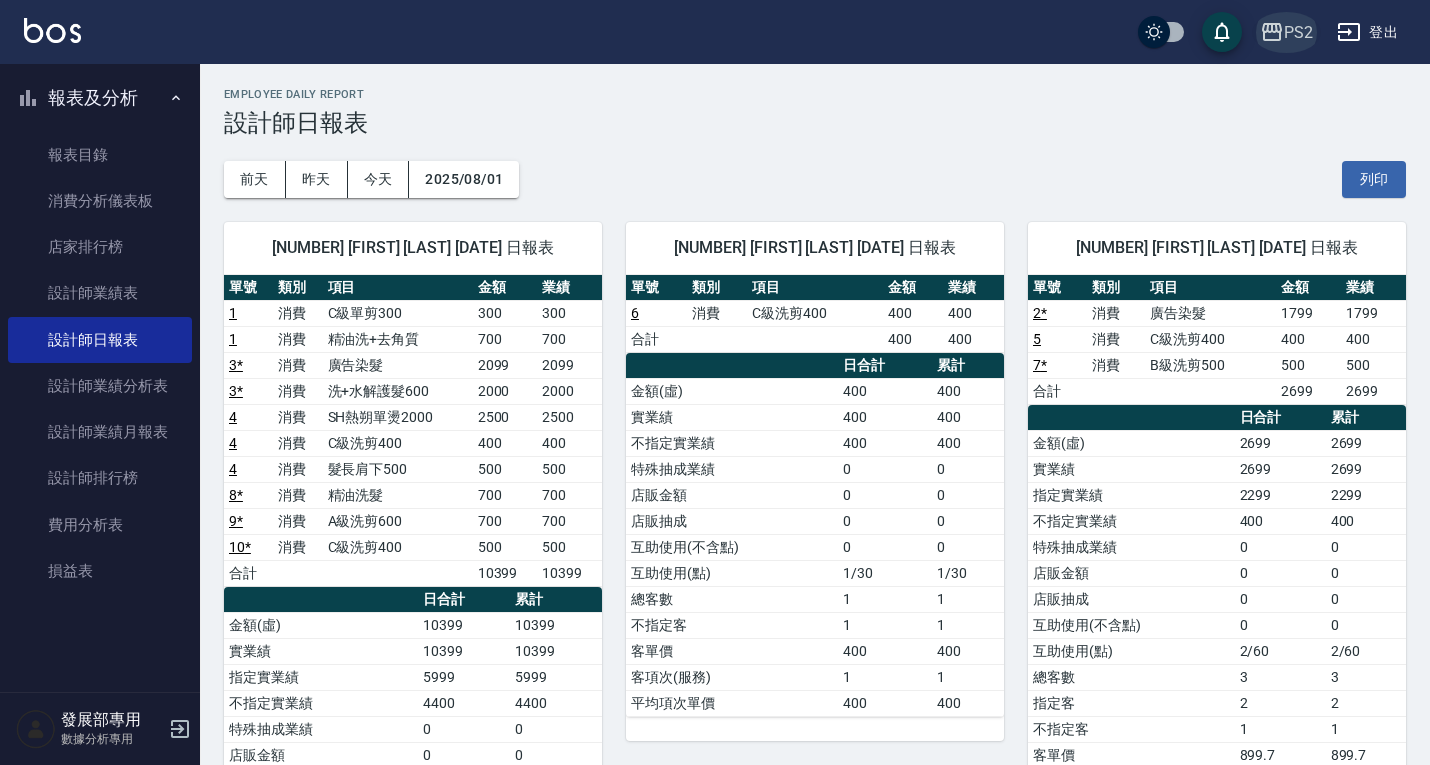 click on "PS2" at bounding box center [1298, 32] 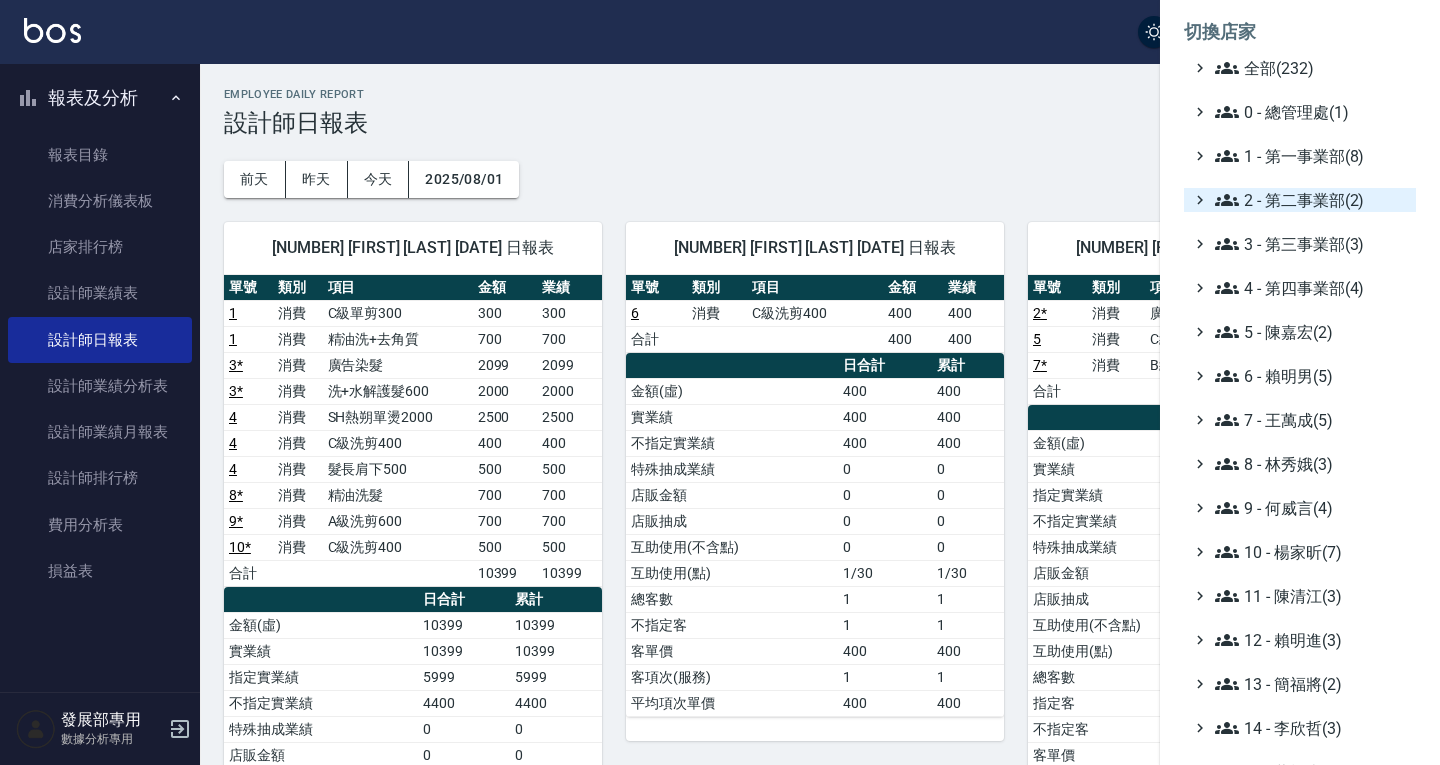 click on "2 - 第二事業部(2)" at bounding box center (1311, 200) 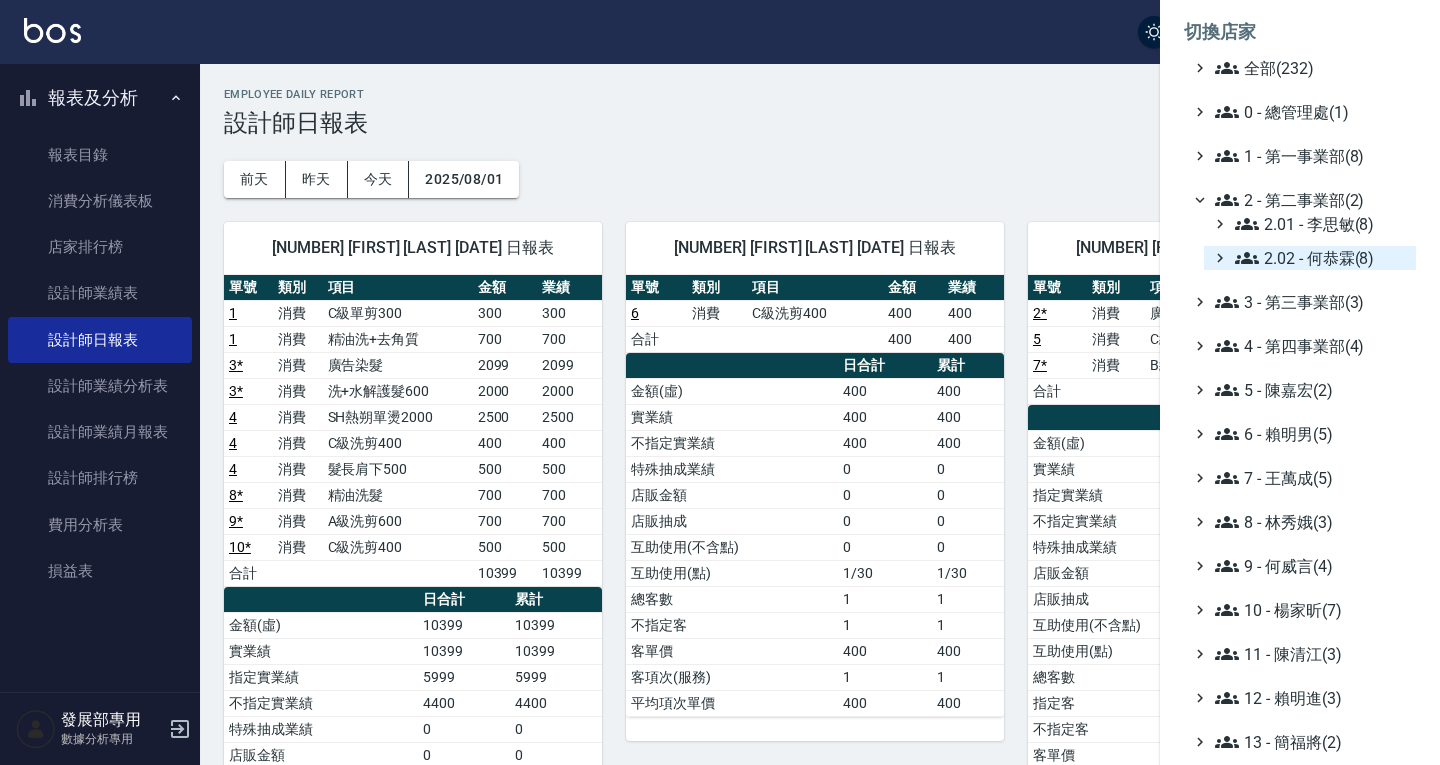 click on "2.02 - 何恭霖(8)" at bounding box center (1321, 258) 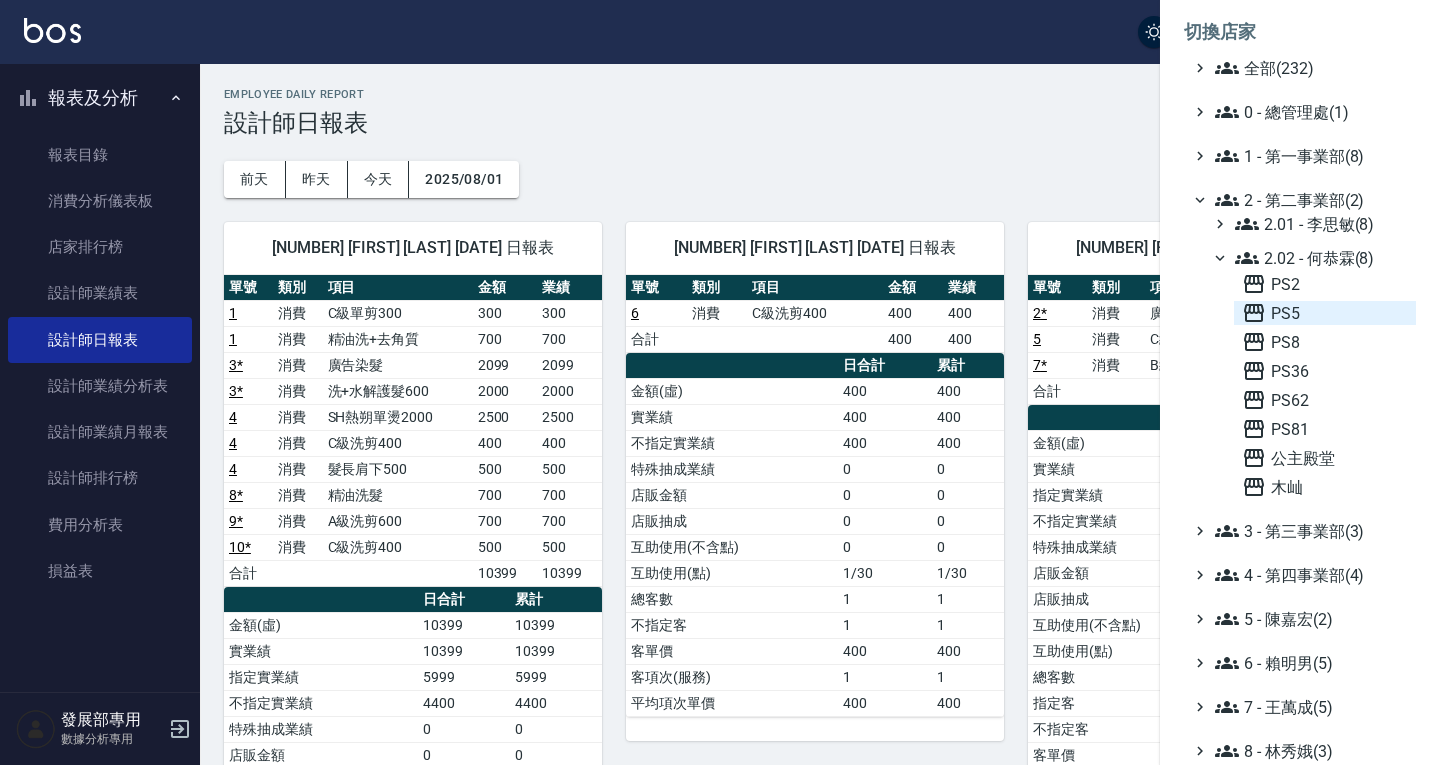 click on "PS5" at bounding box center (1325, 313) 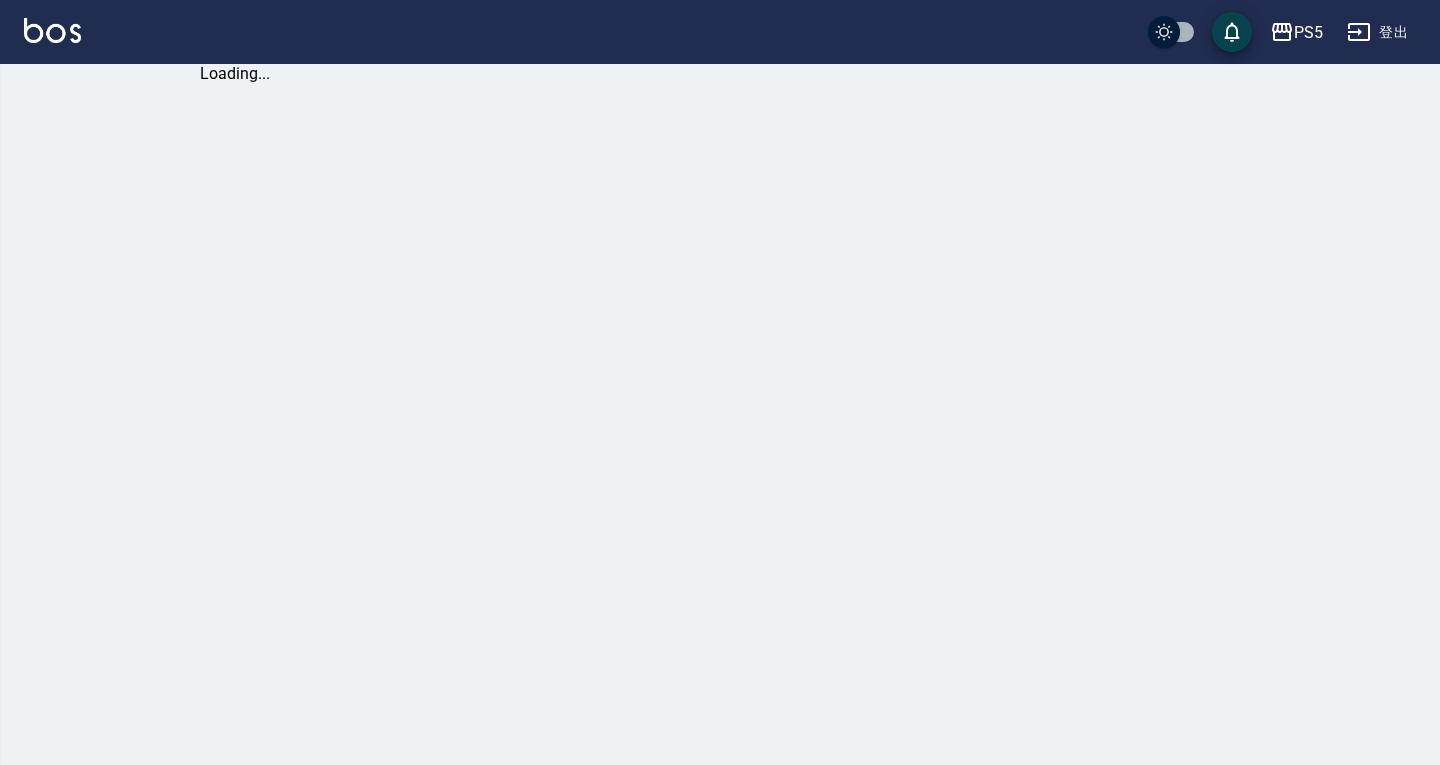 scroll, scrollTop: 0, scrollLeft: 0, axis: both 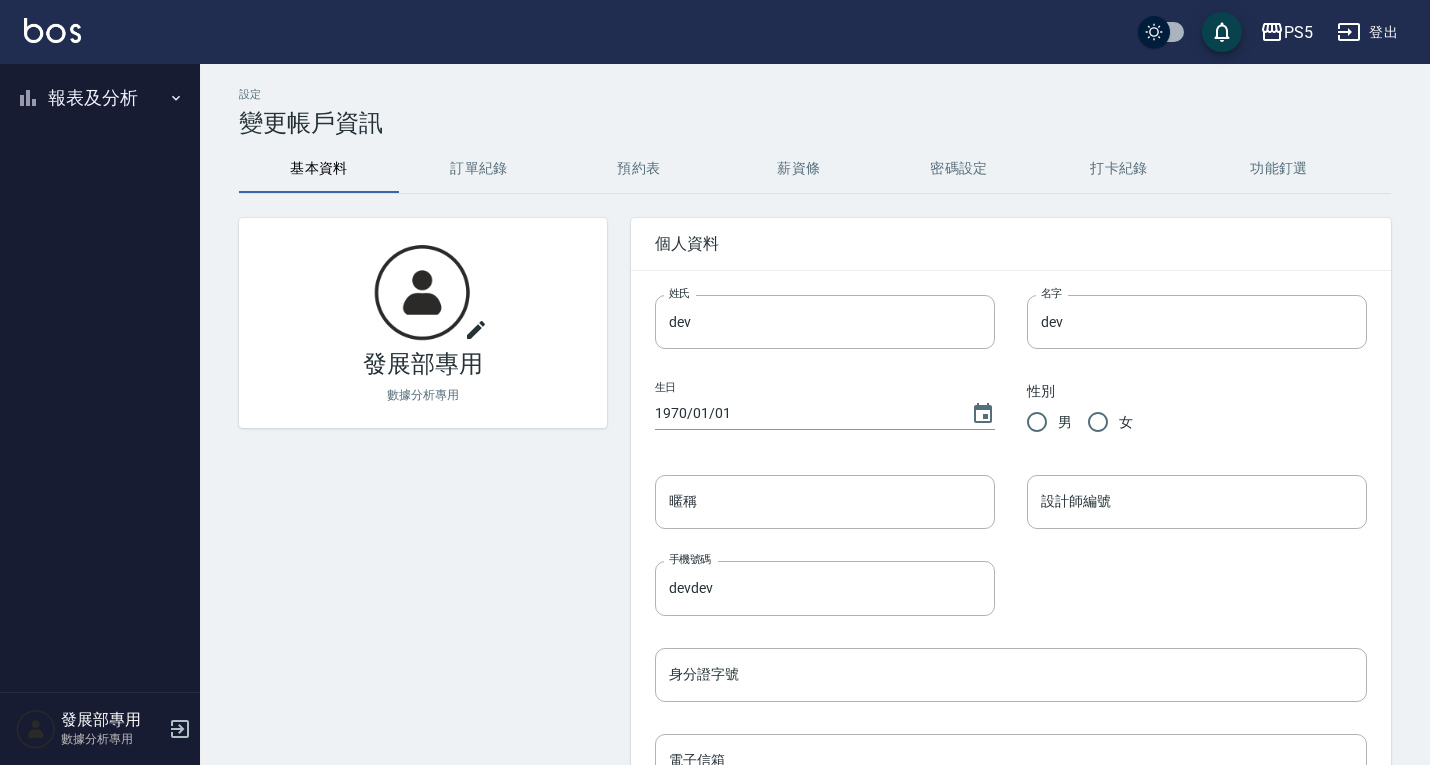 click on "報表及分析" at bounding box center (100, 98) 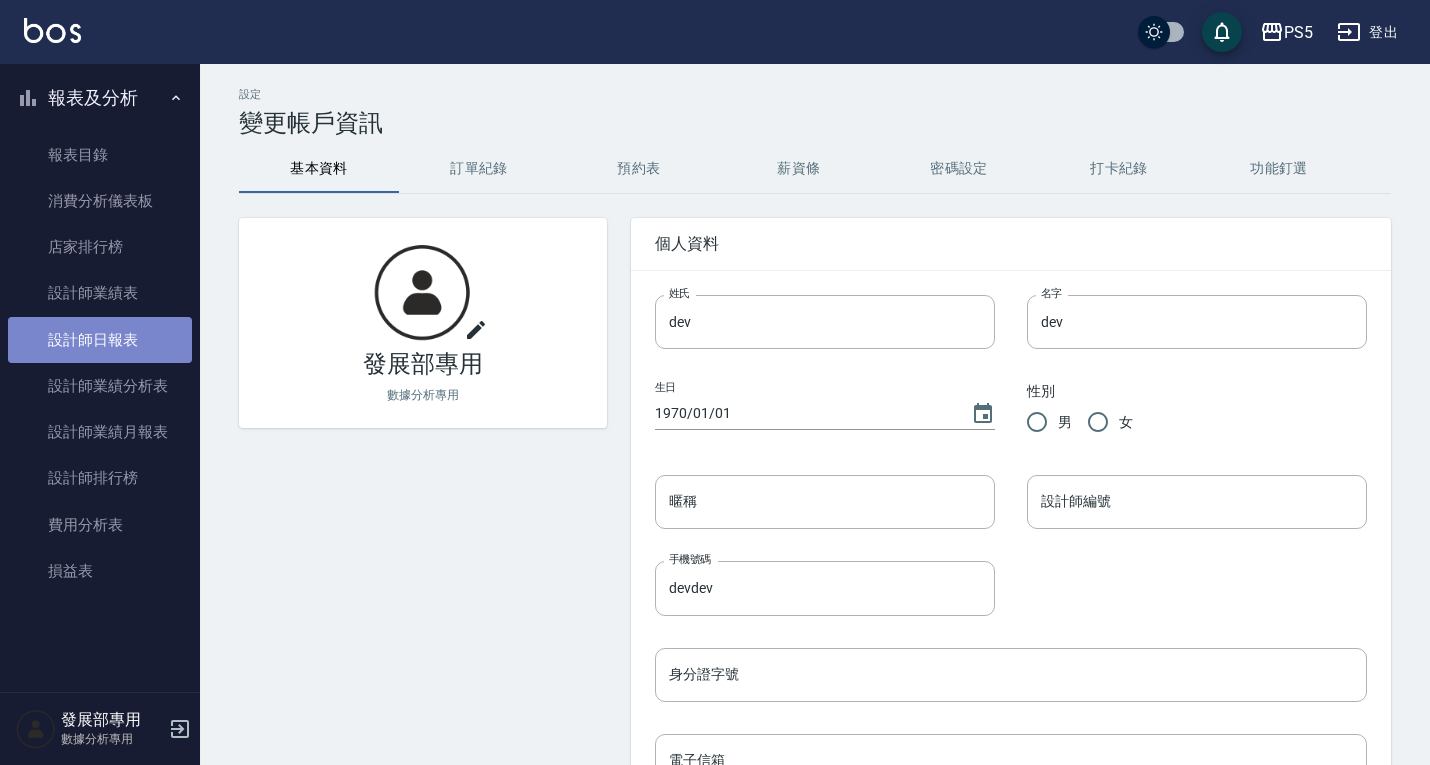 click on "設計師日報表" at bounding box center [100, 340] 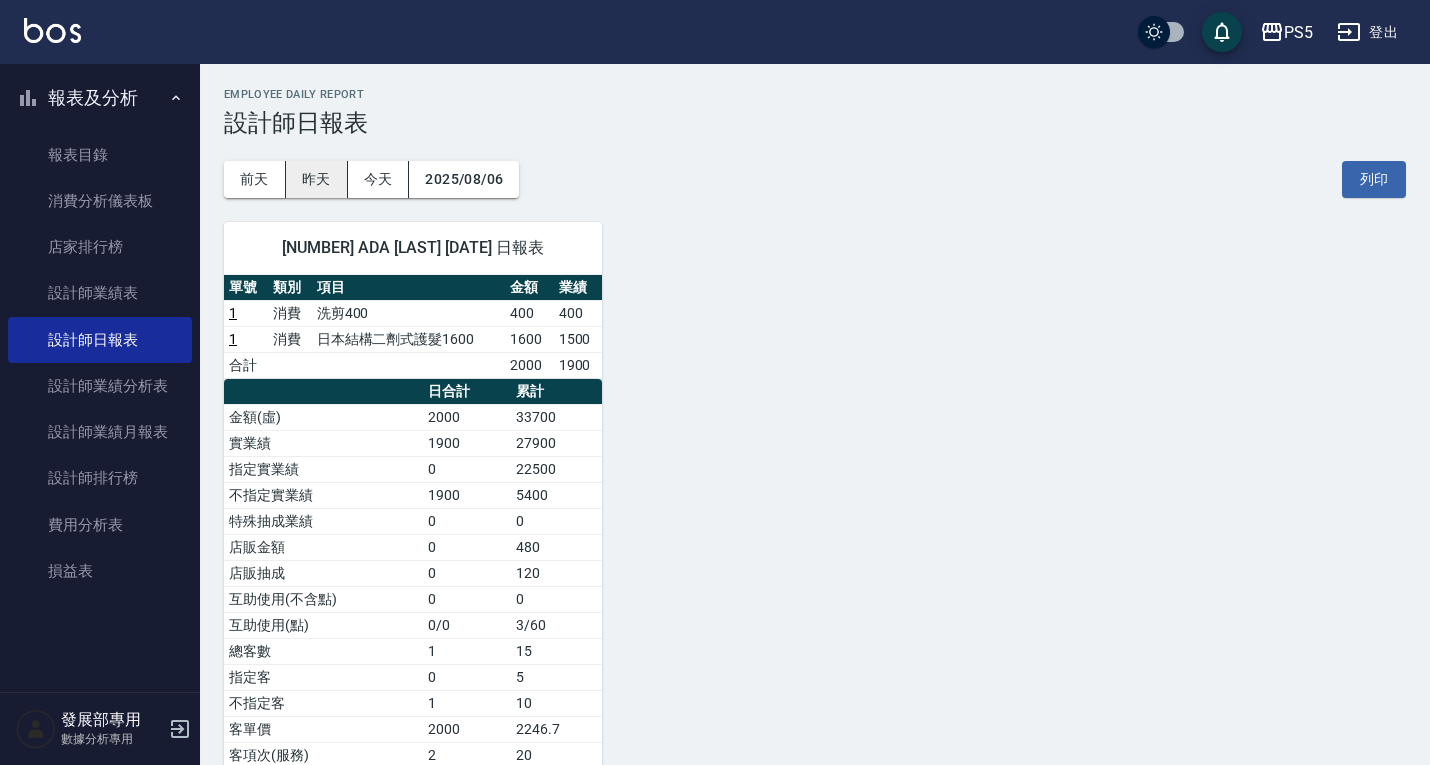 click on "昨天" at bounding box center (317, 179) 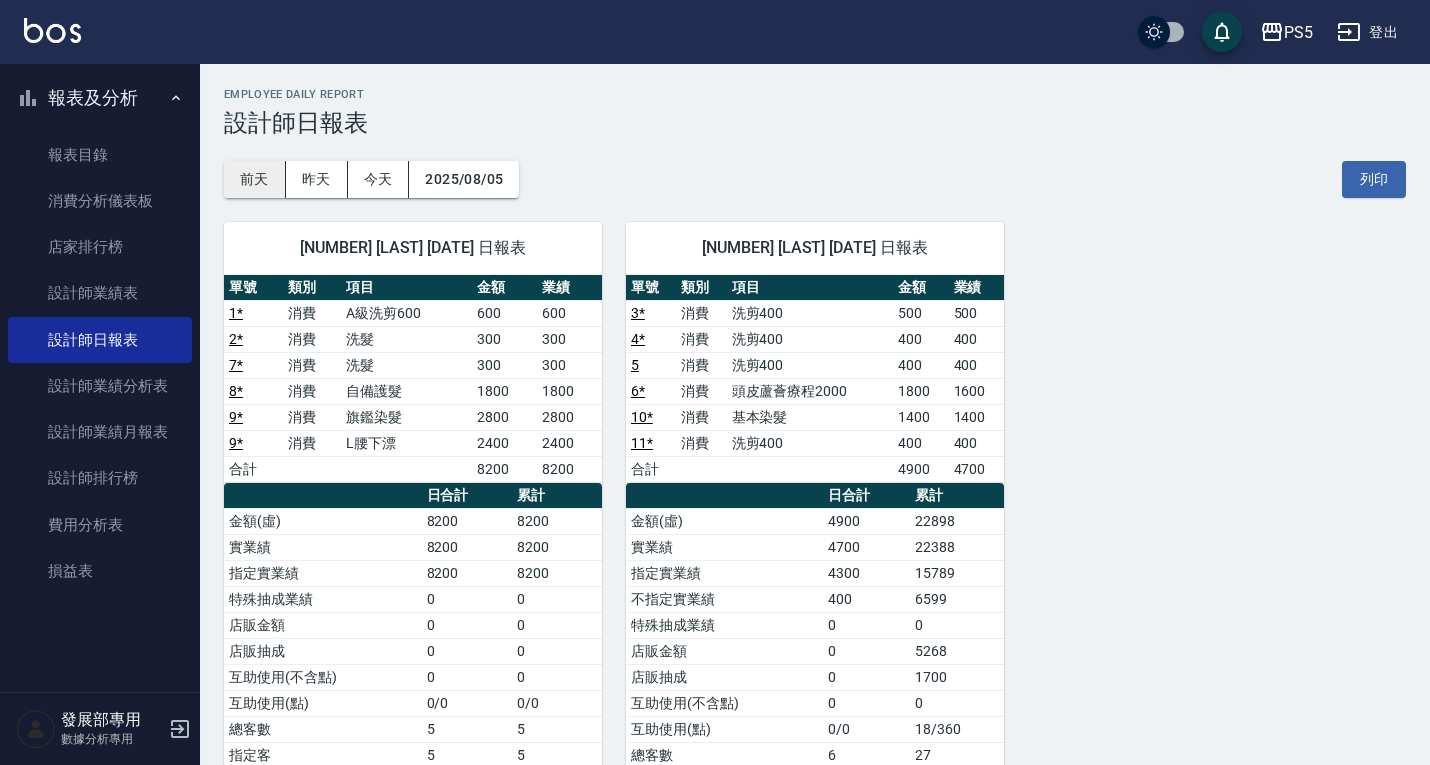 click on "前天" at bounding box center (255, 179) 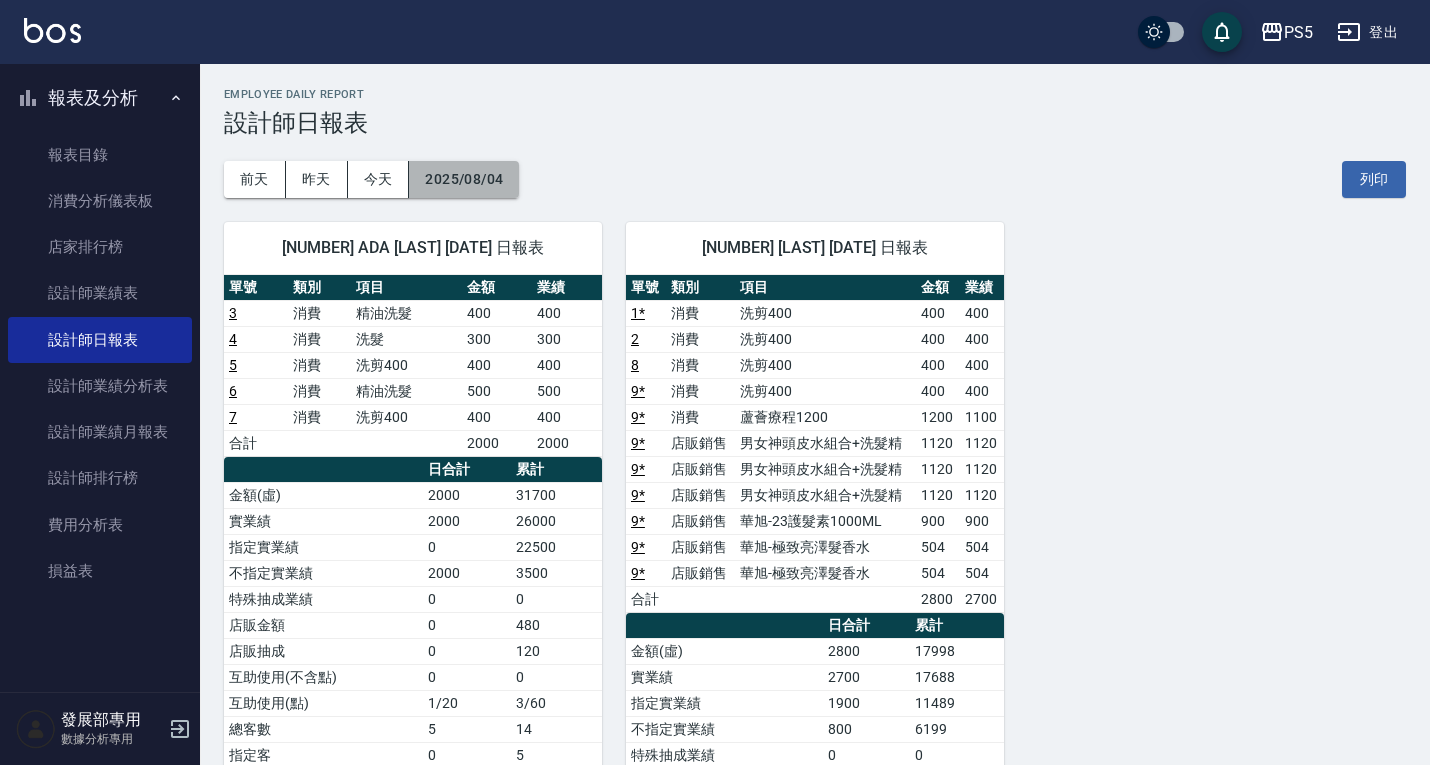 click on "2025/08/04" at bounding box center [464, 179] 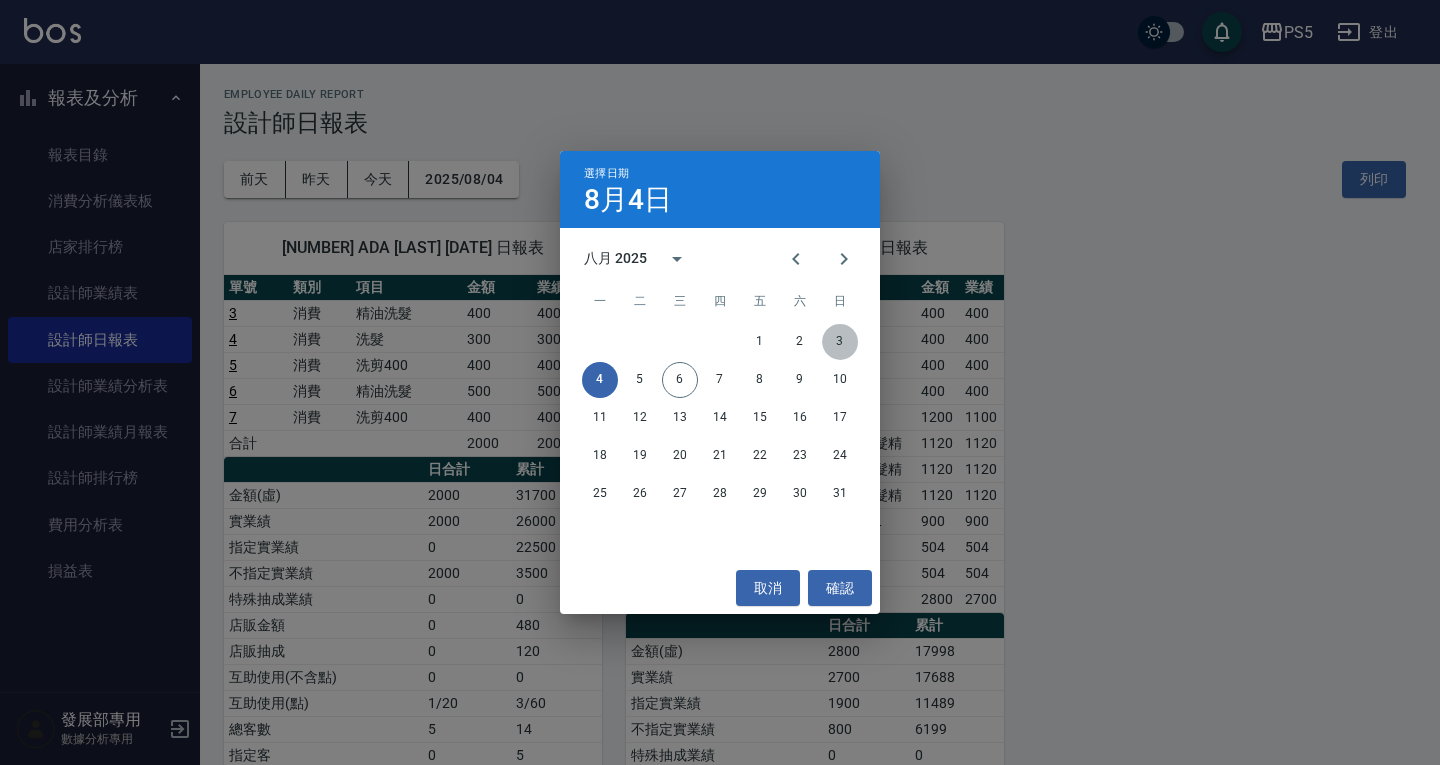 click on "3" at bounding box center (840, 342) 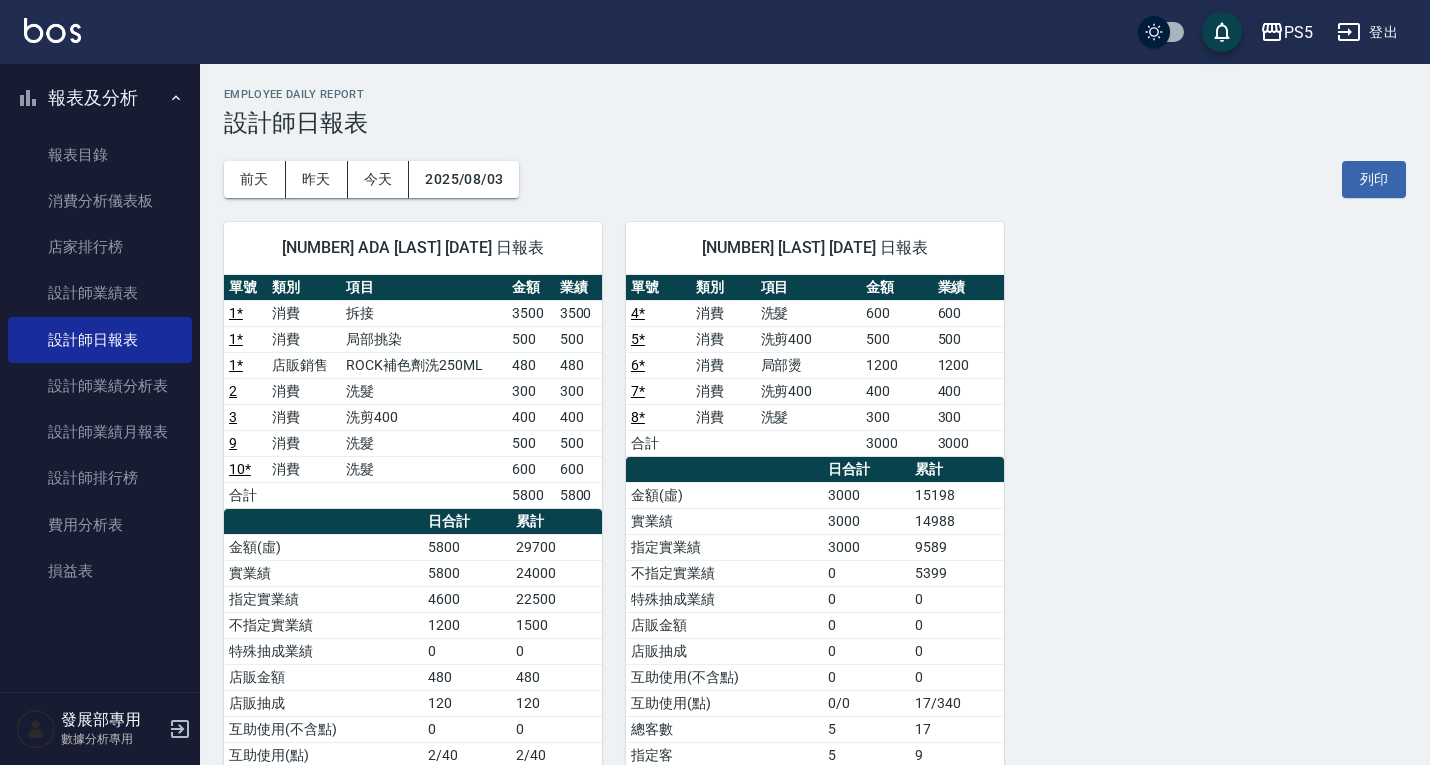 click on "PS5" at bounding box center [1286, 32] 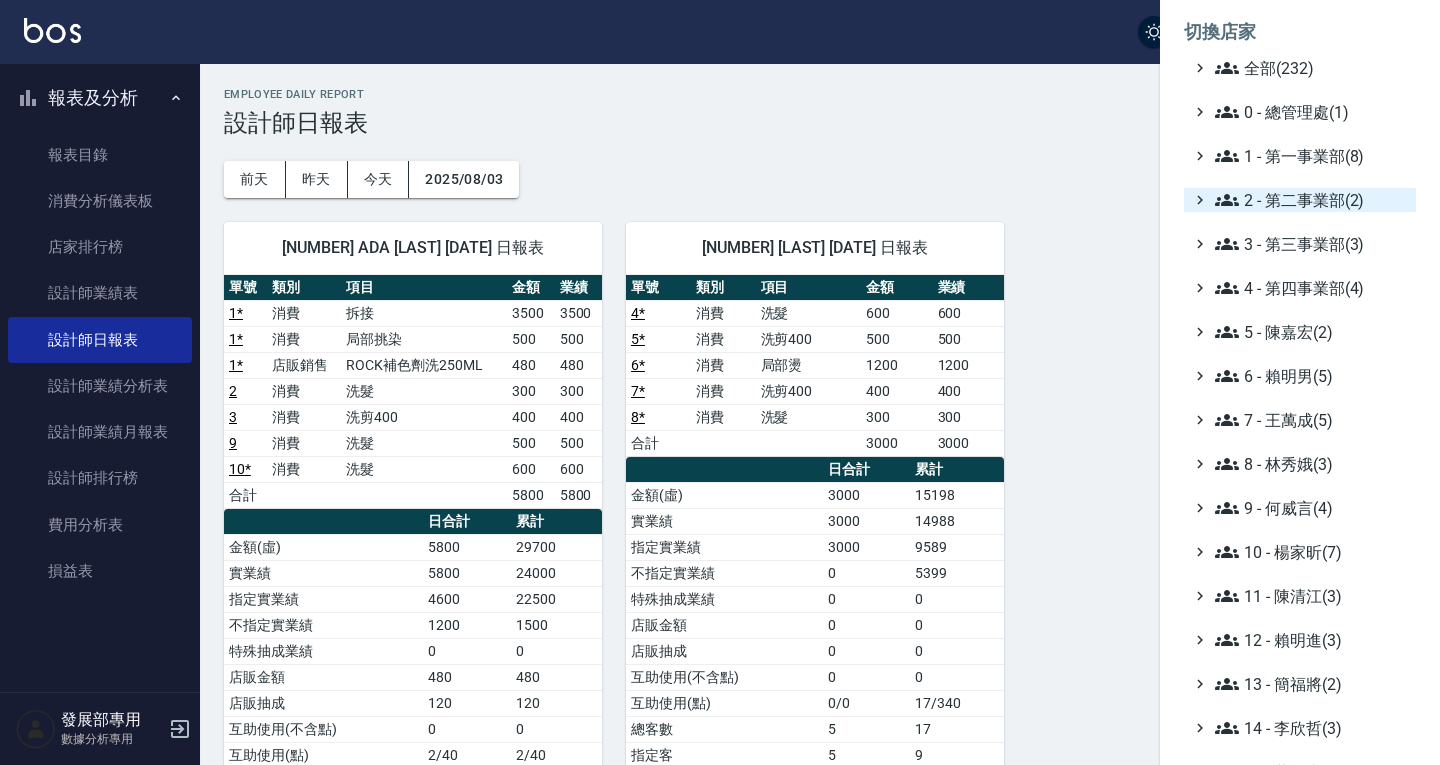 click on "2 - 第二事業部(2)" at bounding box center (1311, 200) 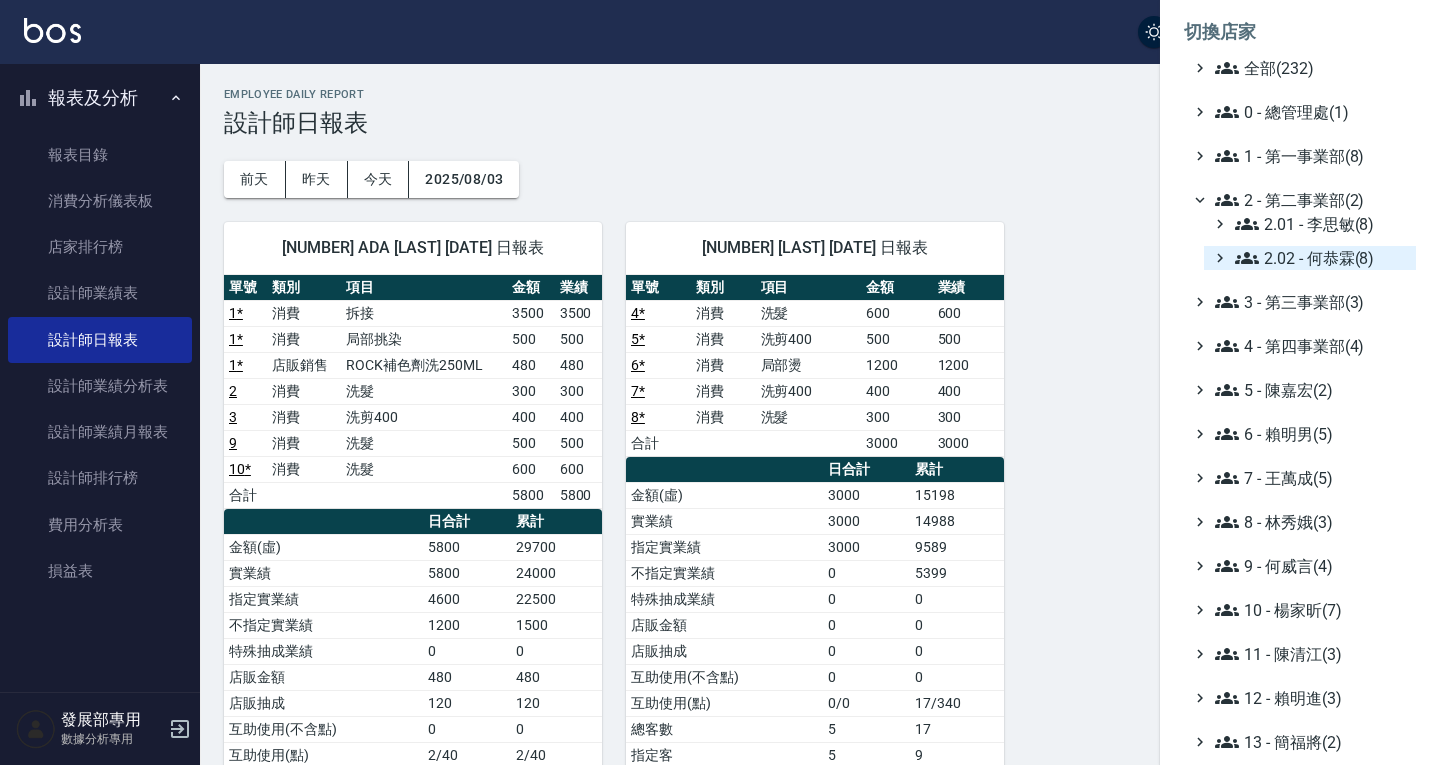 click on "2.02 - 何恭霖(8)" at bounding box center (1321, 258) 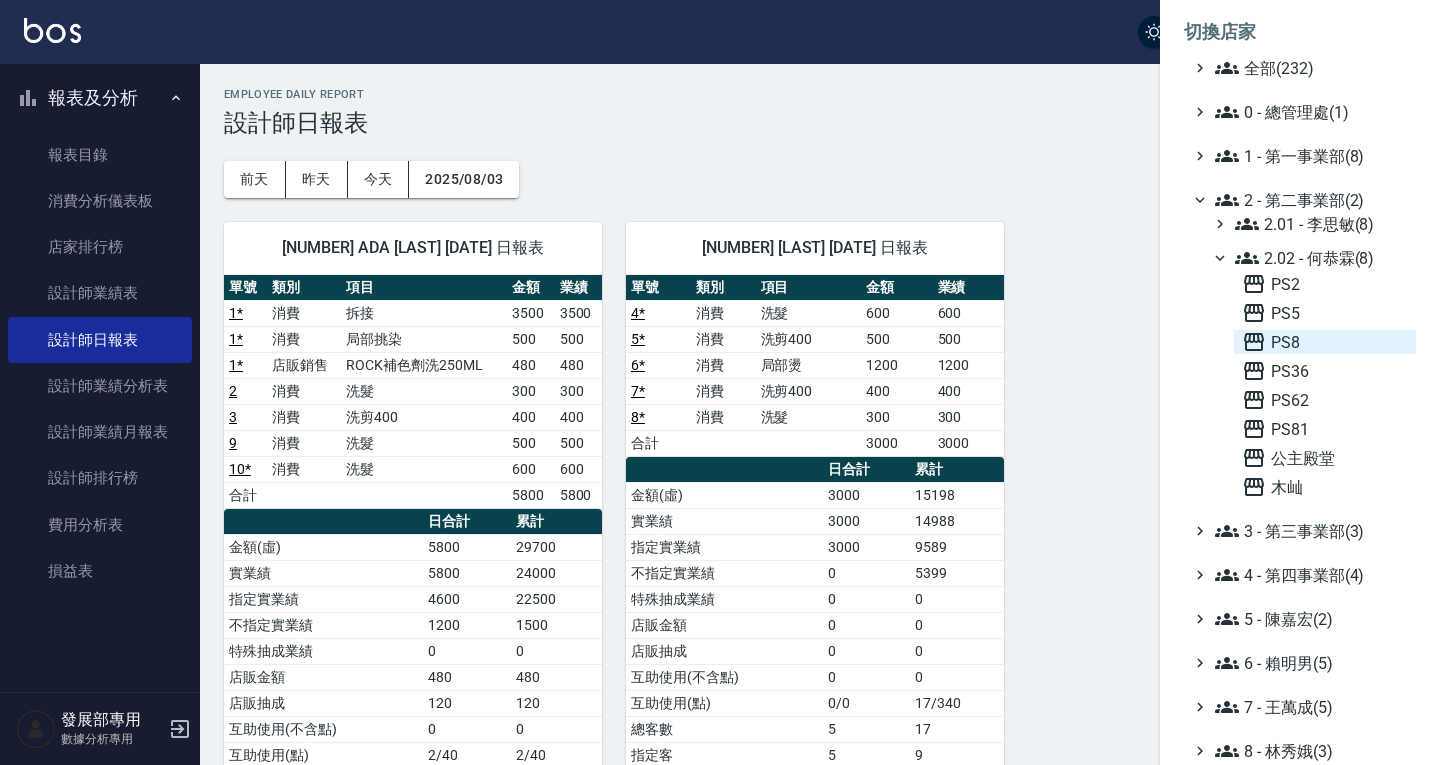 click on "PS8" at bounding box center (1325, 342) 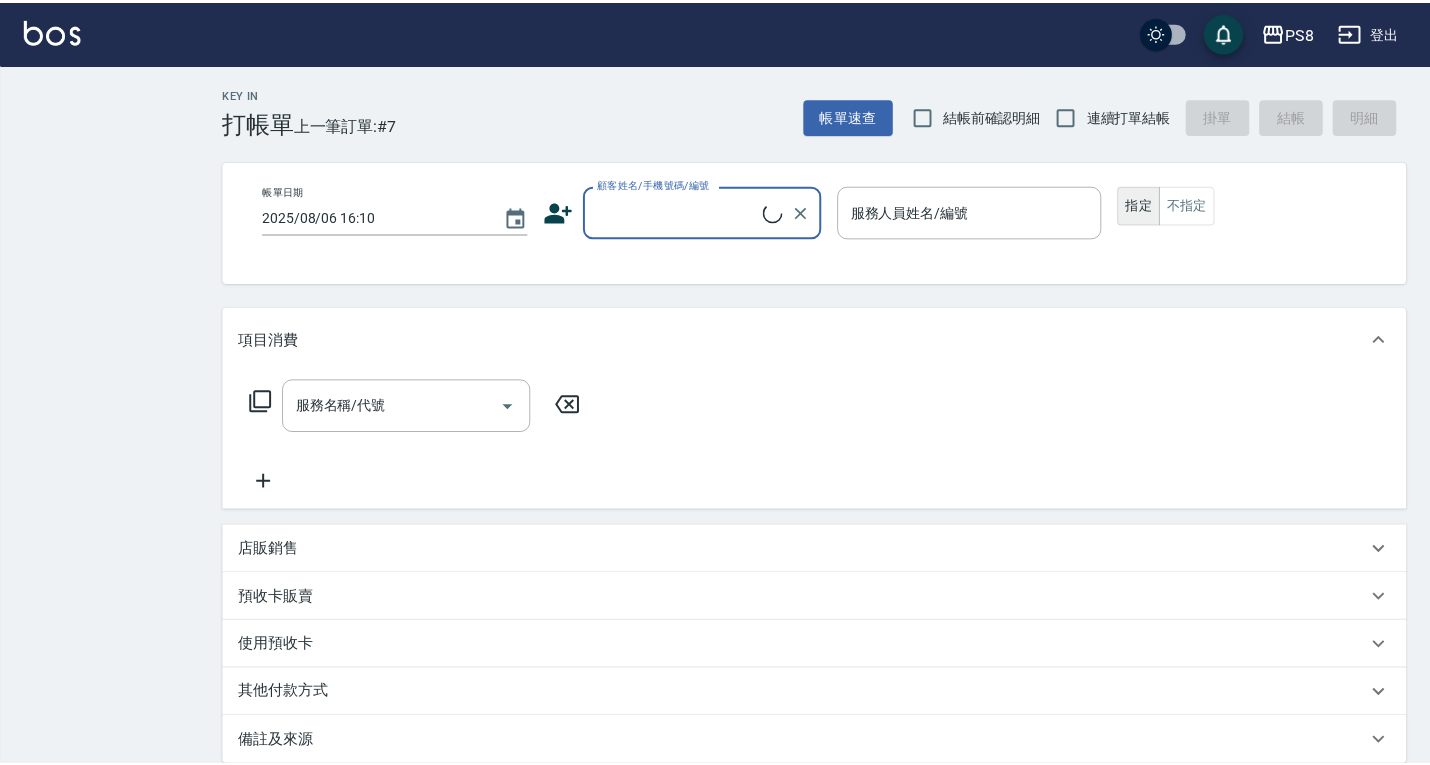 scroll, scrollTop: 0, scrollLeft: 0, axis: both 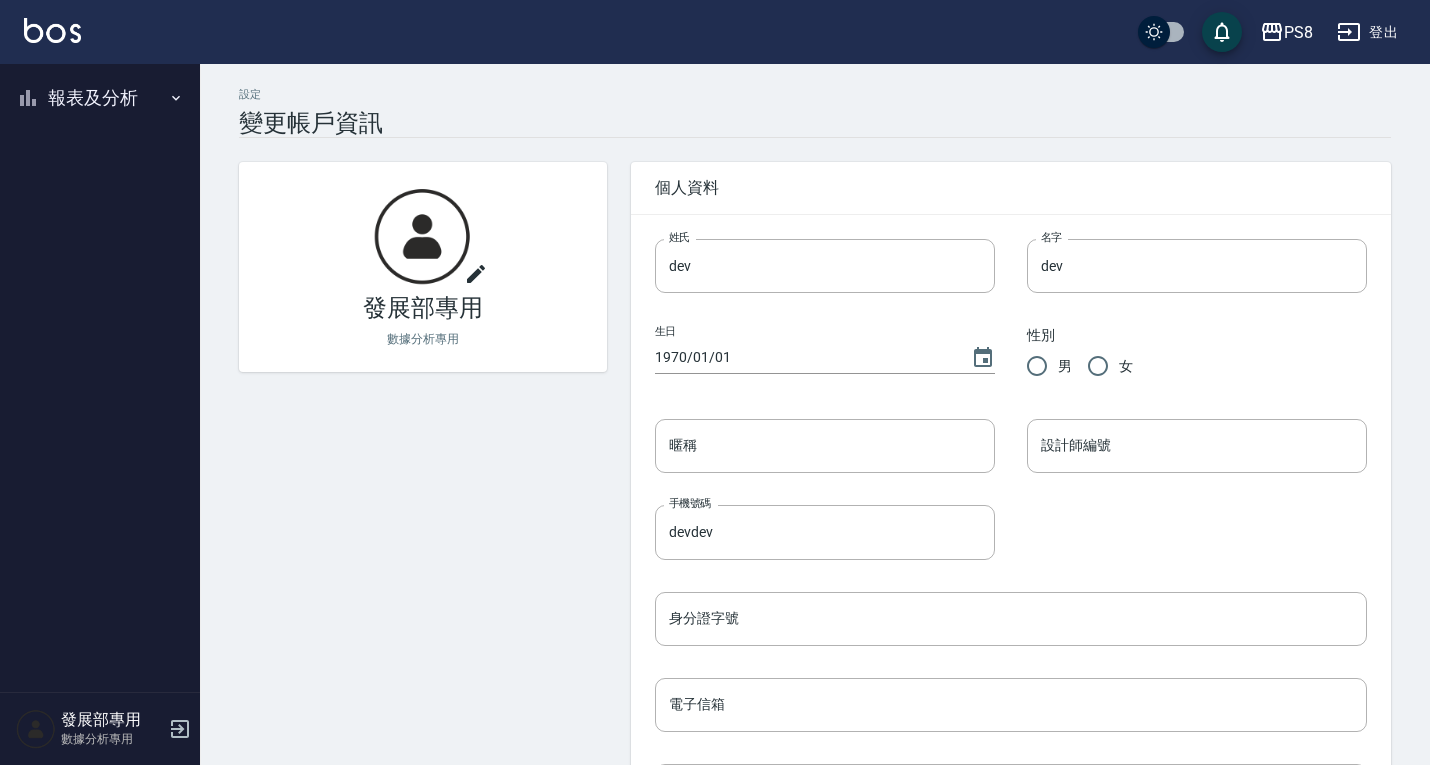 click on "報表及分析" at bounding box center (100, 98) 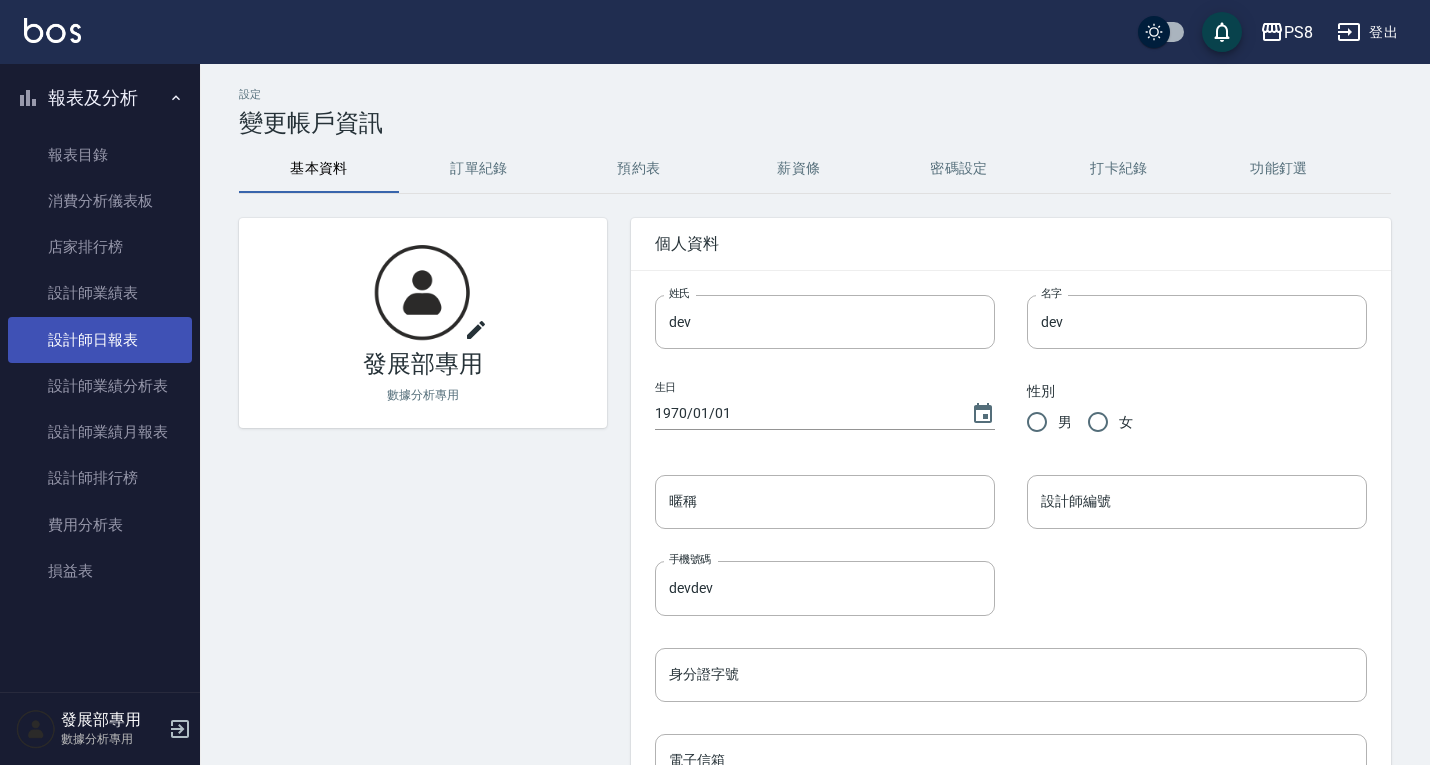 click on "設計師日報表" at bounding box center (100, 340) 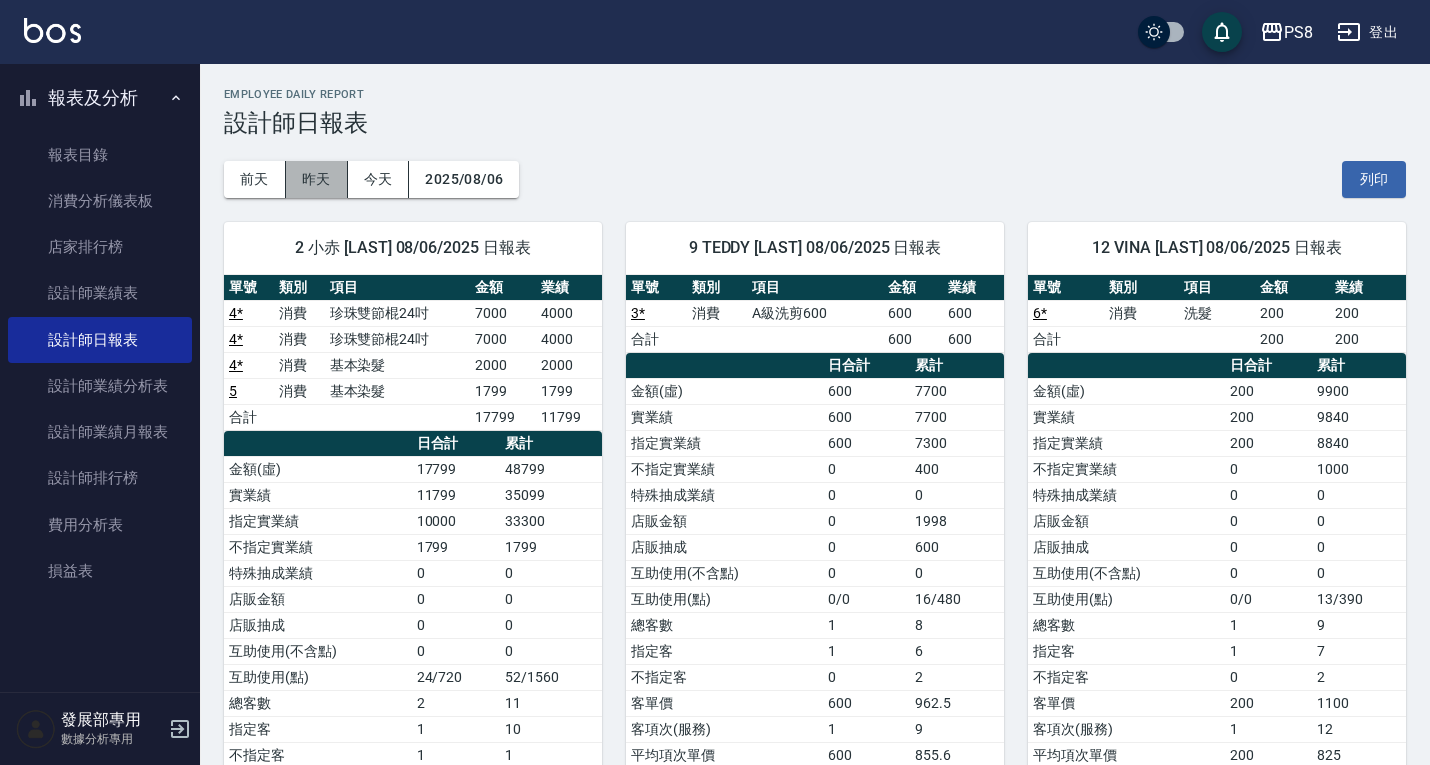 click on "昨天" at bounding box center [317, 179] 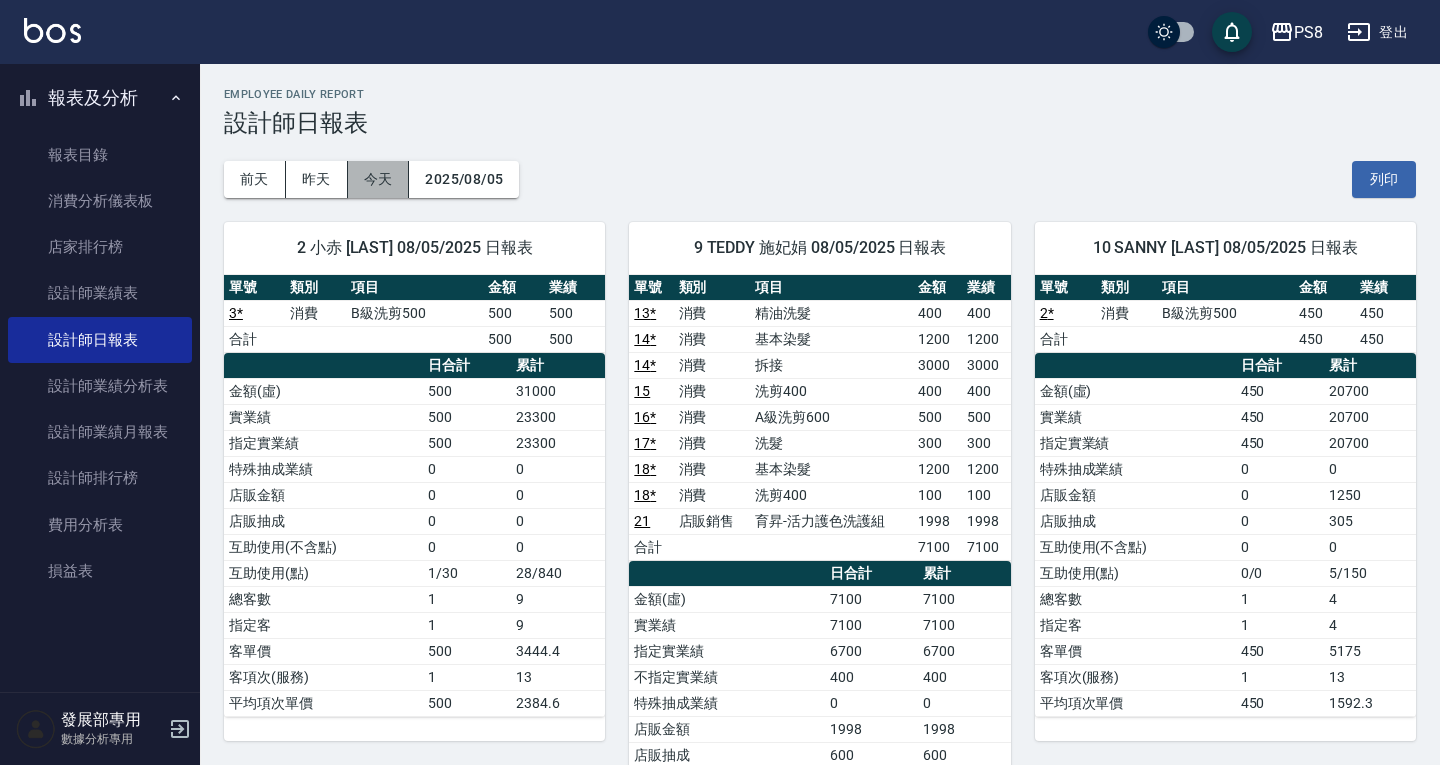 click on "今天" at bounding box center [379, 179] 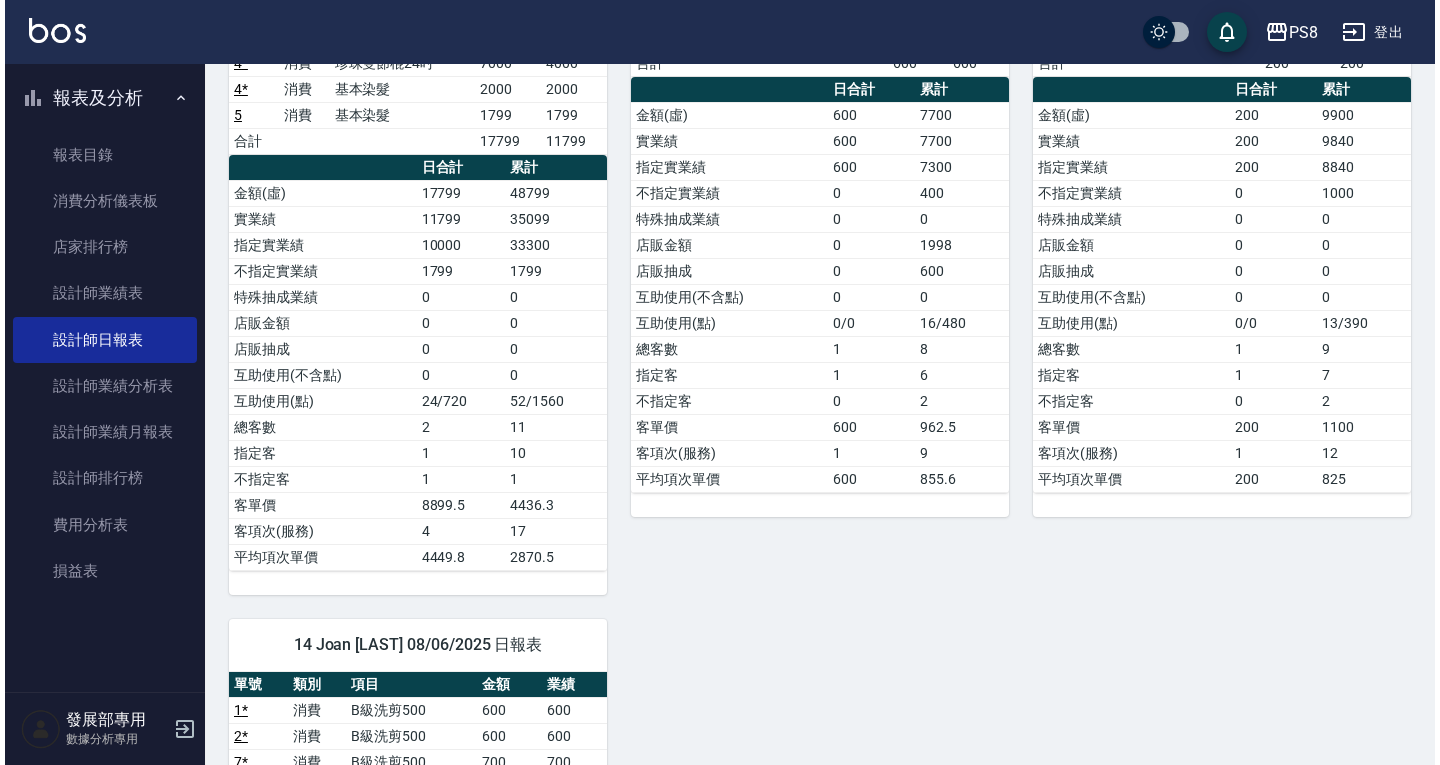 scroll, scrollTop: 0, scrollLeft: 0, axis: both 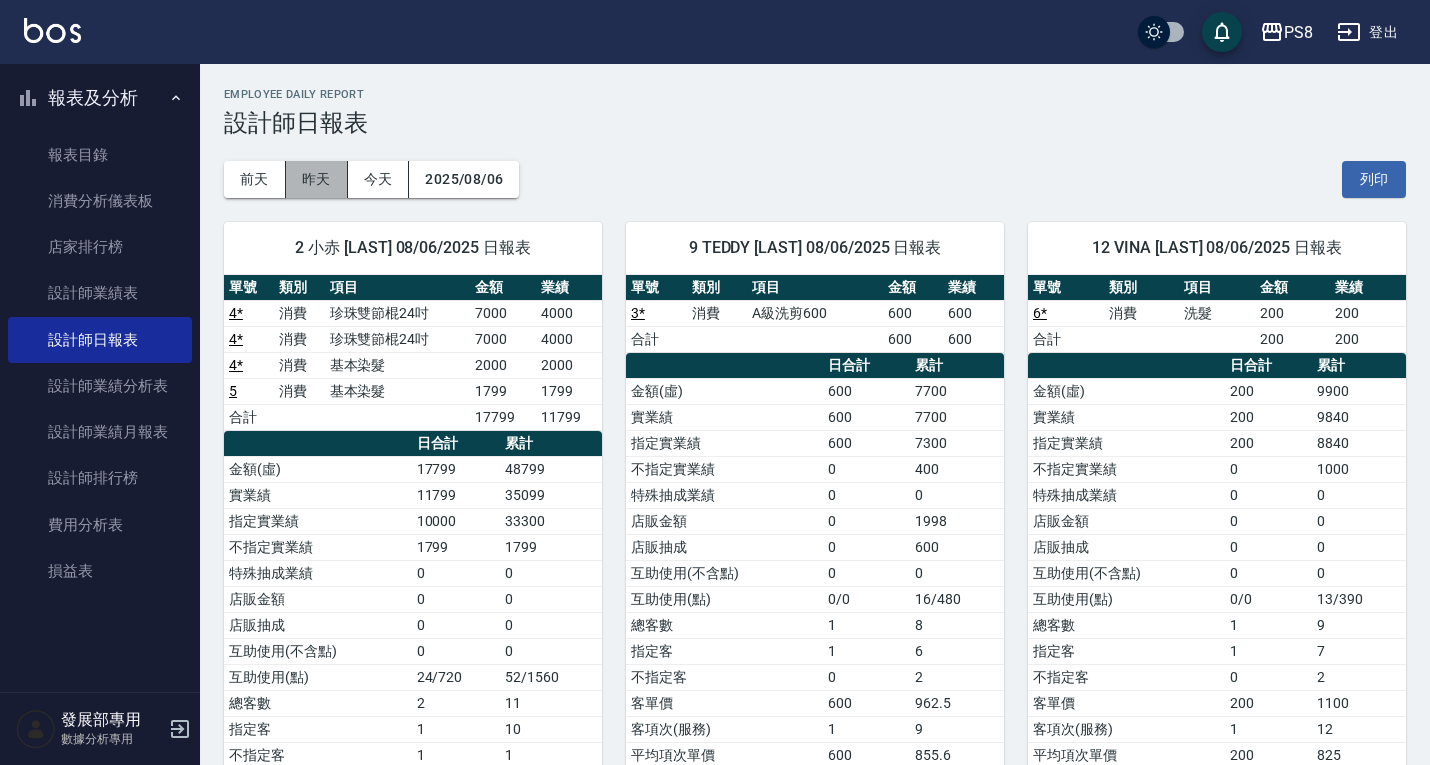 click on "昨天" at bounding box center (317, 179) 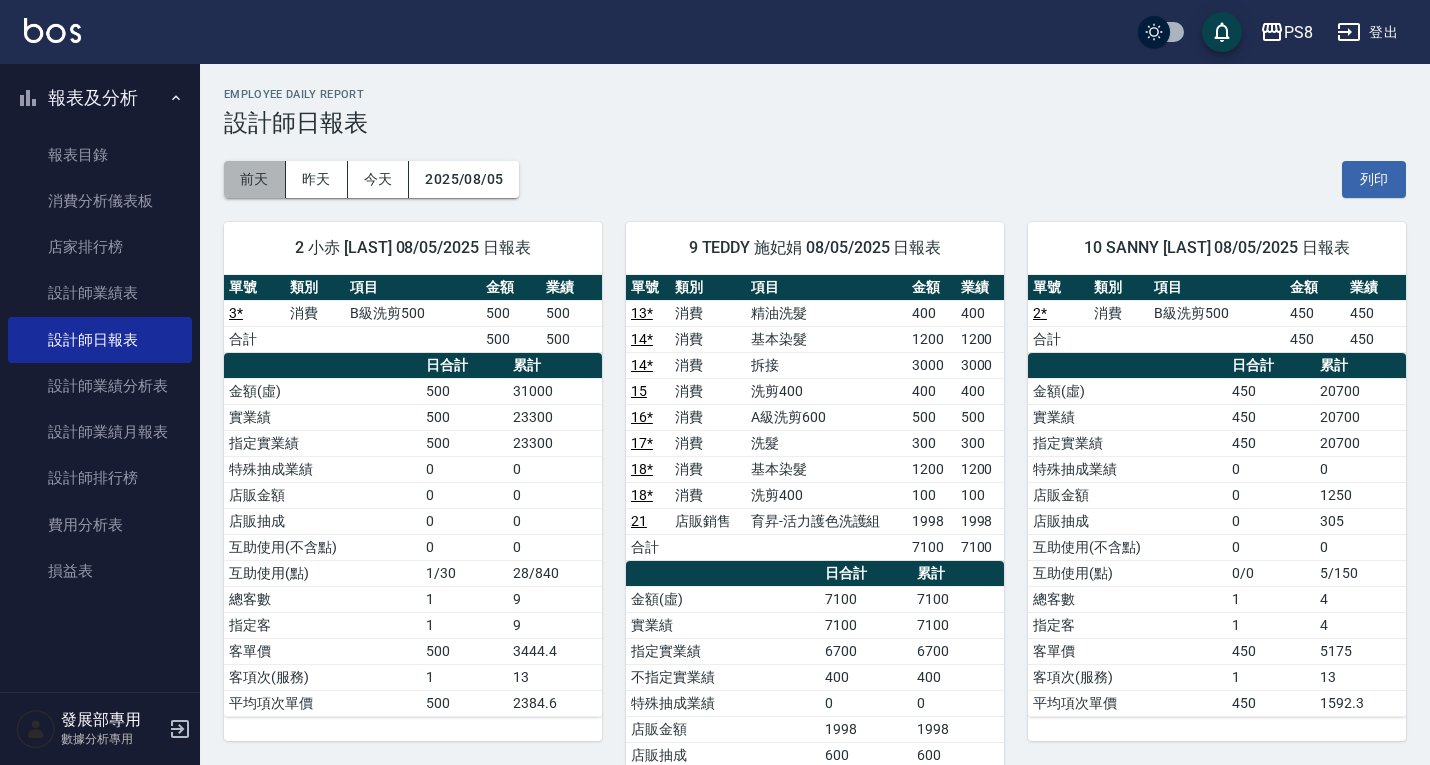 click on "前天" at bounding box center (255, 179) 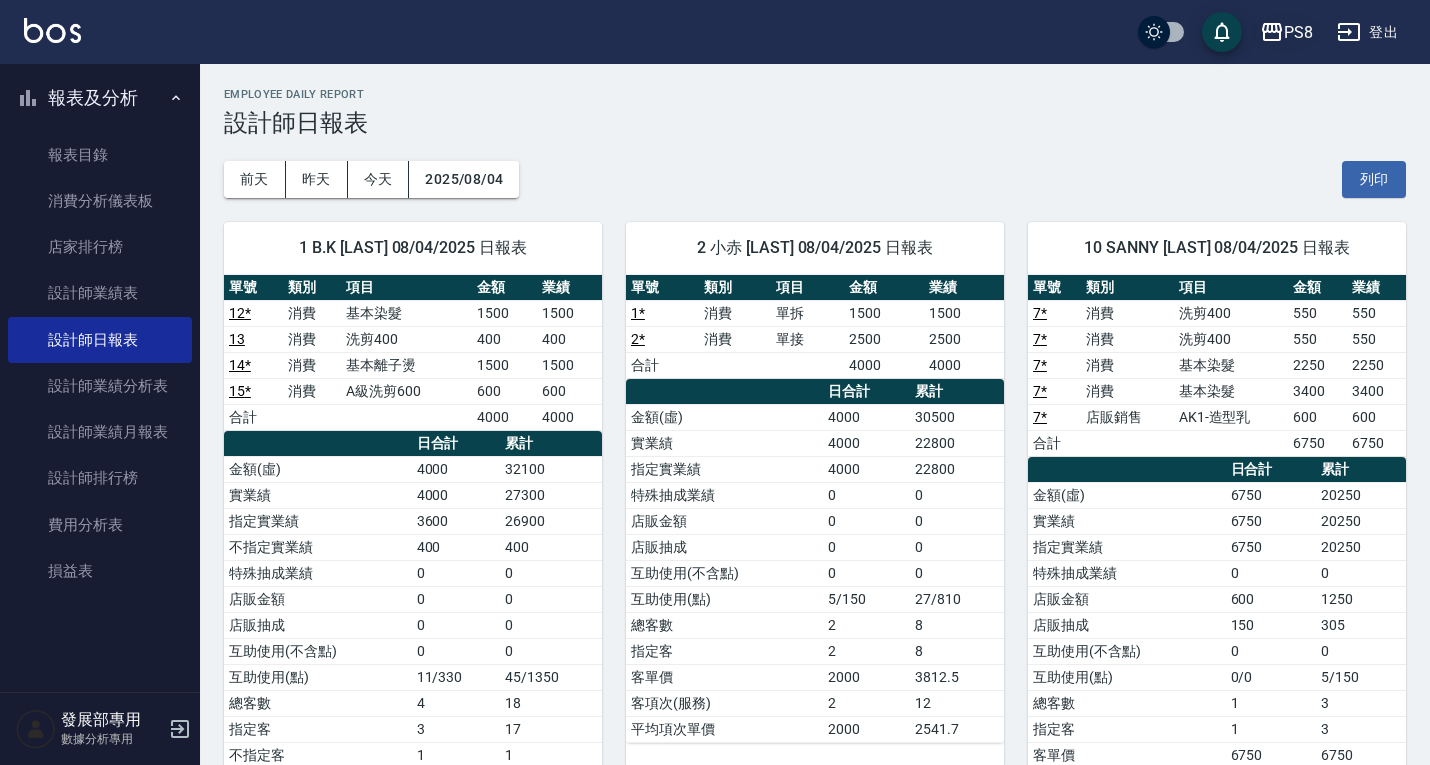 click on "PS8" at bounding box center [1298, 32] 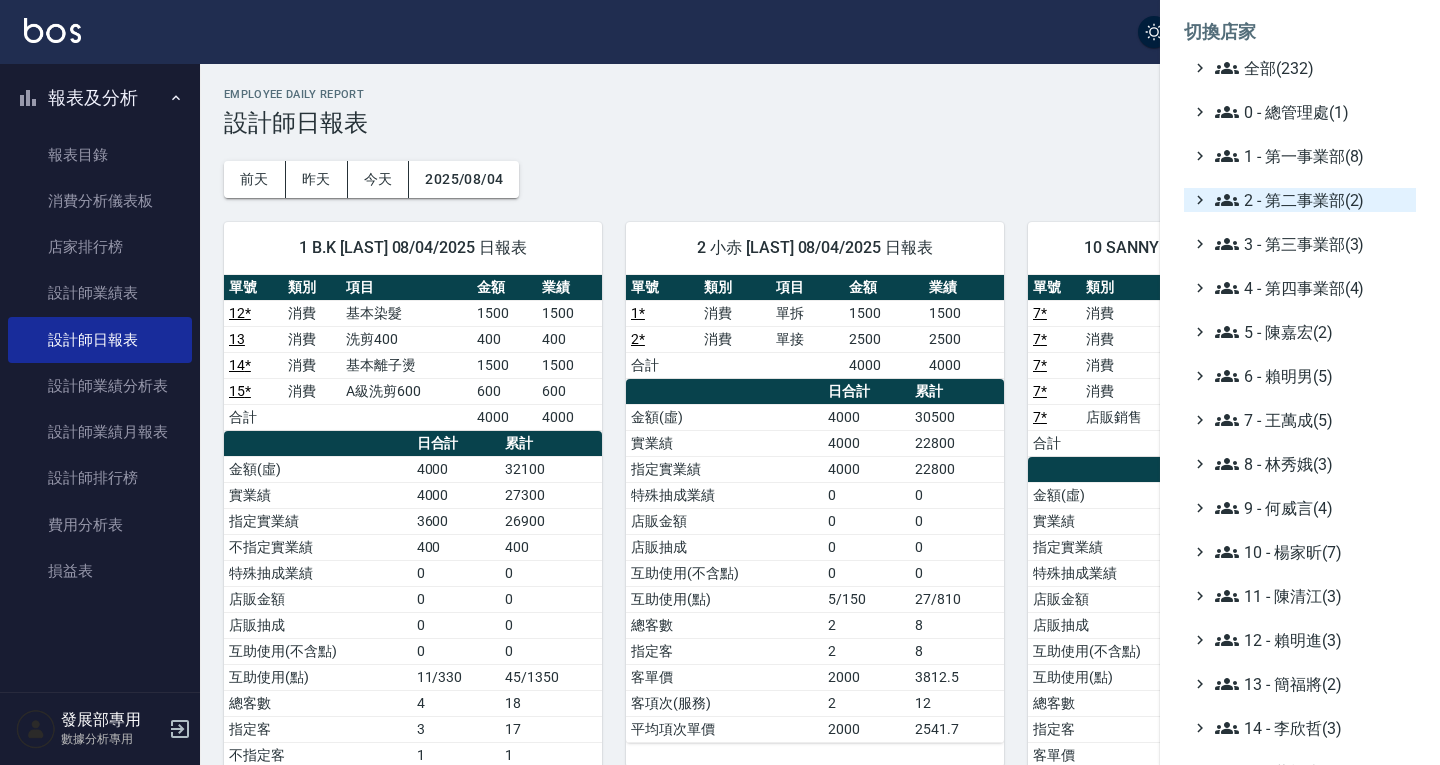 click on "2 - 第二事業部(2)" at bounding box center [1311, 200] 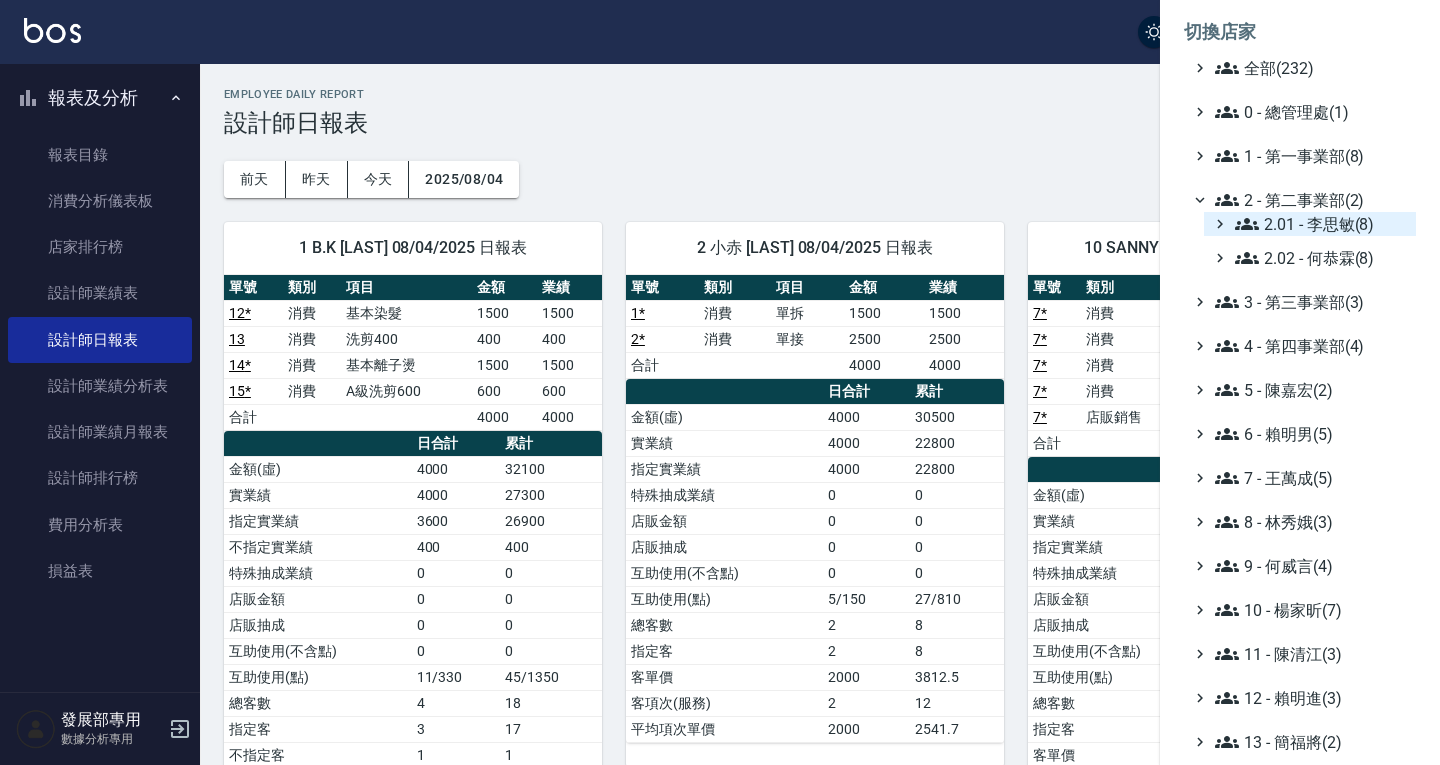 click on "2.01 - 李思敏(8)" at bounding box center [1321, 224] 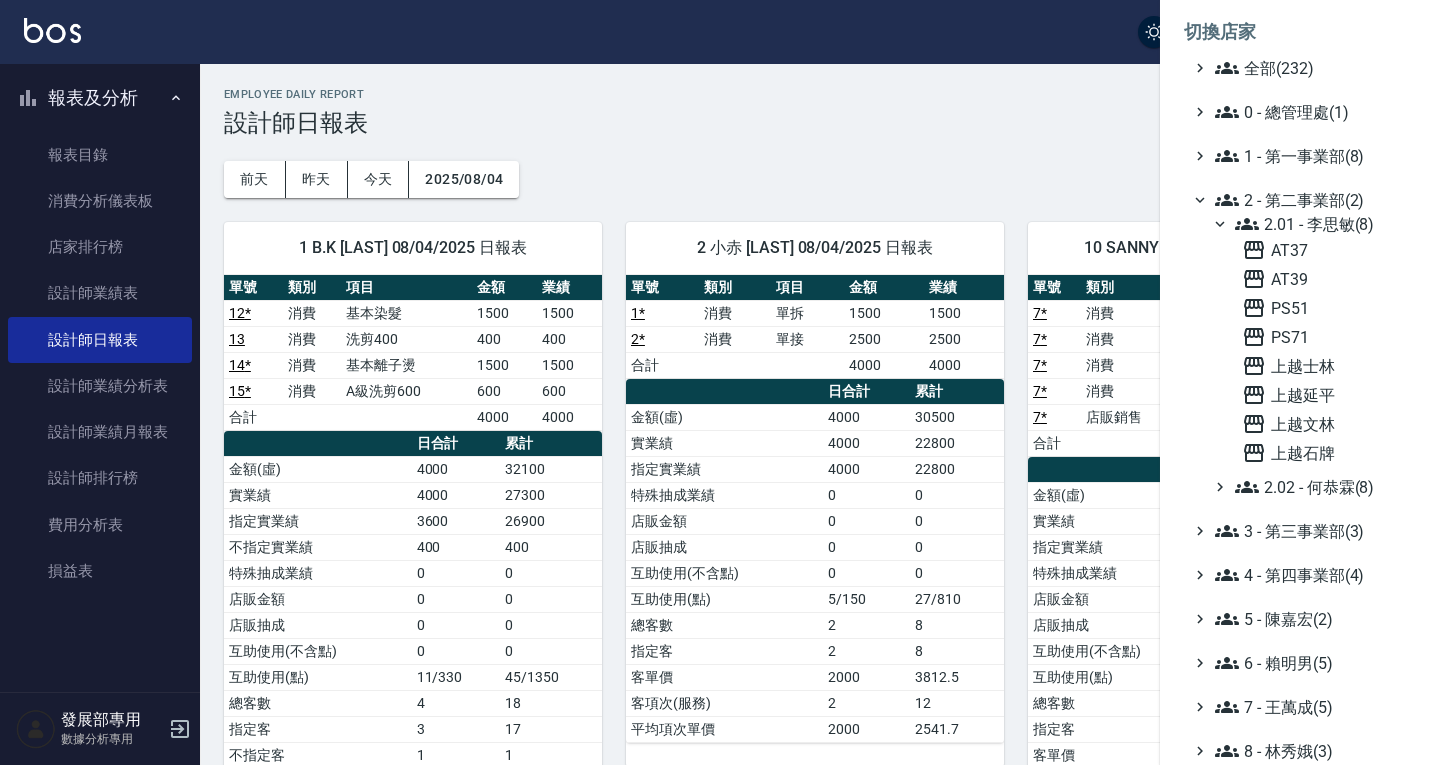 click on "2.01 - 李思敏(8)" at bounding box center [1321, 224] 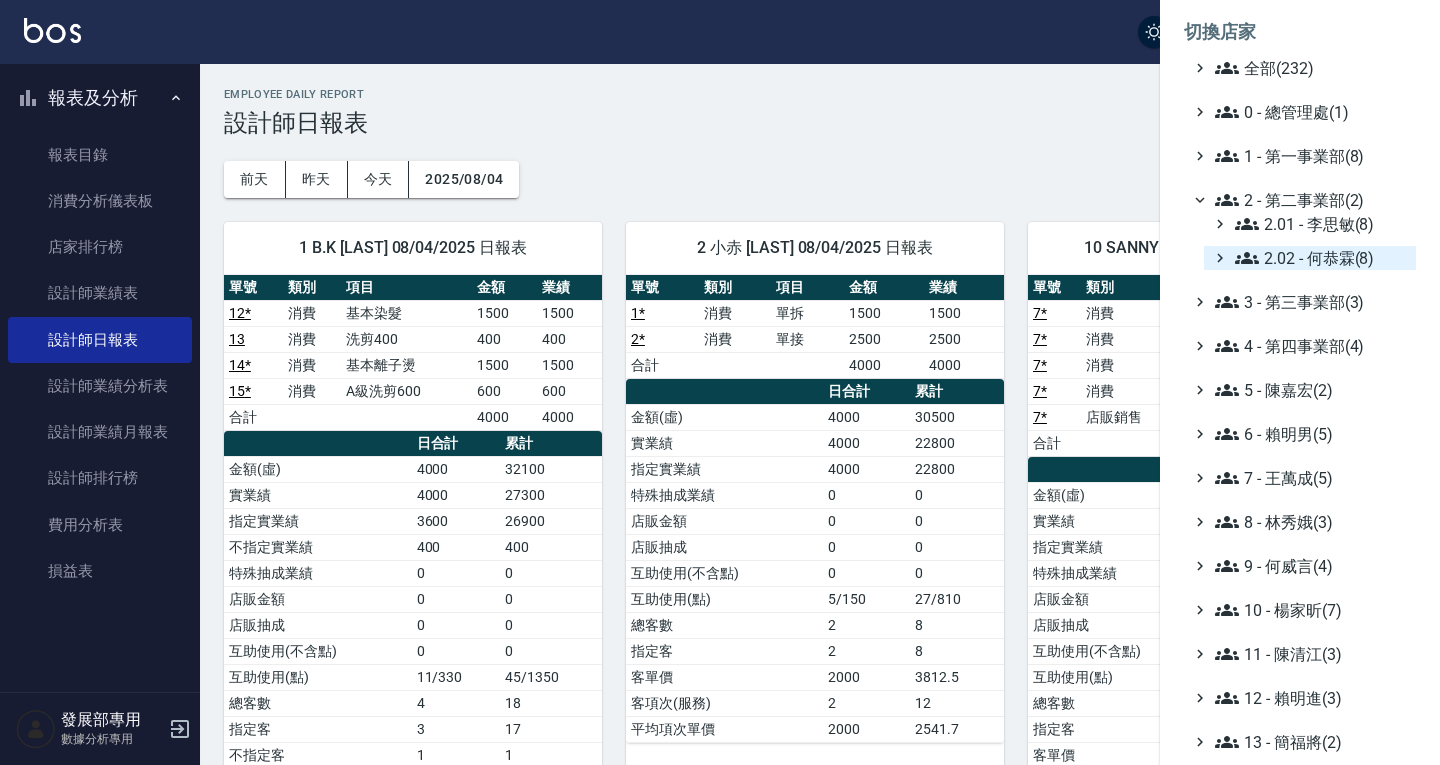 click on "2.02 - 何恭霖(8)" at bounding box center (1321, 258) 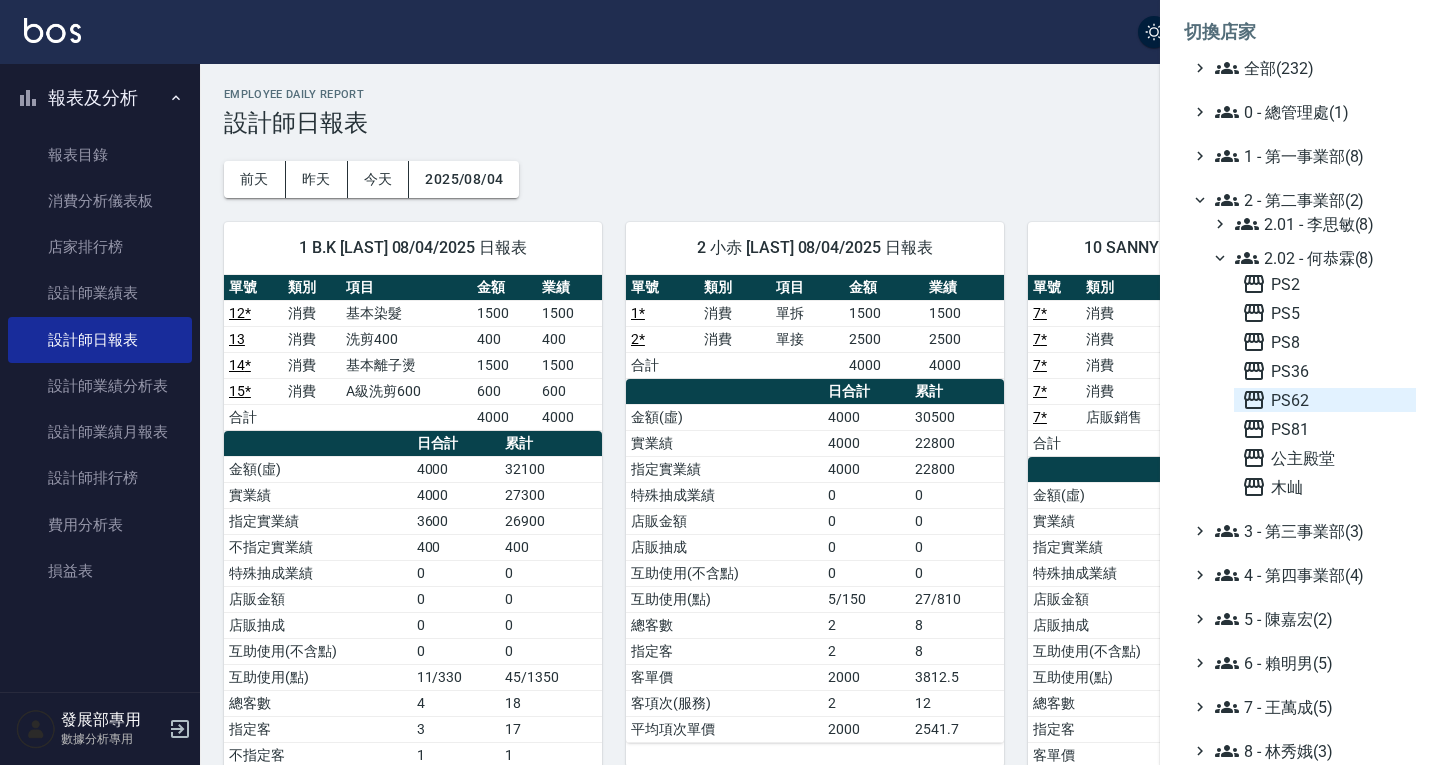 click on "PS62" at bounding box center (1325, 400) 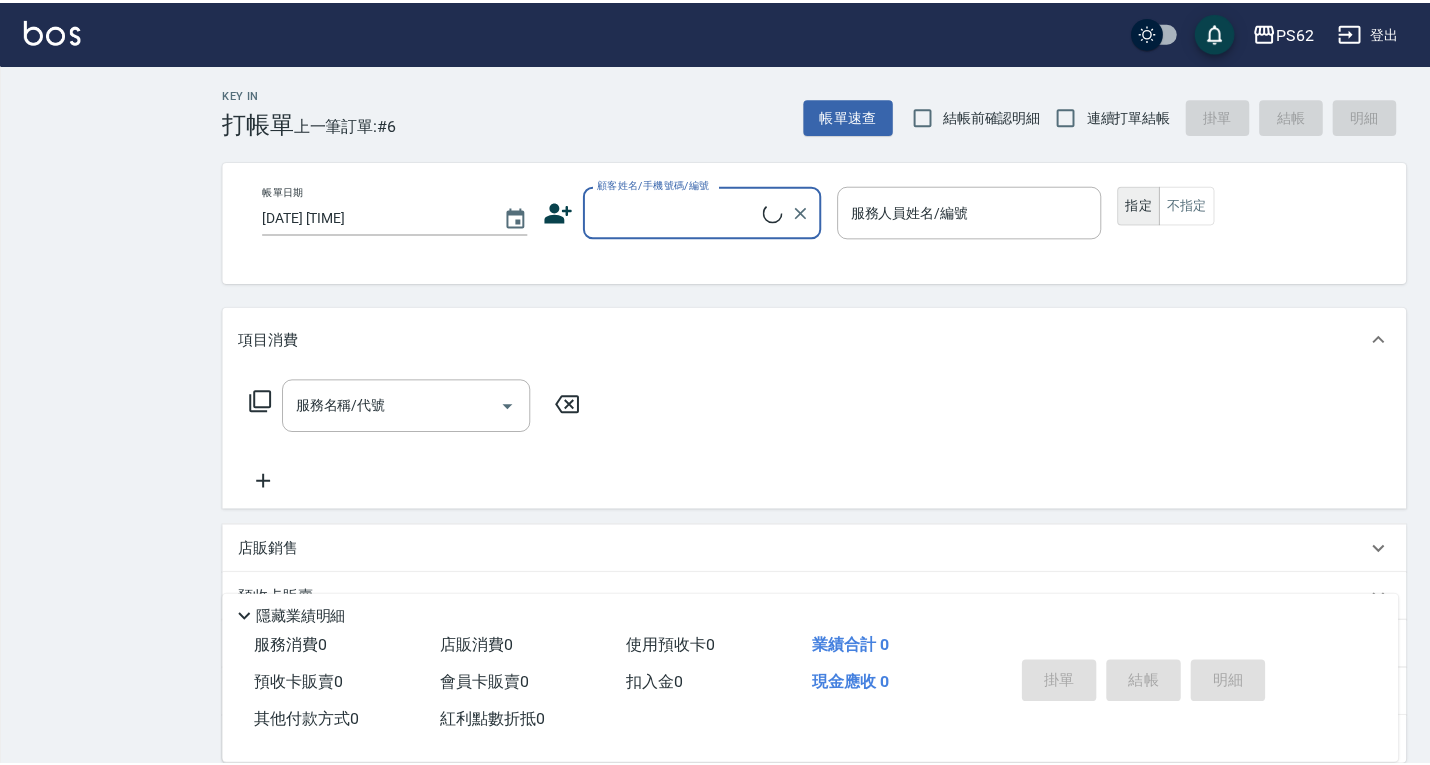 scroll, scrollTop: 0, scrollLeft: 0, axis: both 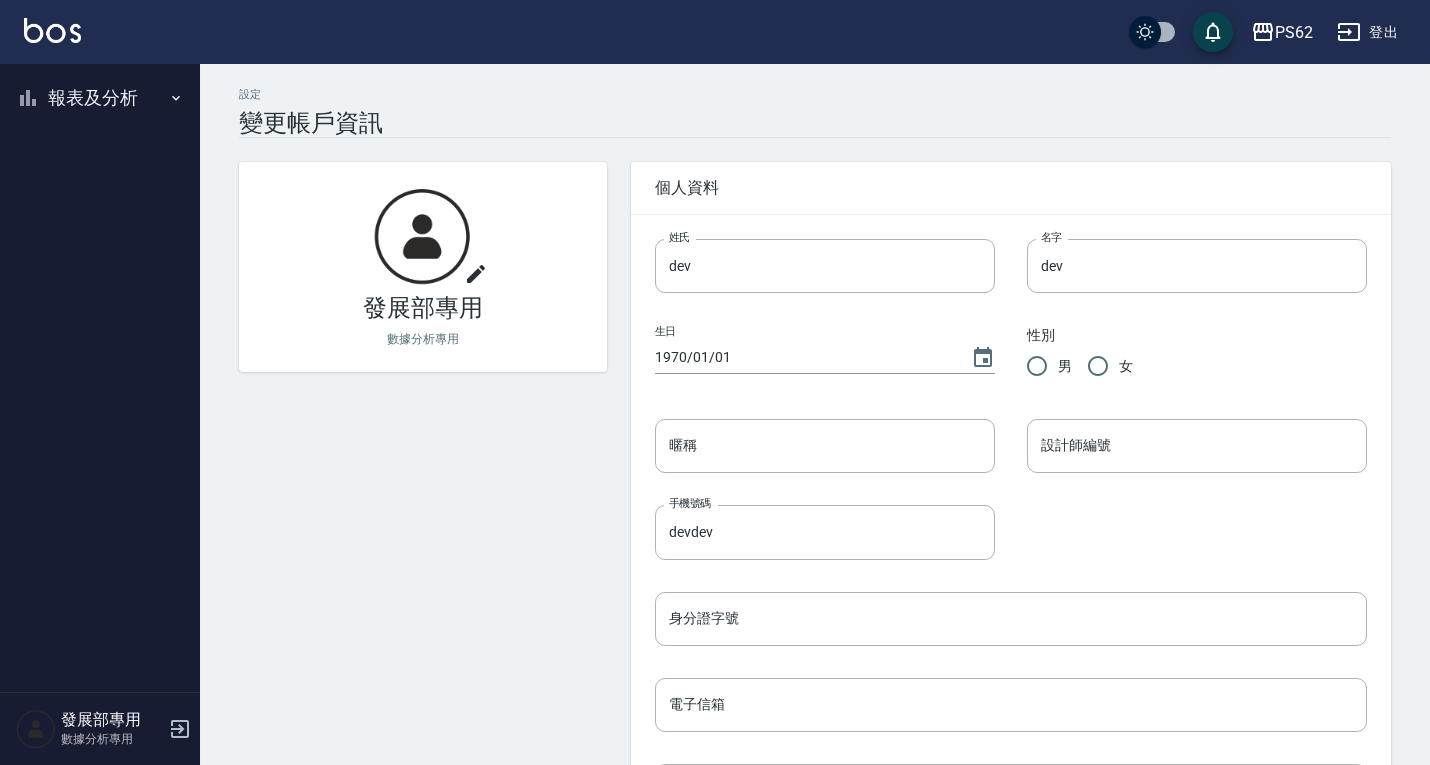 click on "報表及分析" at bounding box center [100, 98] 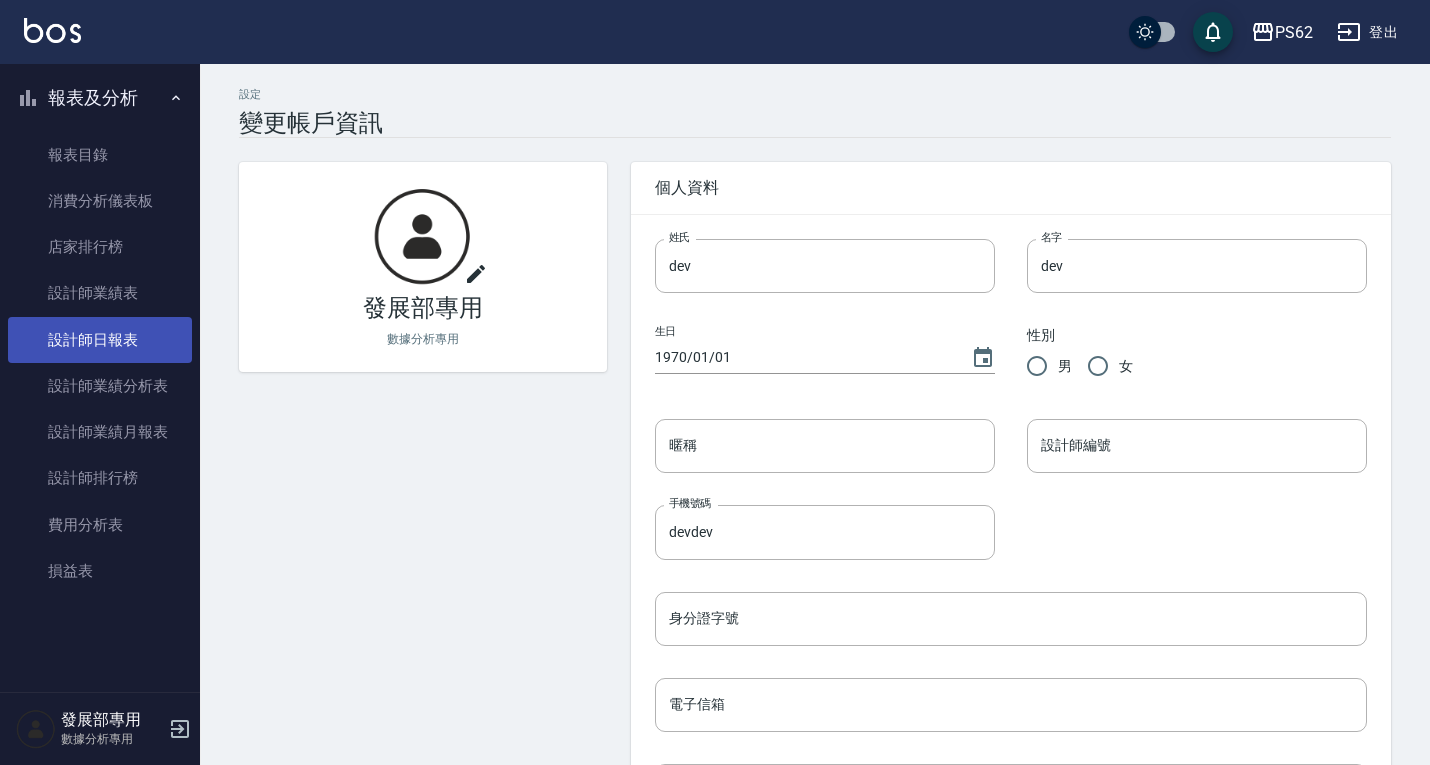click on "設計師日報表" at bounding box center (100, 340) 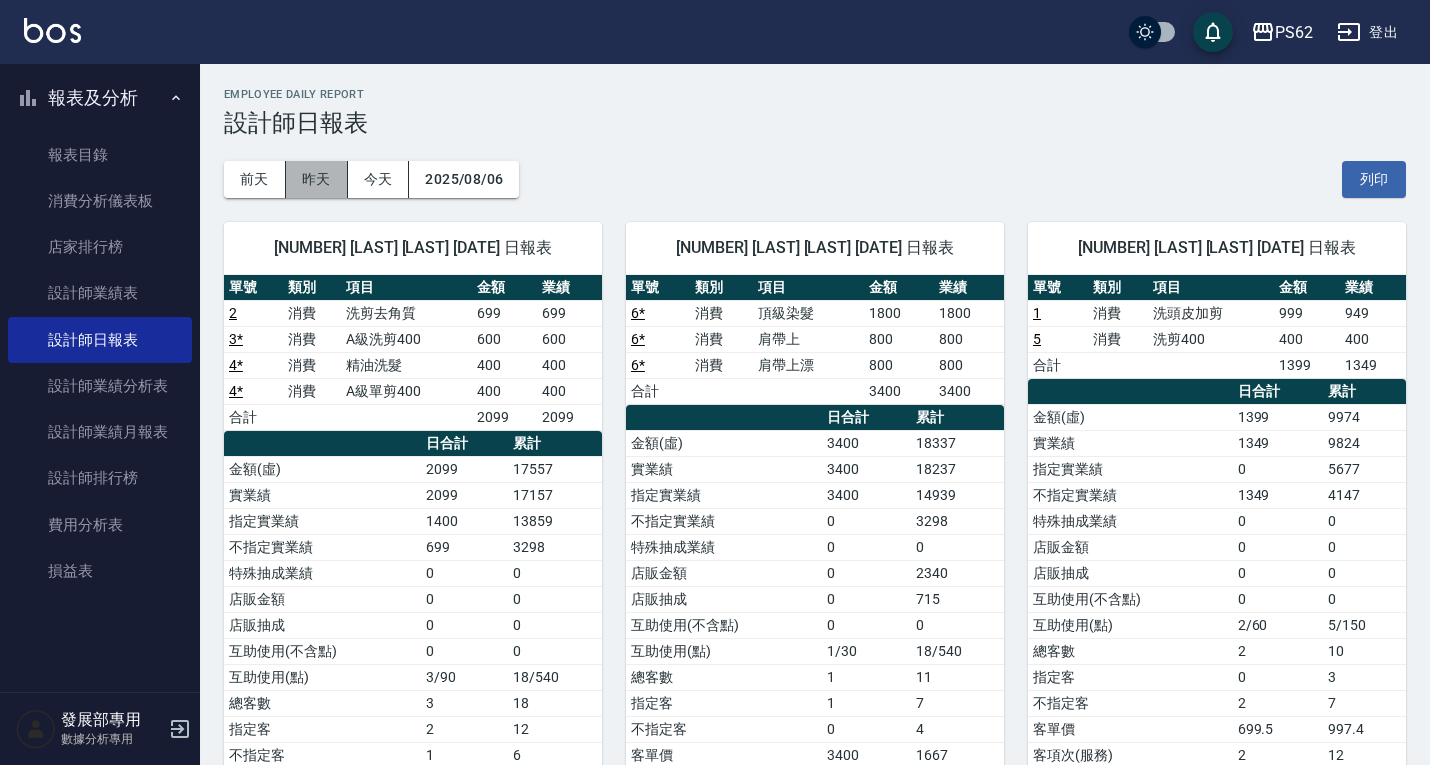 click on "昨天" at bounding box center (317, 179) 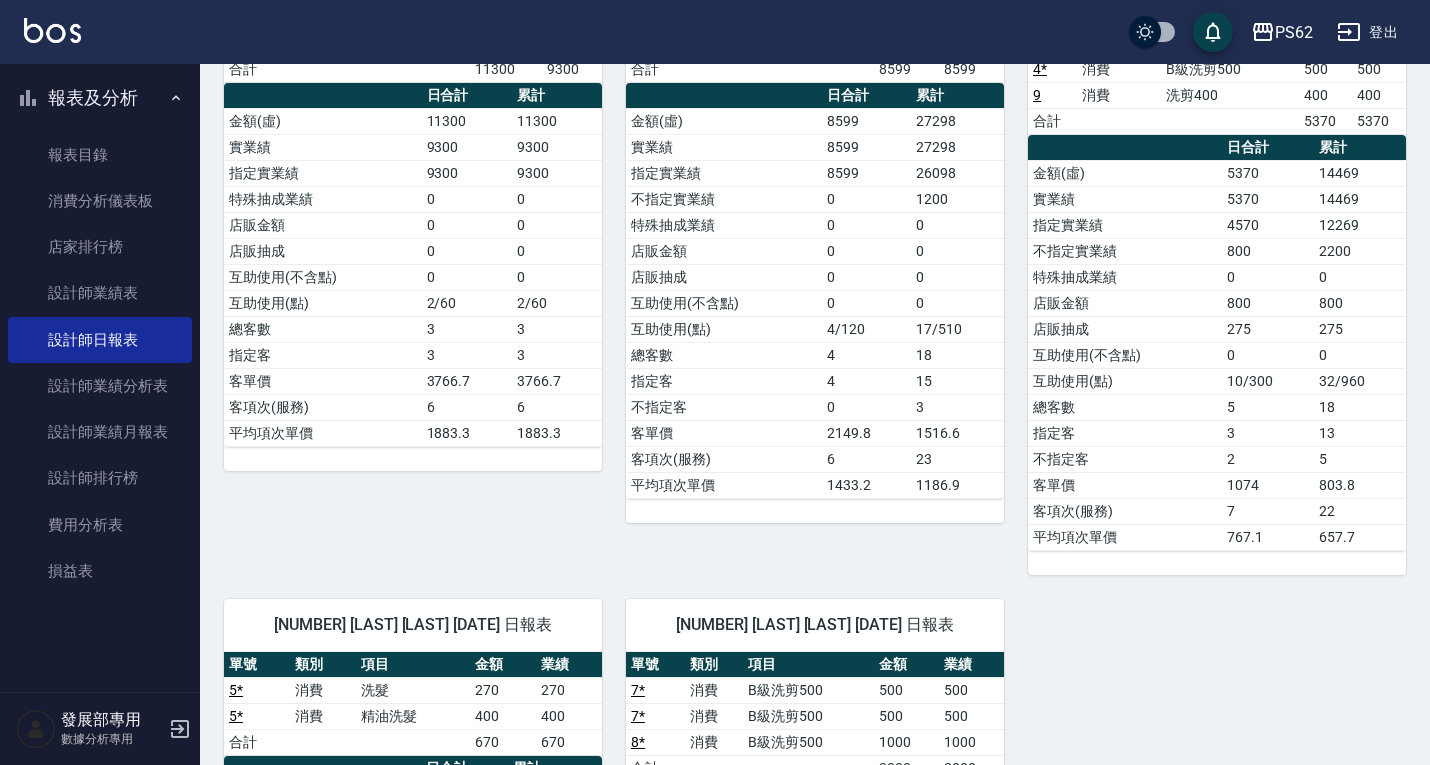 scroll, scrollTop: 0, scrollLeft: 0, axis: both 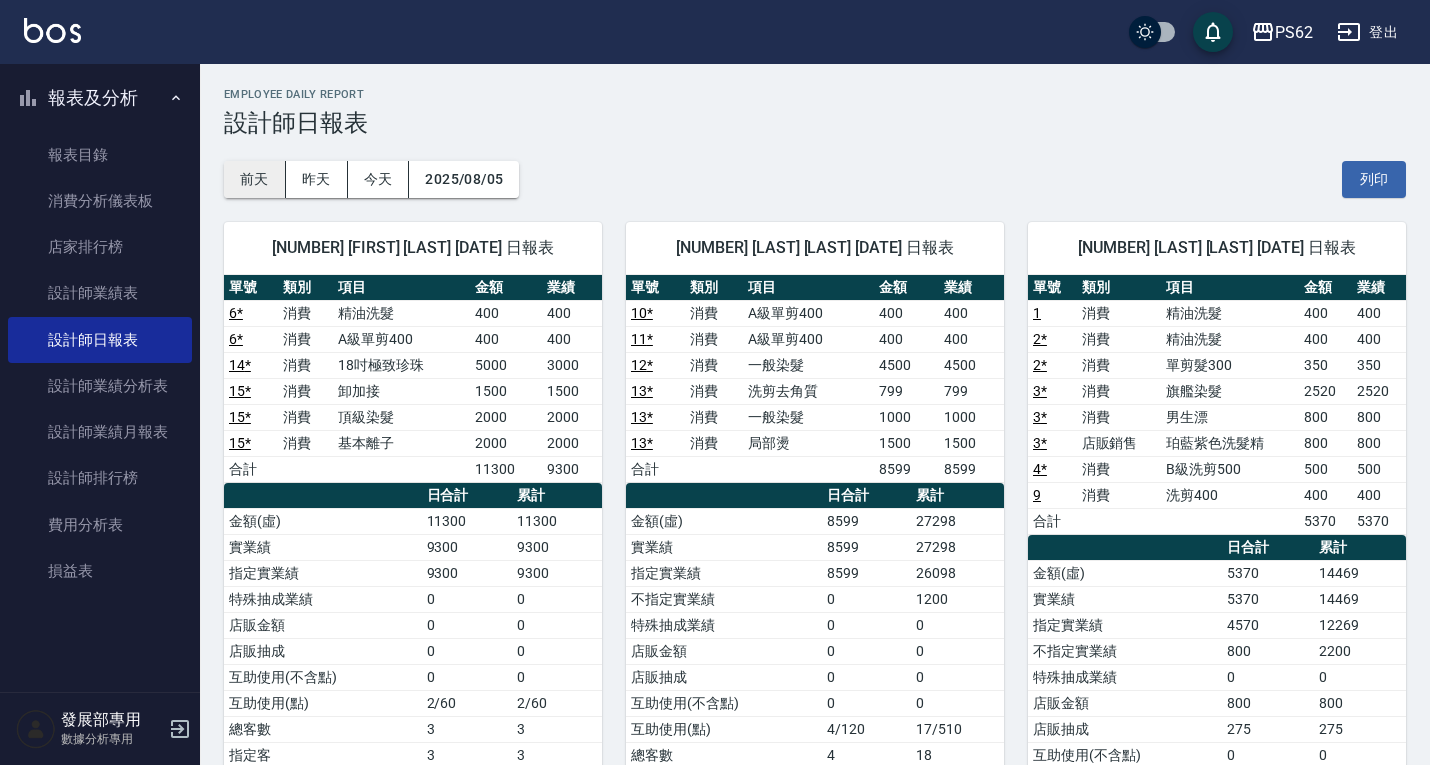 click on "前天" at bounding box center (255, 179) 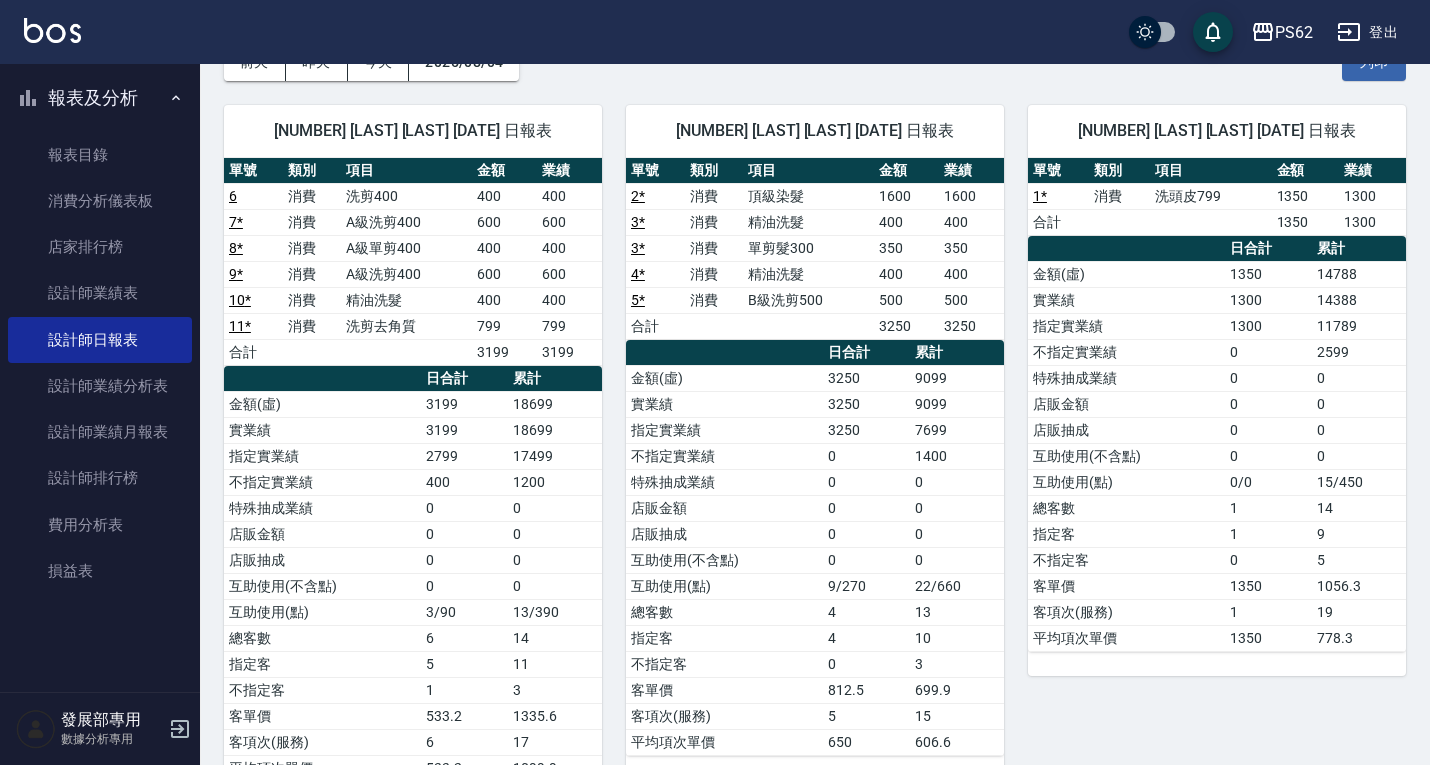 scroll, scrollTop: 0, scrollLeft: 0, axis: both 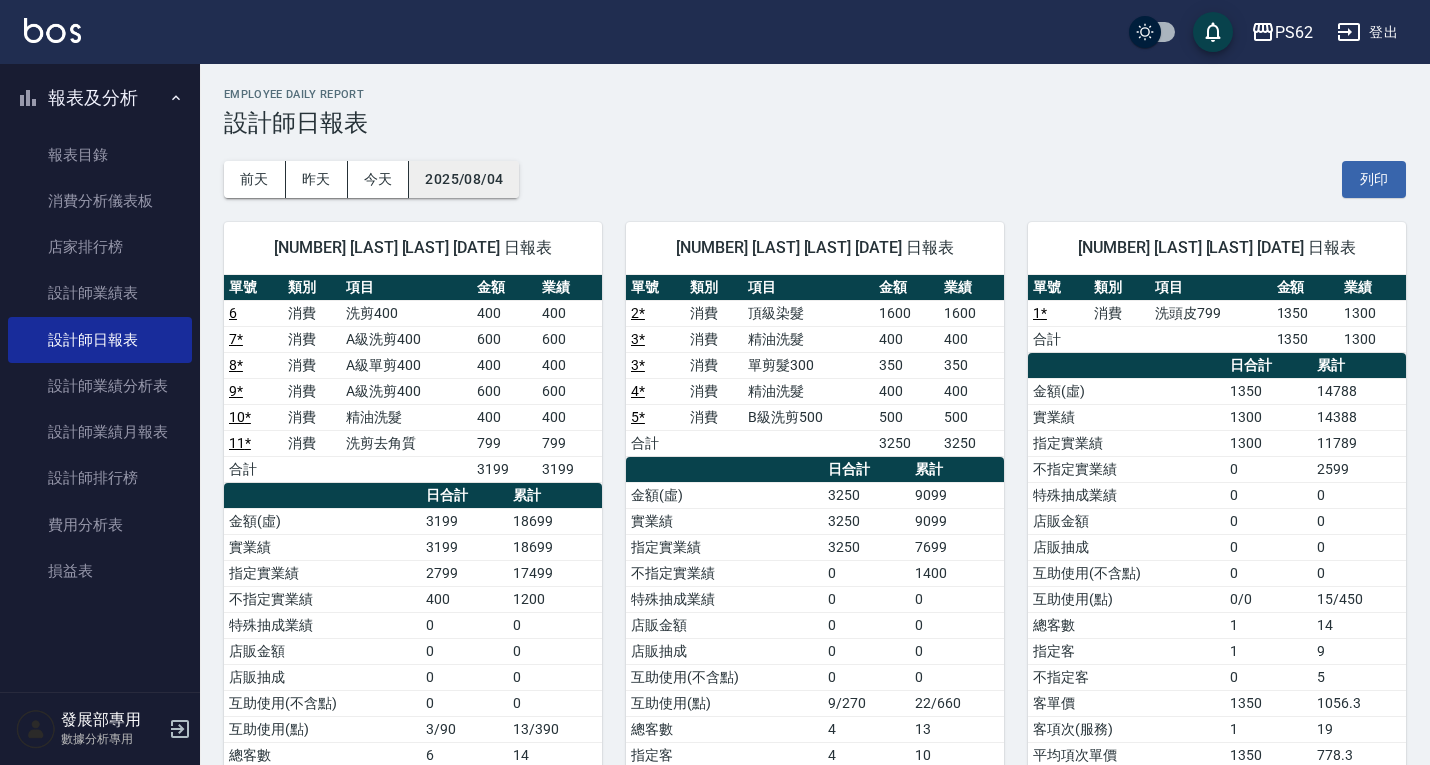 click on "前天 昨天 今天 2025/08/04 列印" at bounding box center [815, 179] 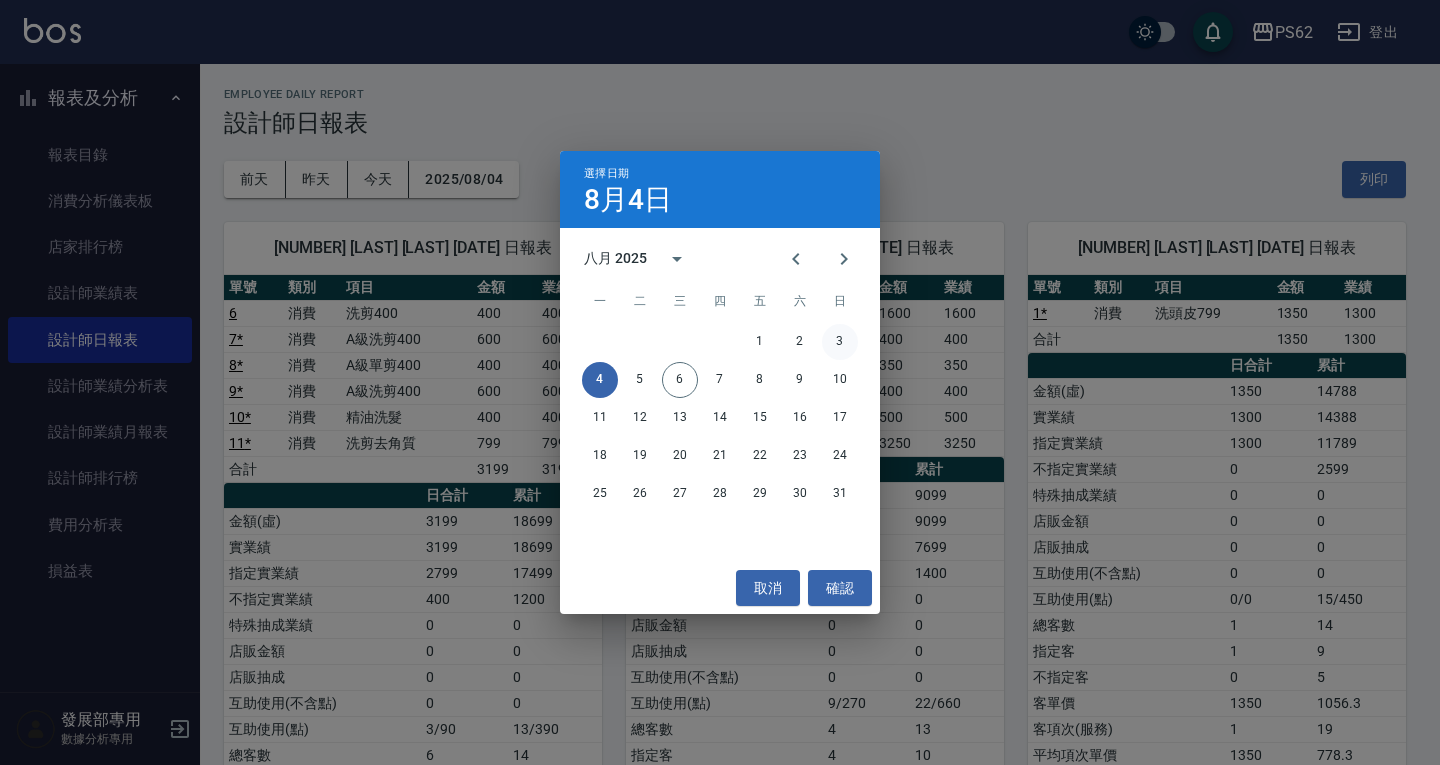 click on "3" at bounding box center (840, 342) 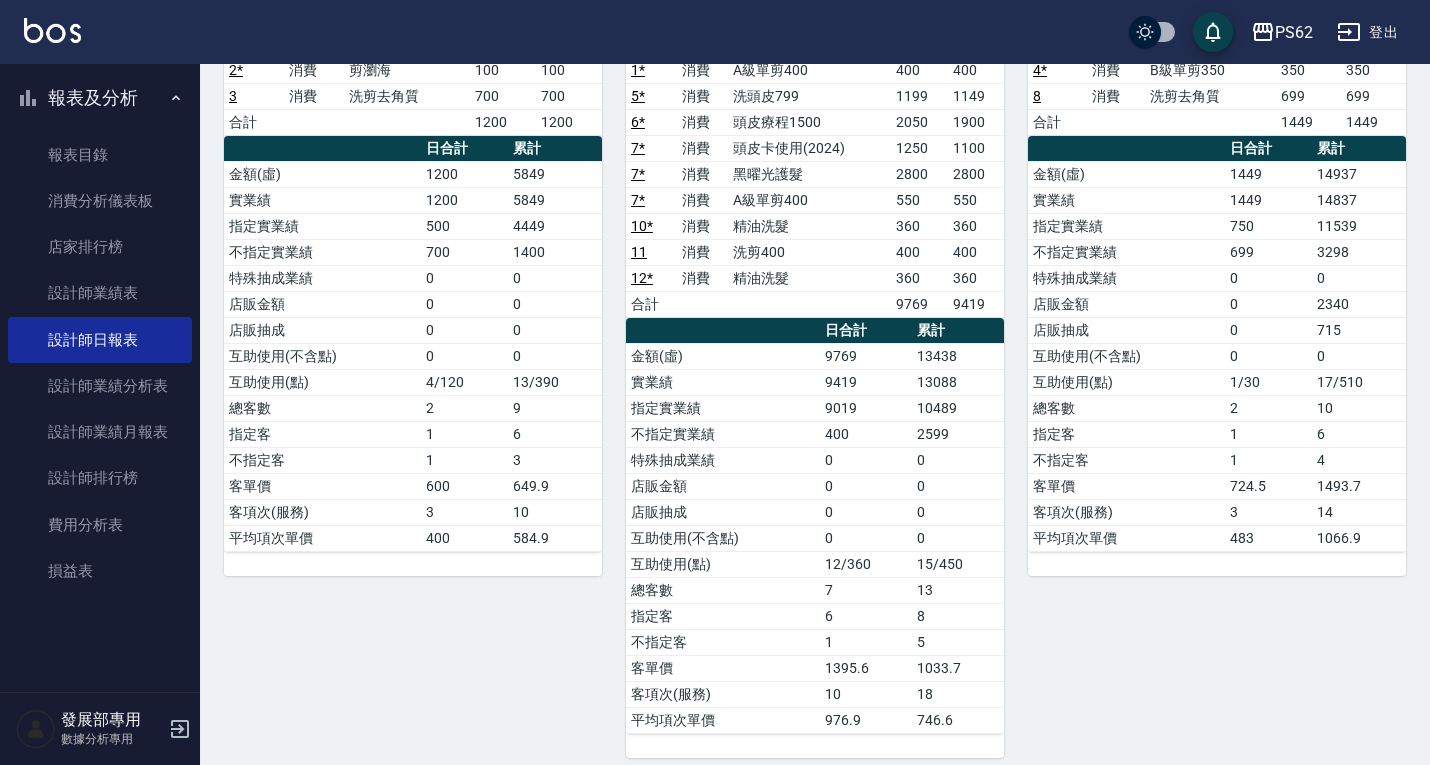 scroll, scrollTop: 0, scrollLeft: 0, axis: both 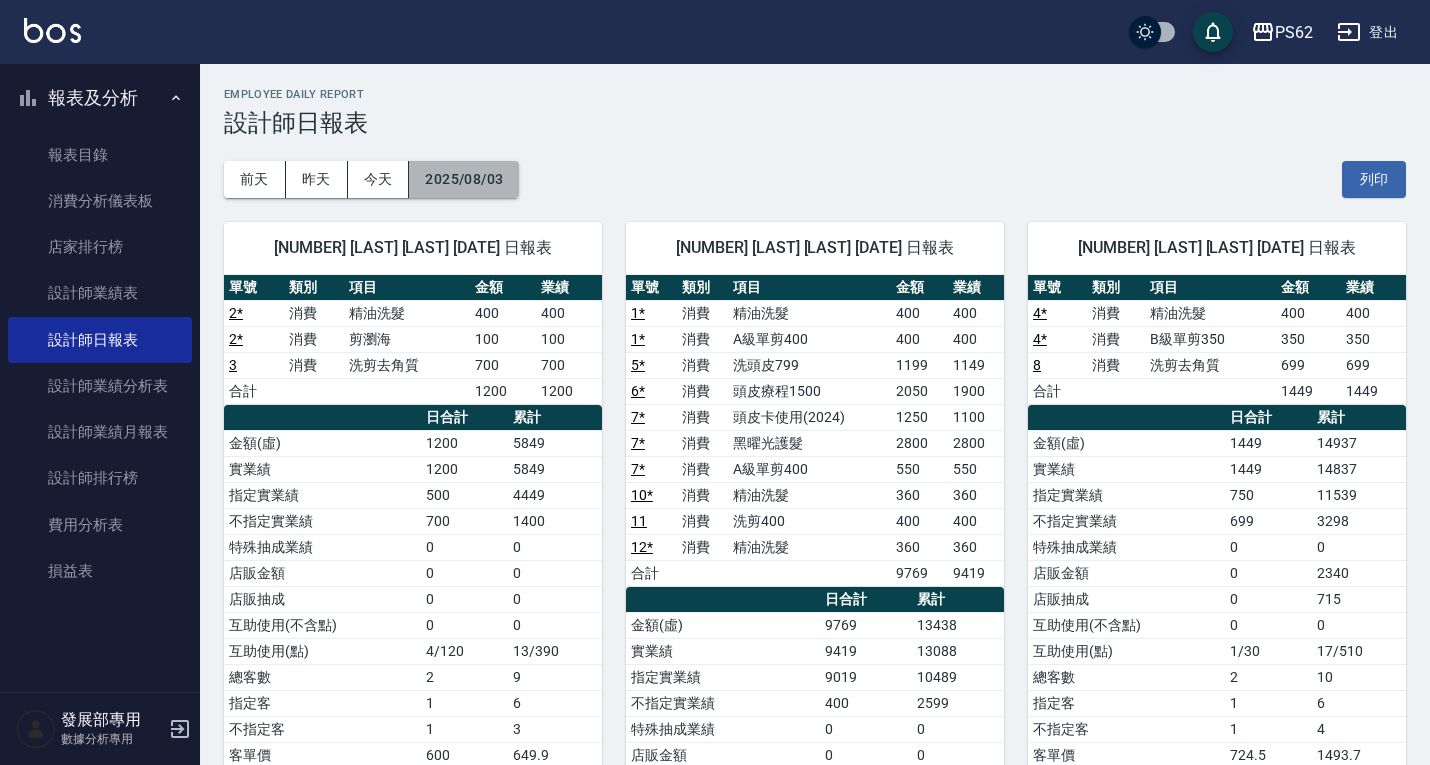 click on "2025/08/03" at bounding box center (464, 179) 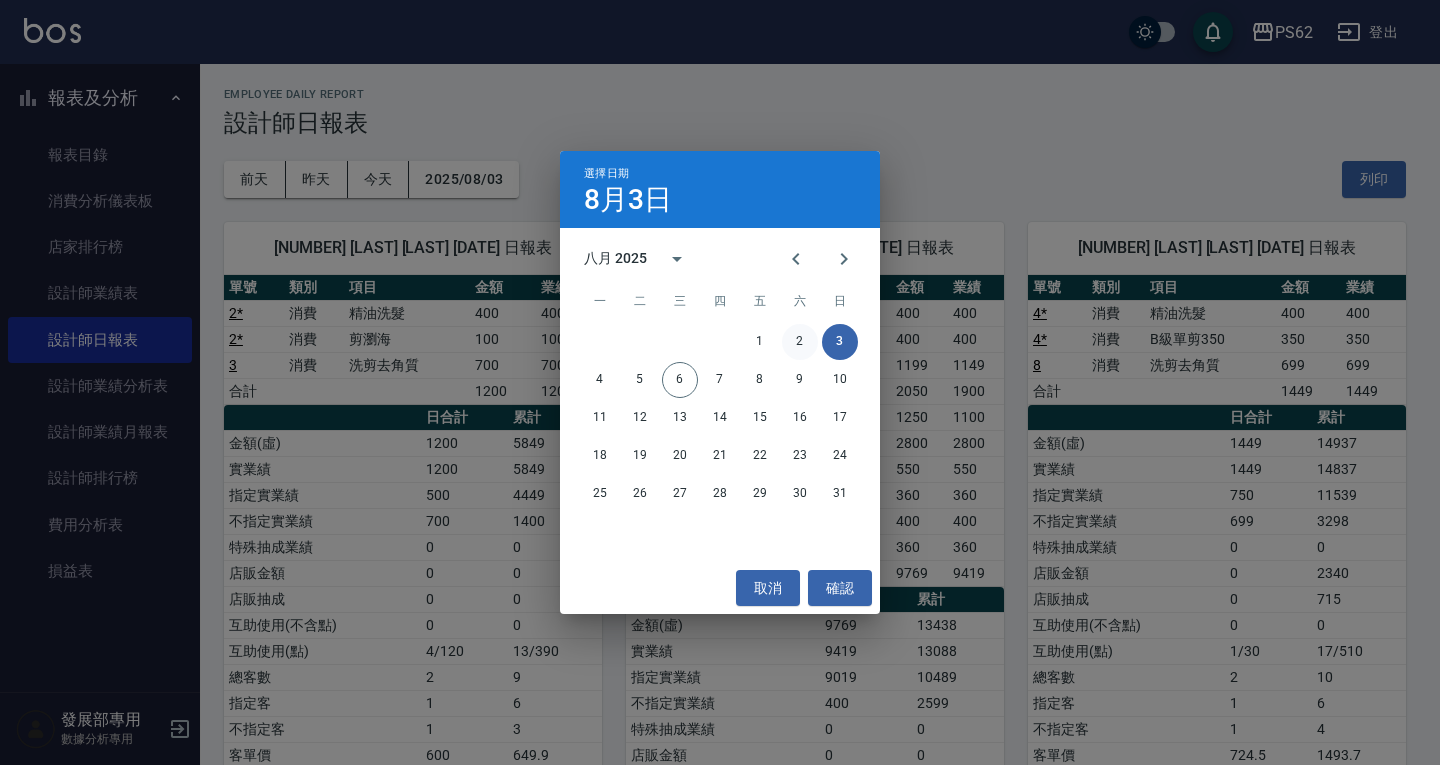 click on "2" at bounding box center [800, 342] 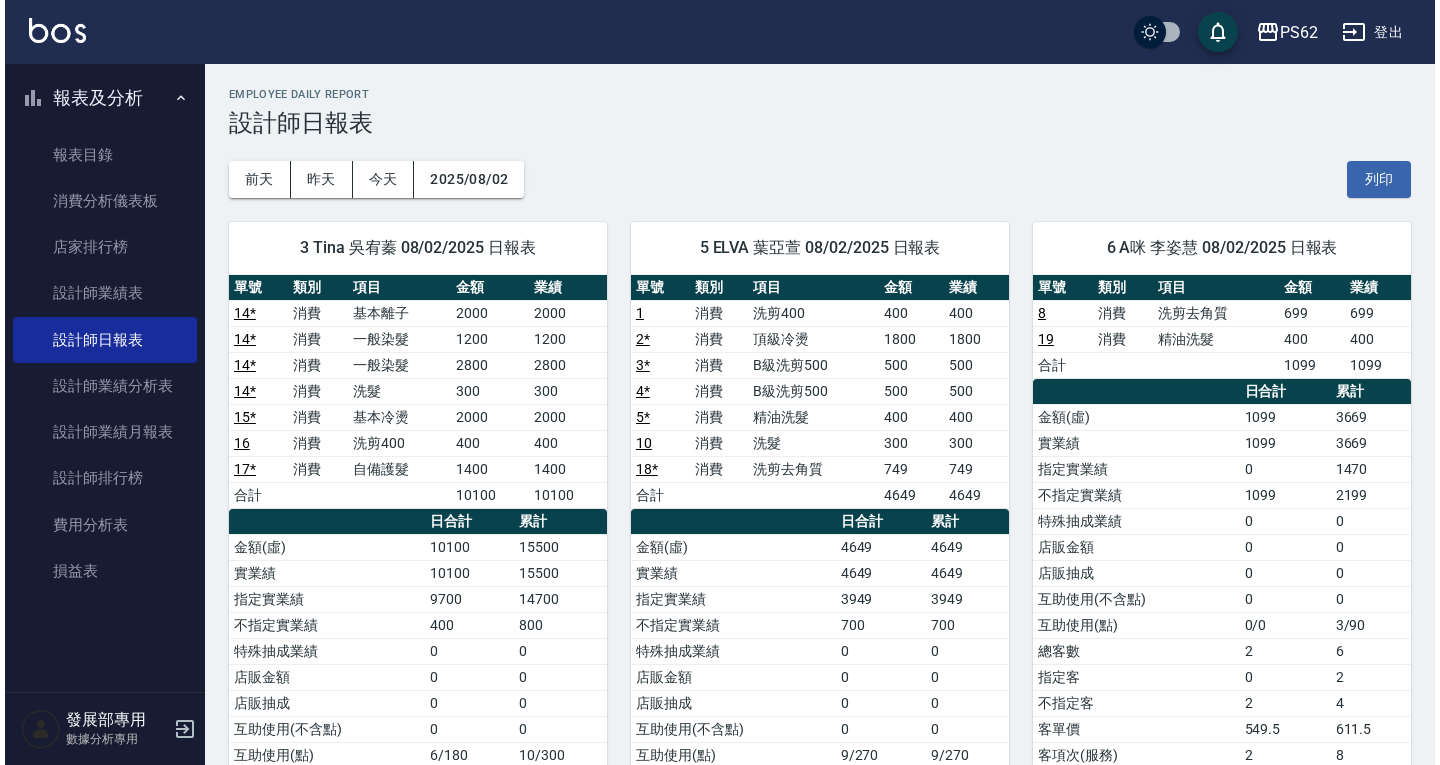 scroll, scrollTop: 0, scrollLeft: 0, axis: both 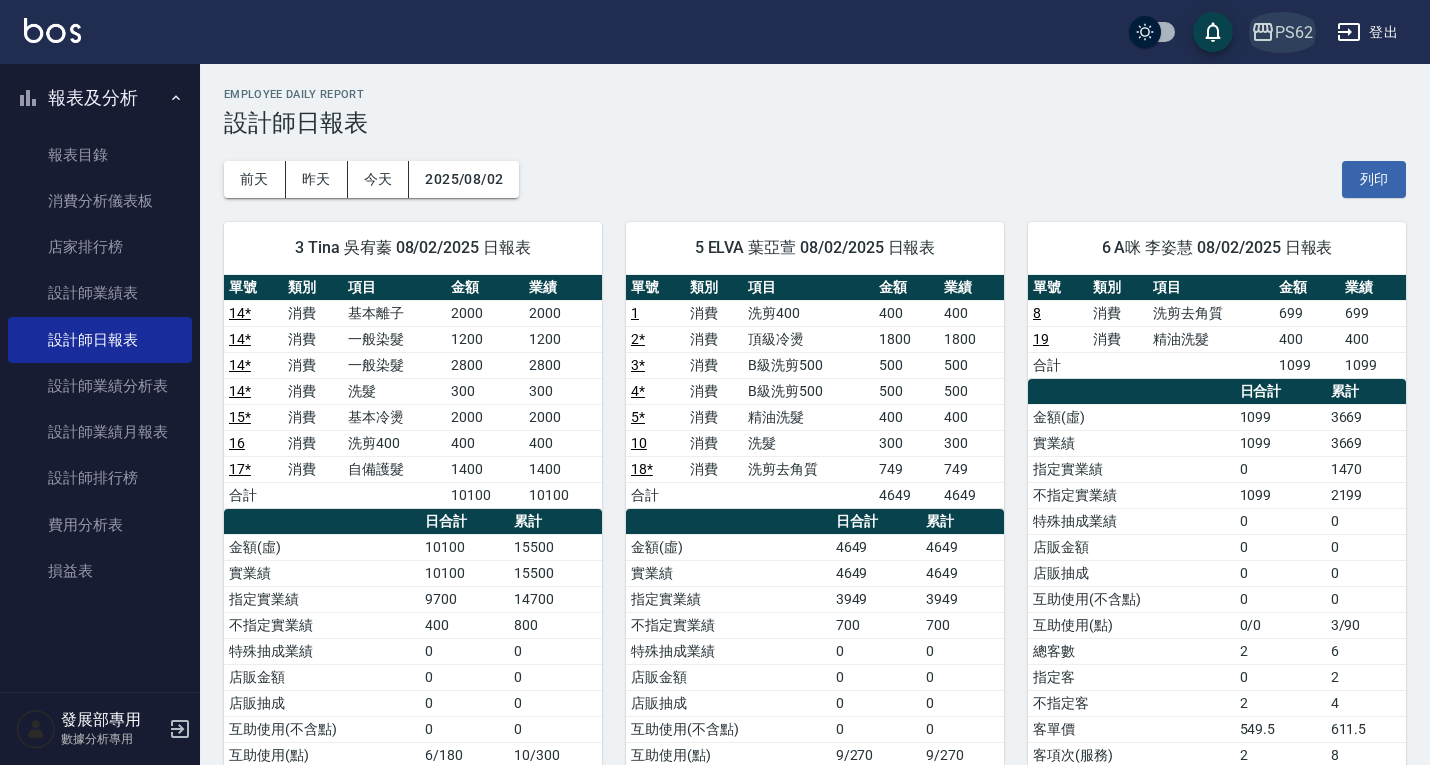 click on "PS62" at bounding box center (1294, 32) 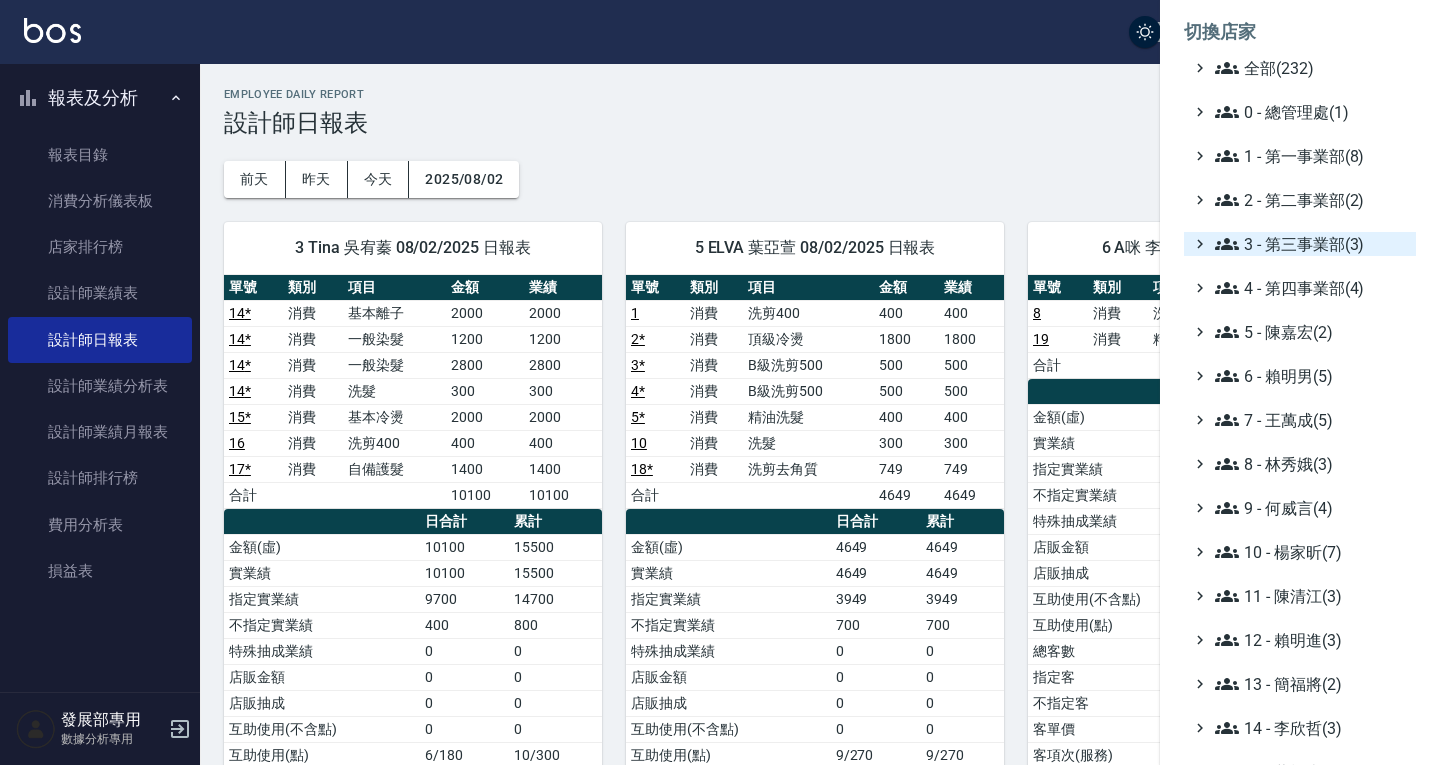 click on "3 - 第三事業部(3)" at bounding box center [1311, 244] 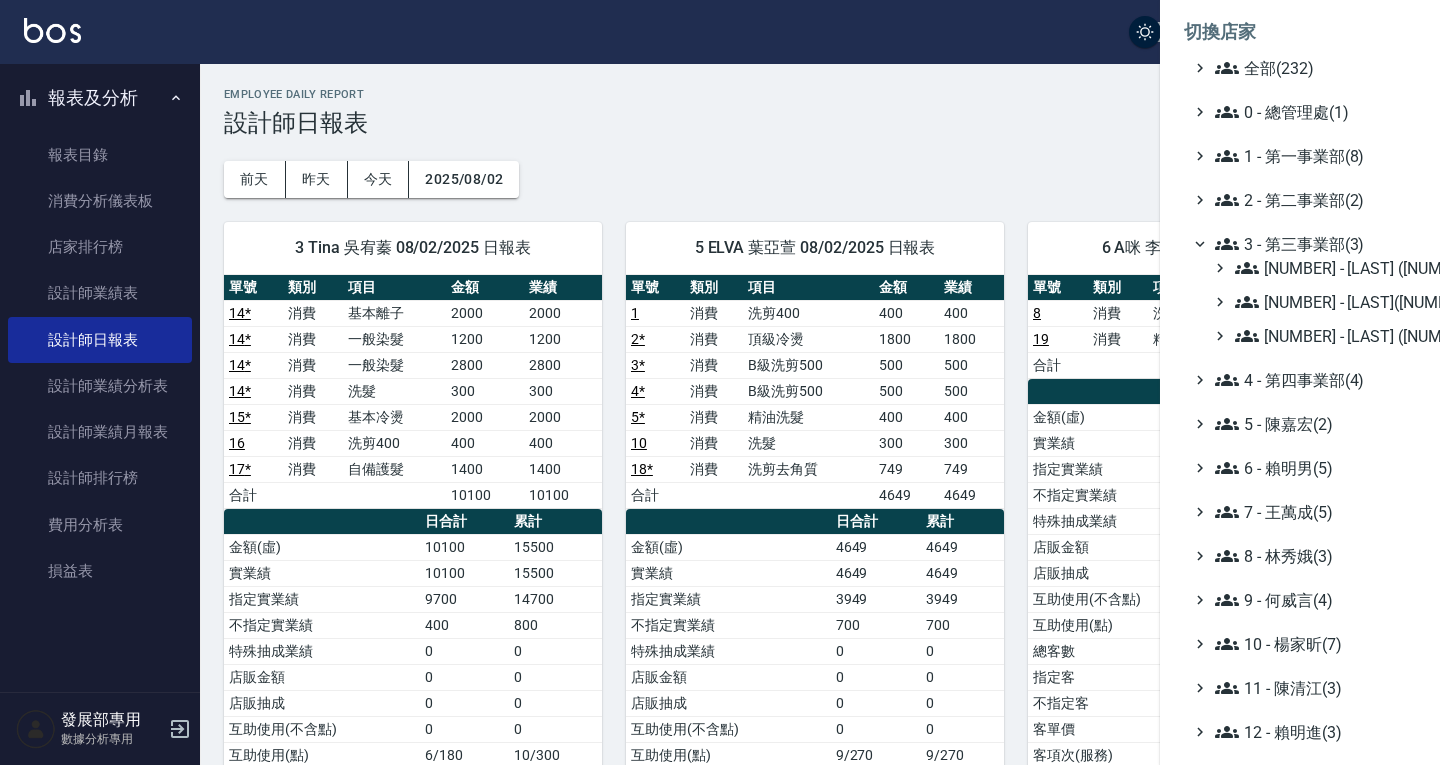click on "3 - 第三事業部(3)" at bounding box center [1311, 244] 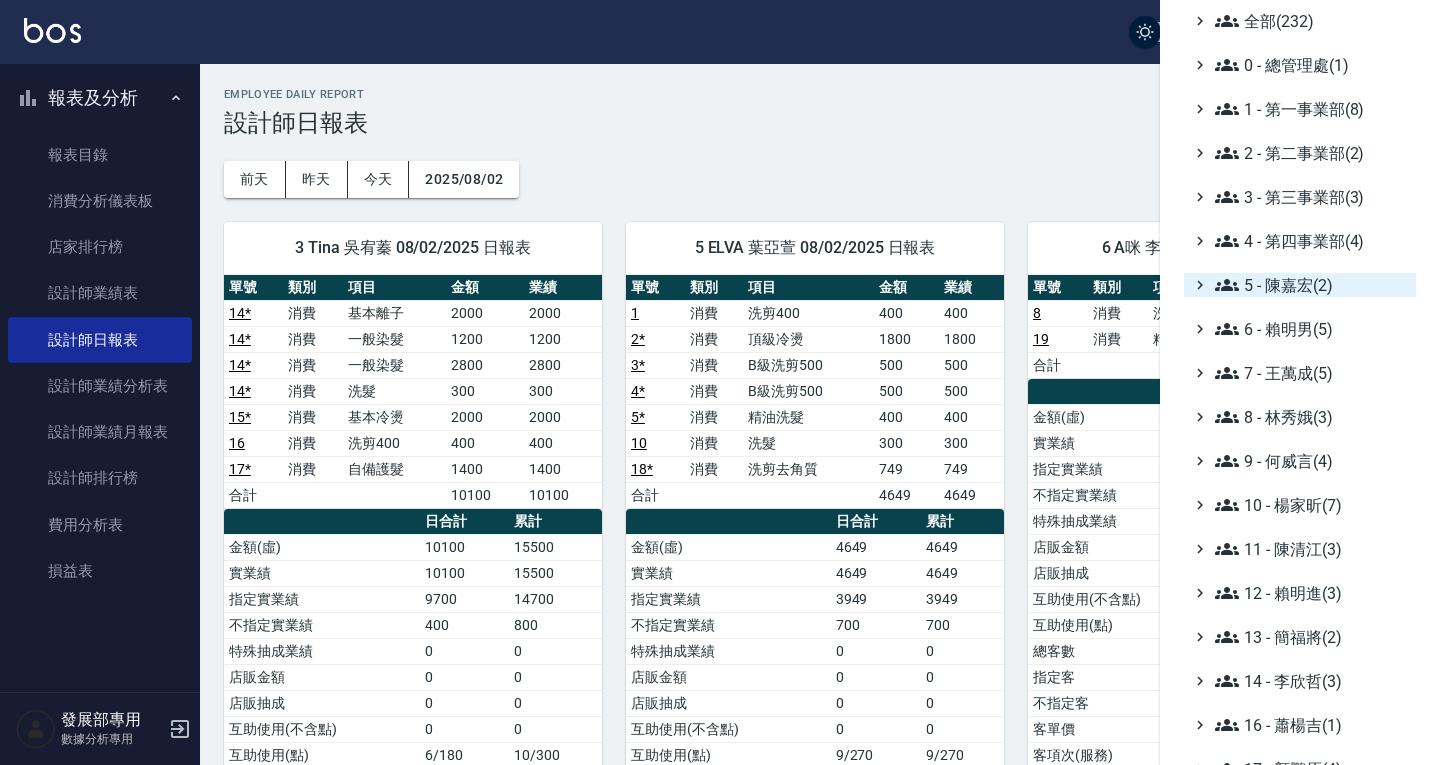 scroll, scrollTop: 100, scrollLeft: 0, axis: vertical 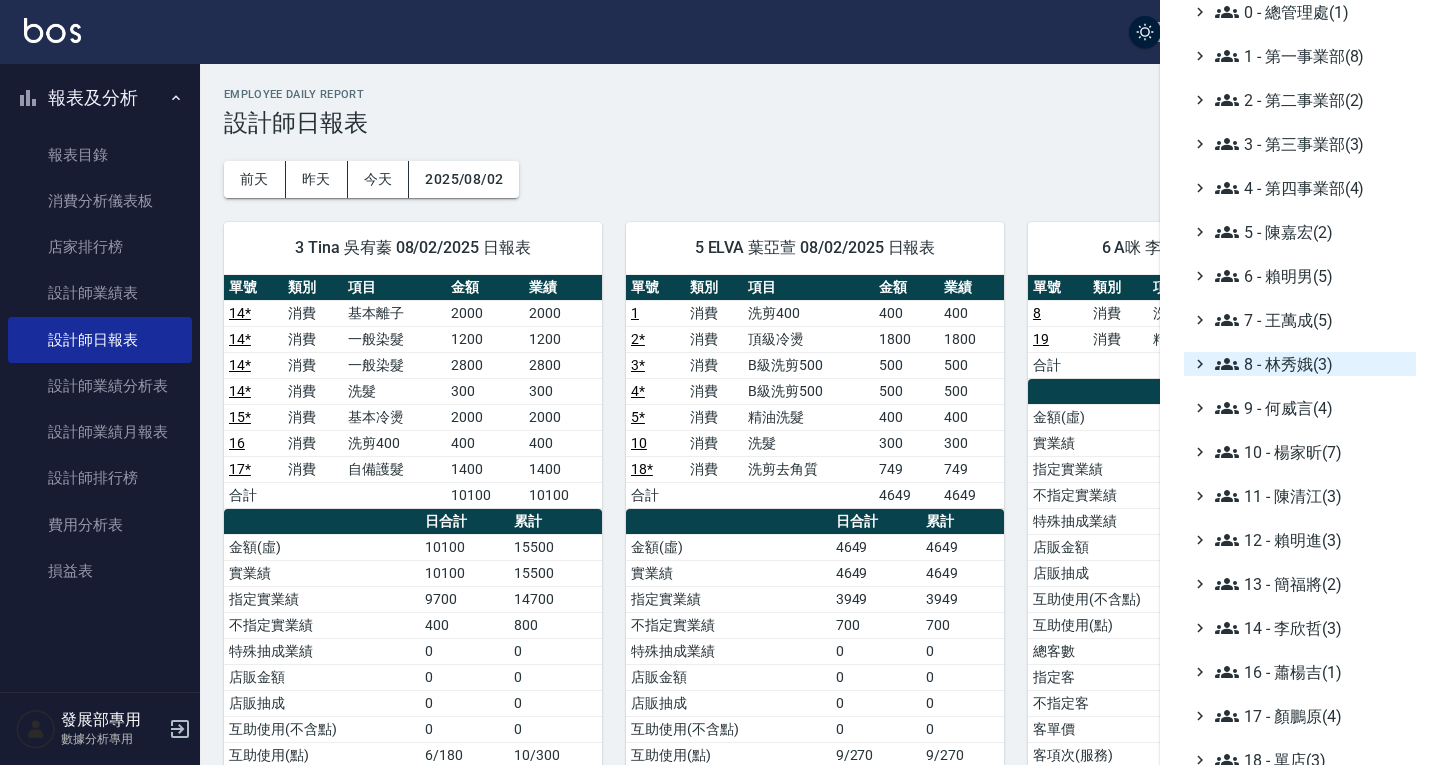 click on "8 - 林秀娥(3)" at bounding box center [1311, 364] 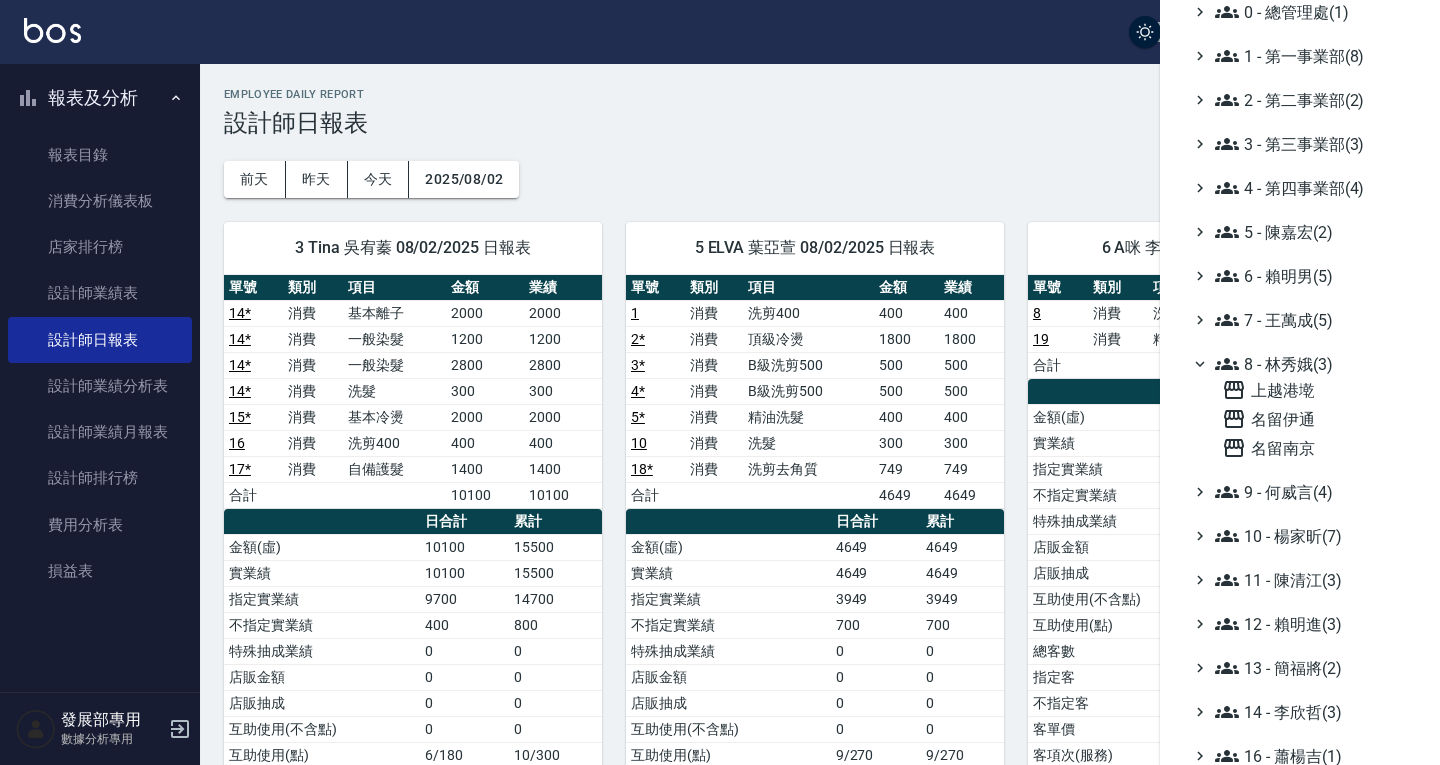 click on "8 - 林秀娥(3)" at bounding box center [1311, 364] 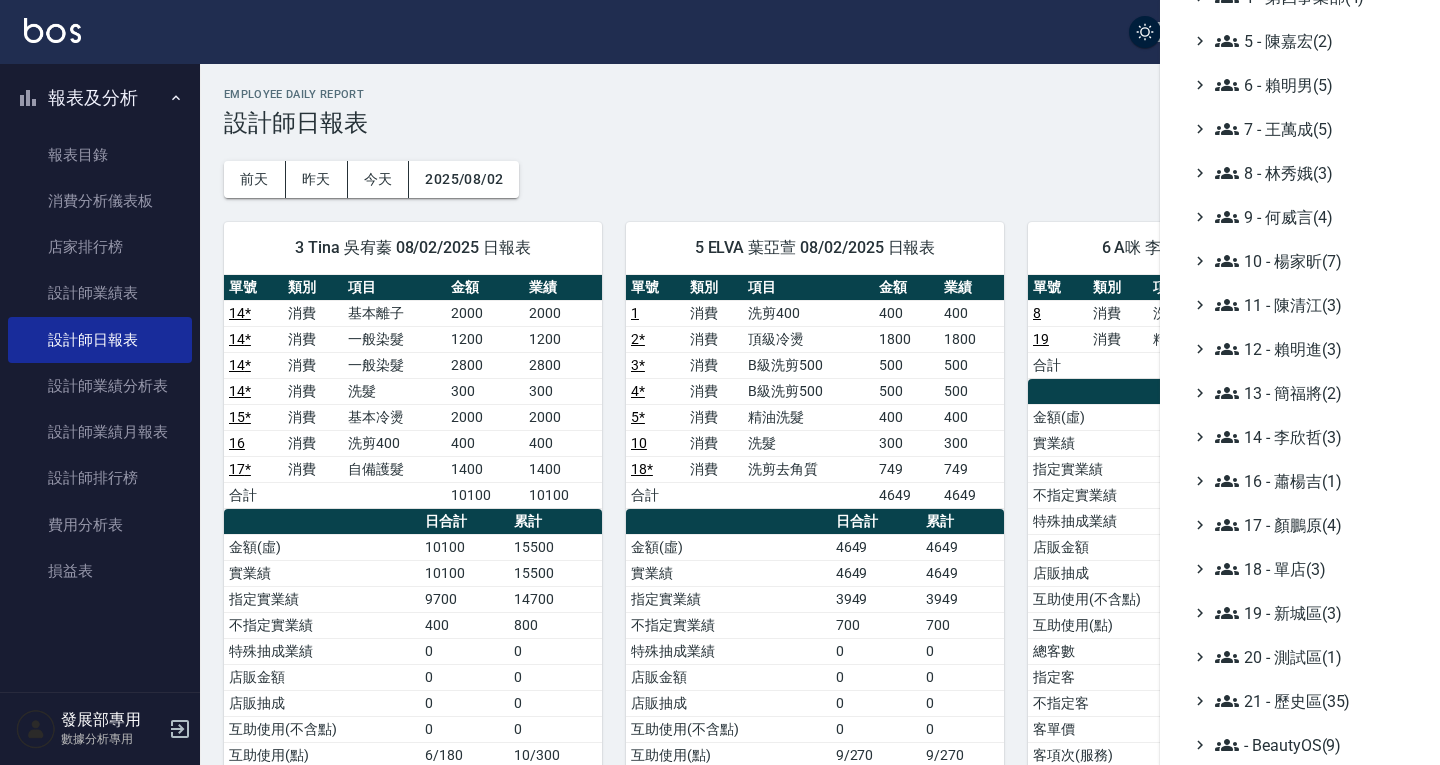 scroll, scrollTop: 0, scrollLeft: 0, axis: both 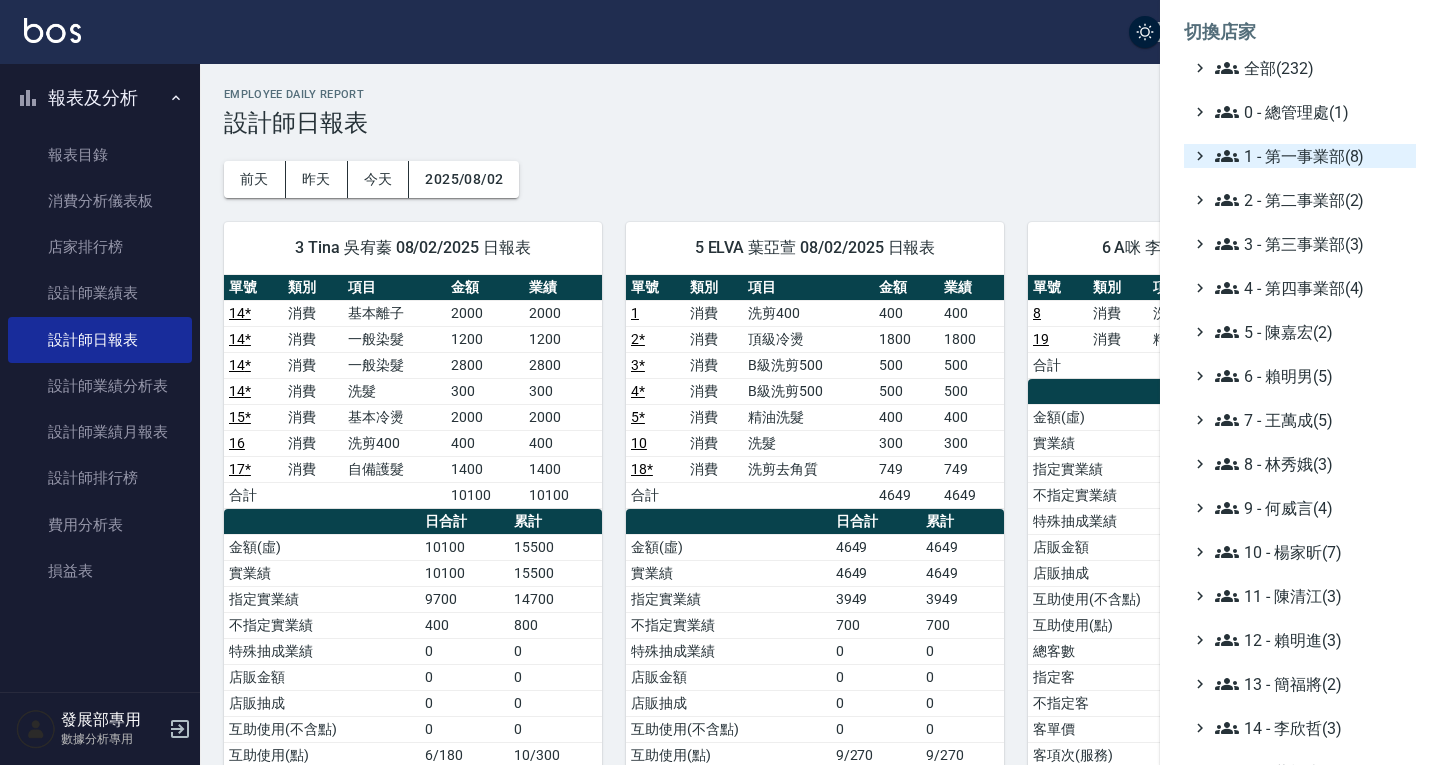 click on "1 - 第一事業部(8)" at bounding box center (1311, 156) 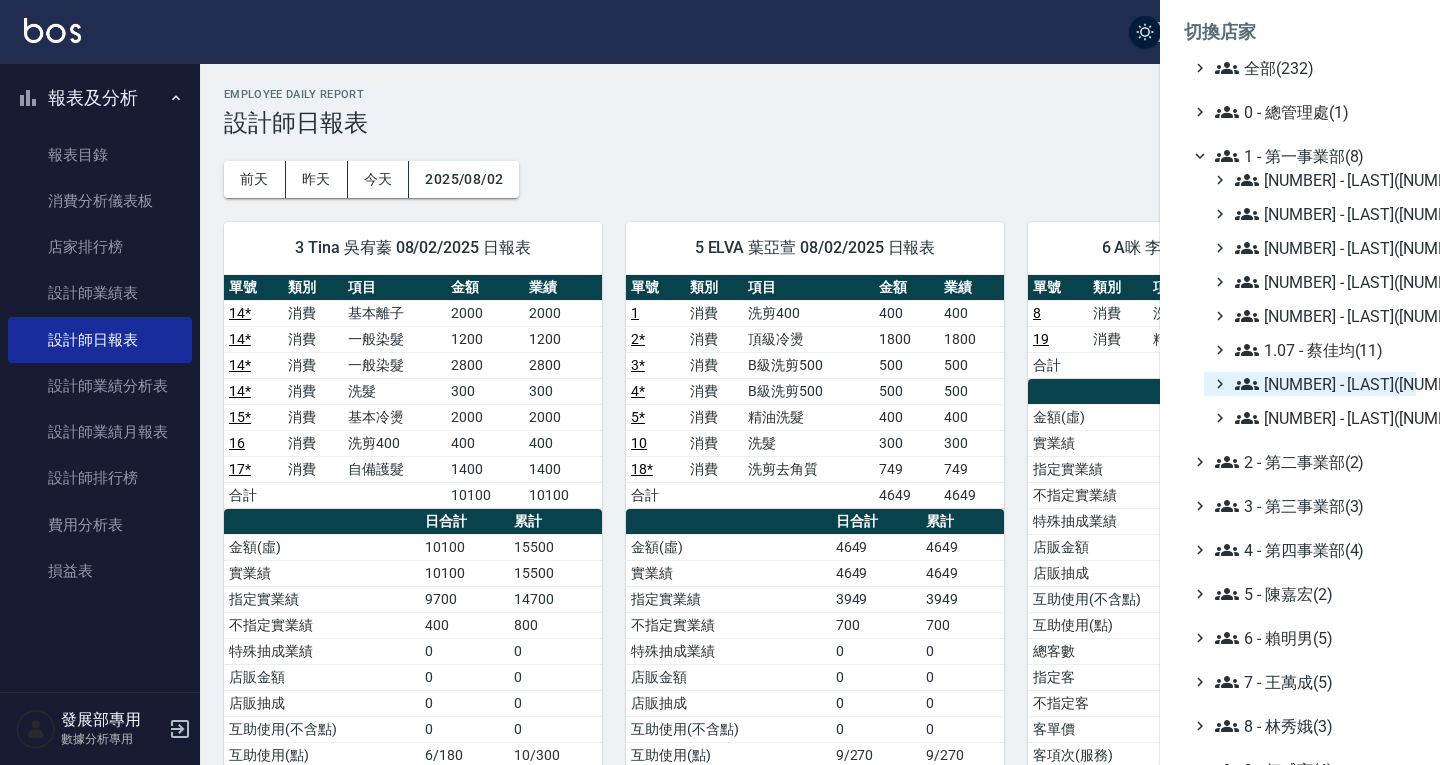 click on "1.08 - 張晉瑋(6)" at bounding box center (1321, 384) 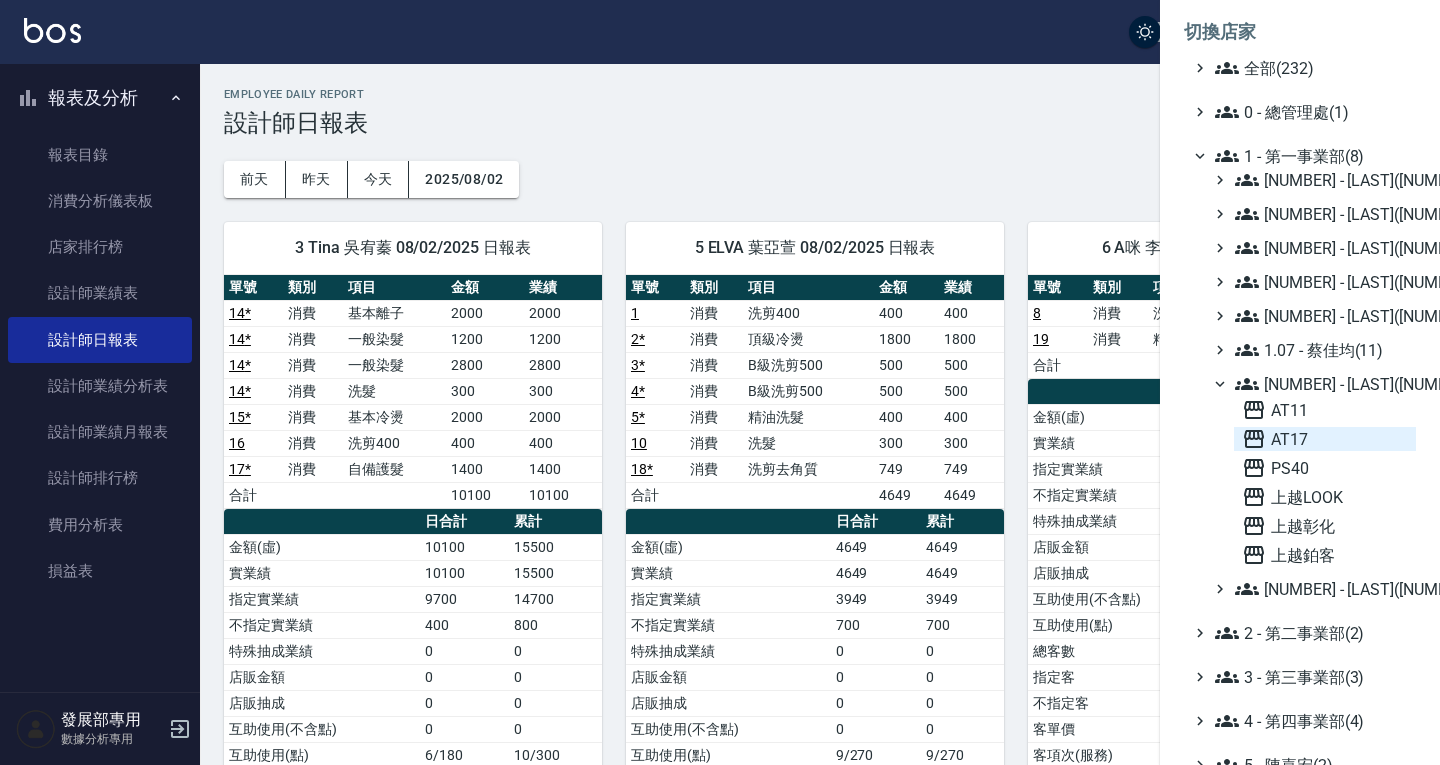 click on "AT17" at bounding box center [1325, 439] 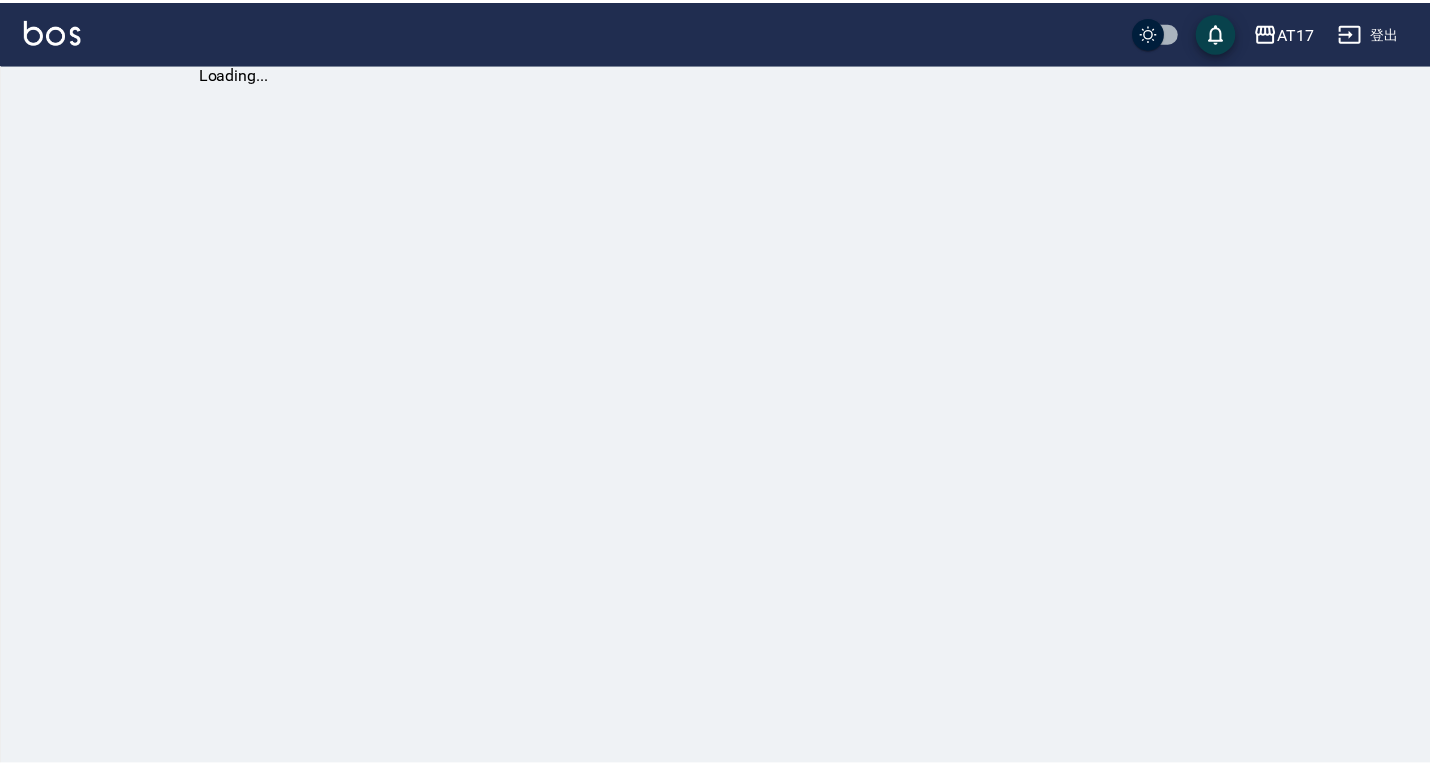 scroll, scrollTop: 0, scrollLeft: 0, axis: both 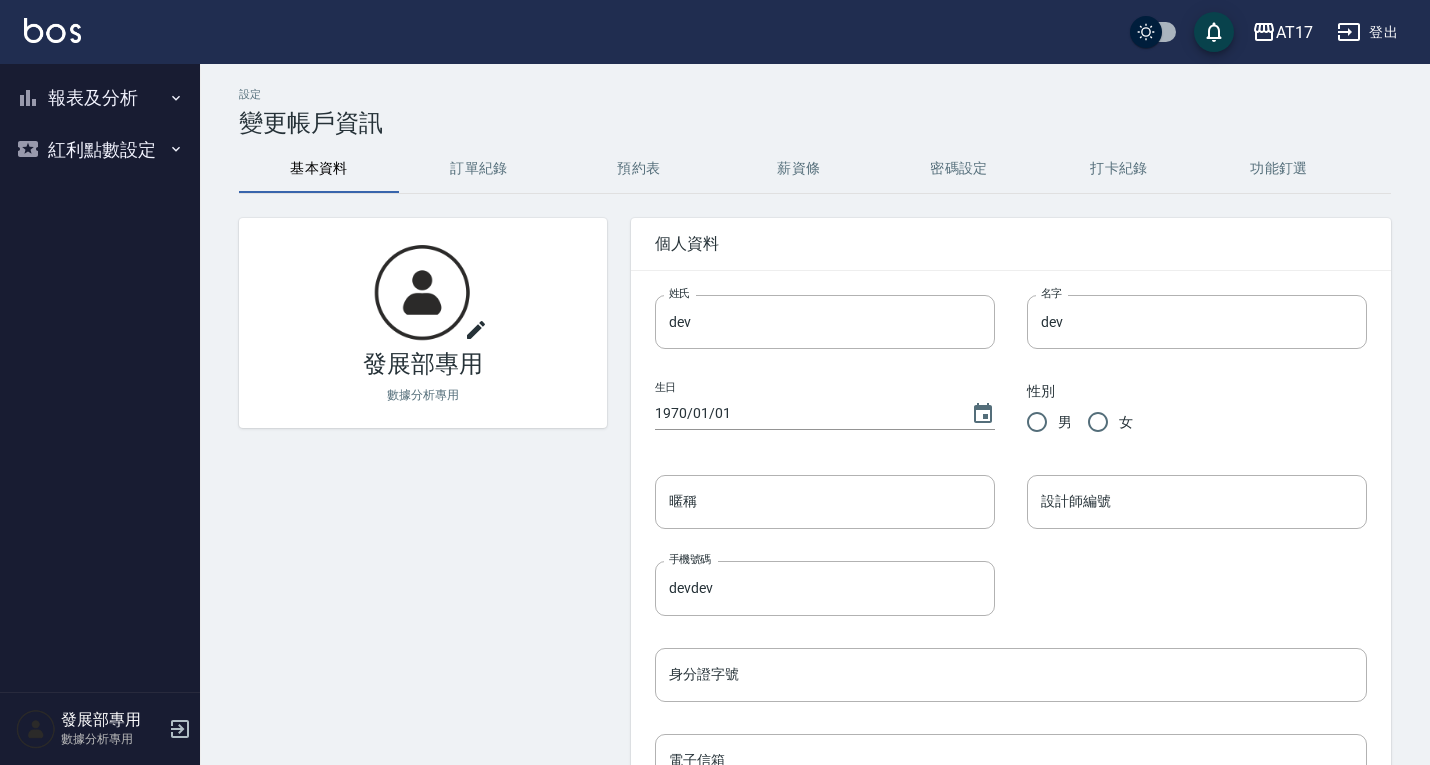 click on "報表及分析" at bounding box center (100, 98) 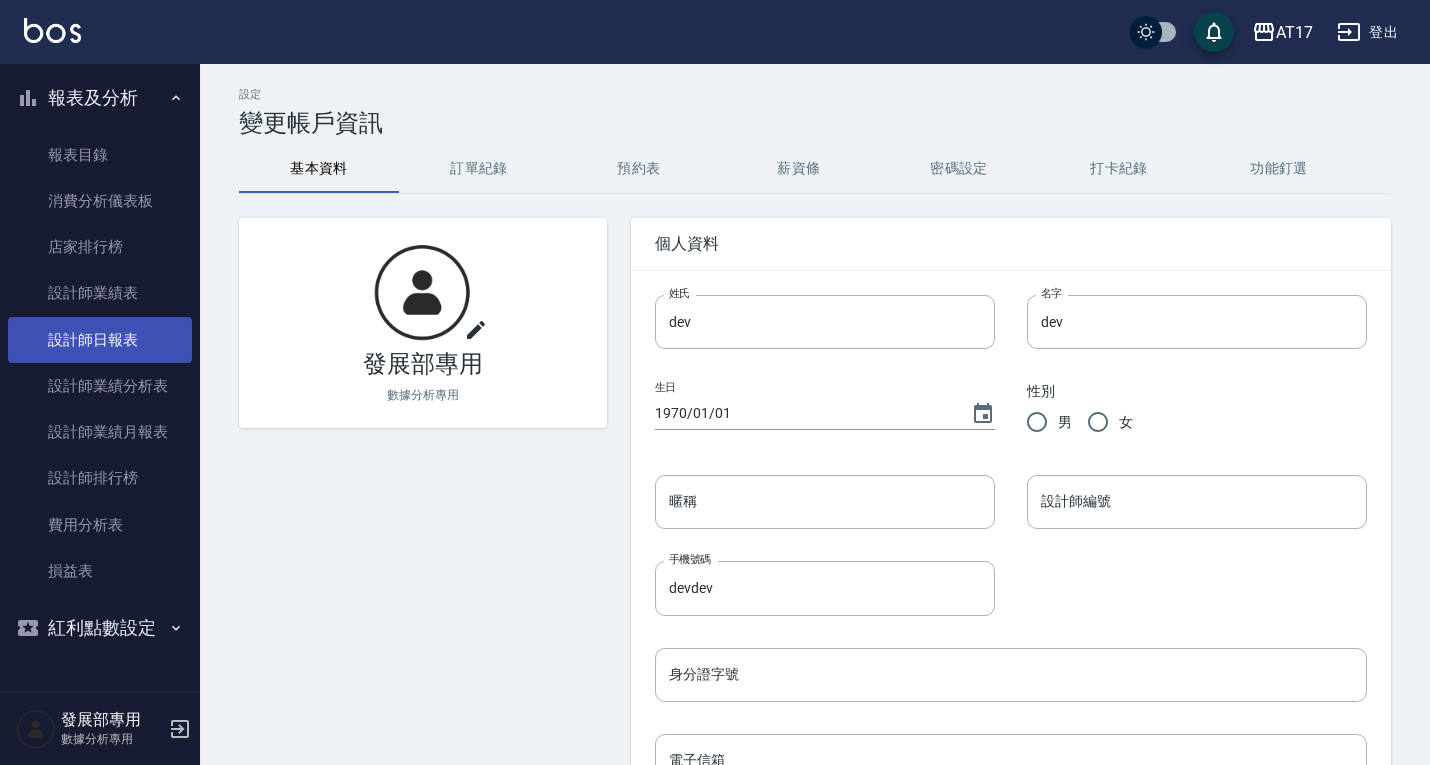 click on "設計師日報表" at bounding box center (100, 340) 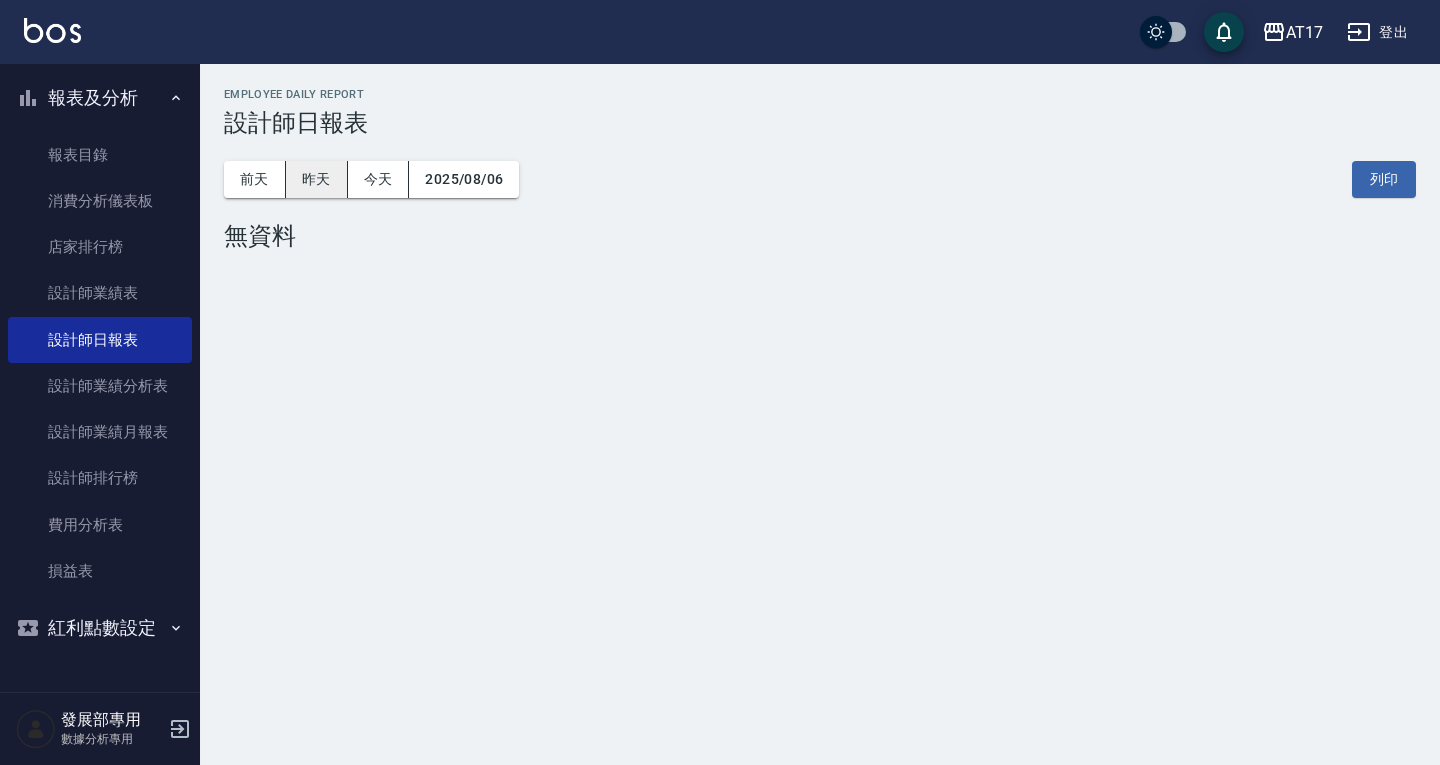 click on "昨天" at bounding box center (317, 179) 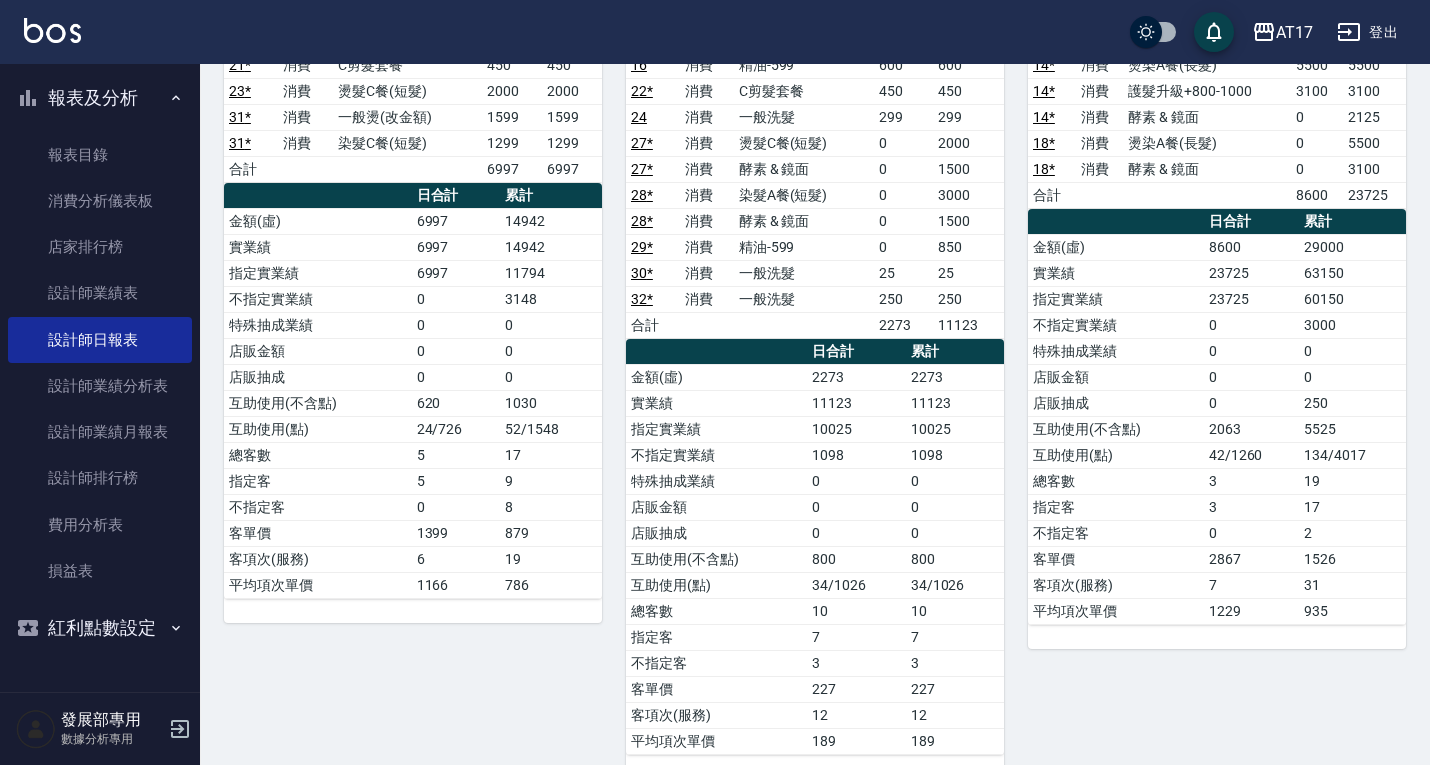 scroll, scrollTop: 0, scrollLeft: 0, axis: both 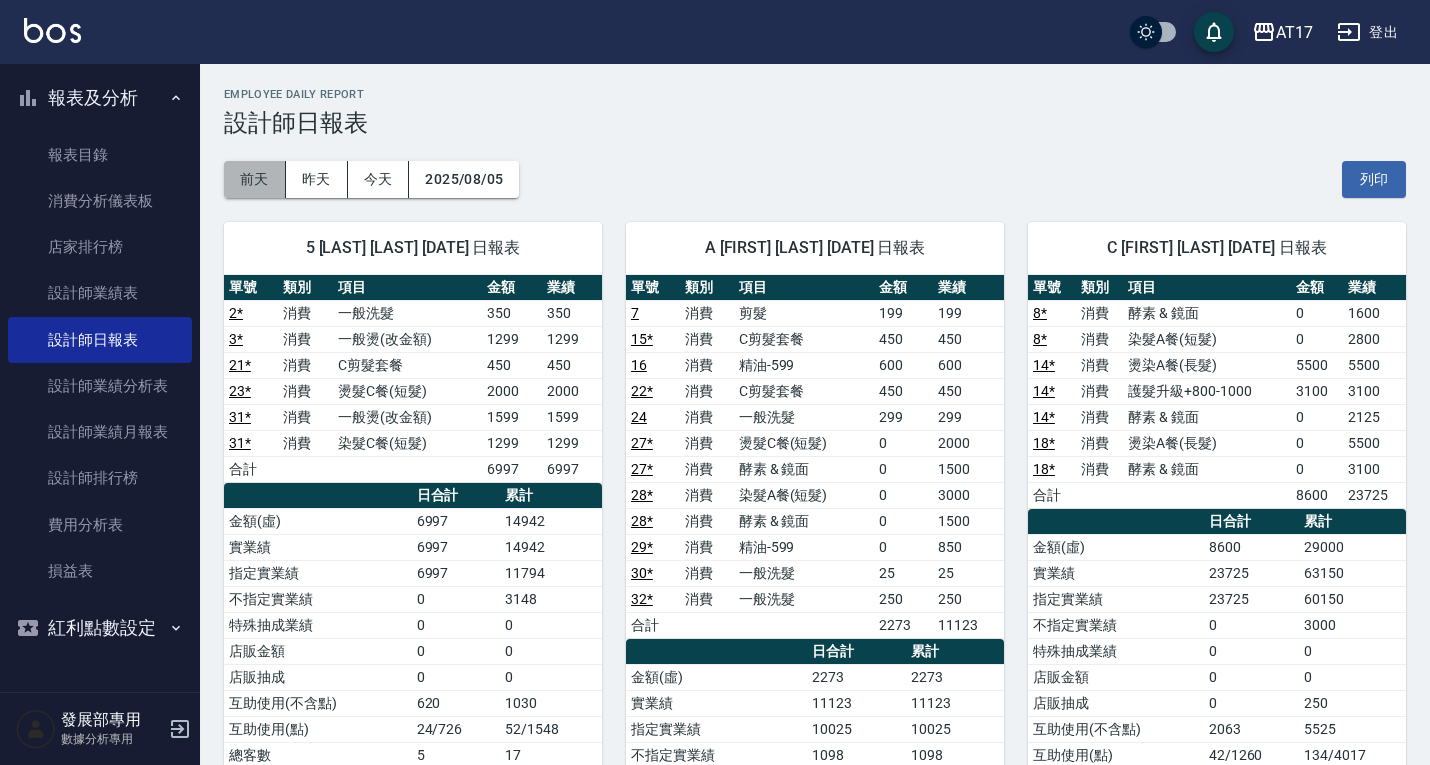 click on "前天" at bounding box center (255, 179) 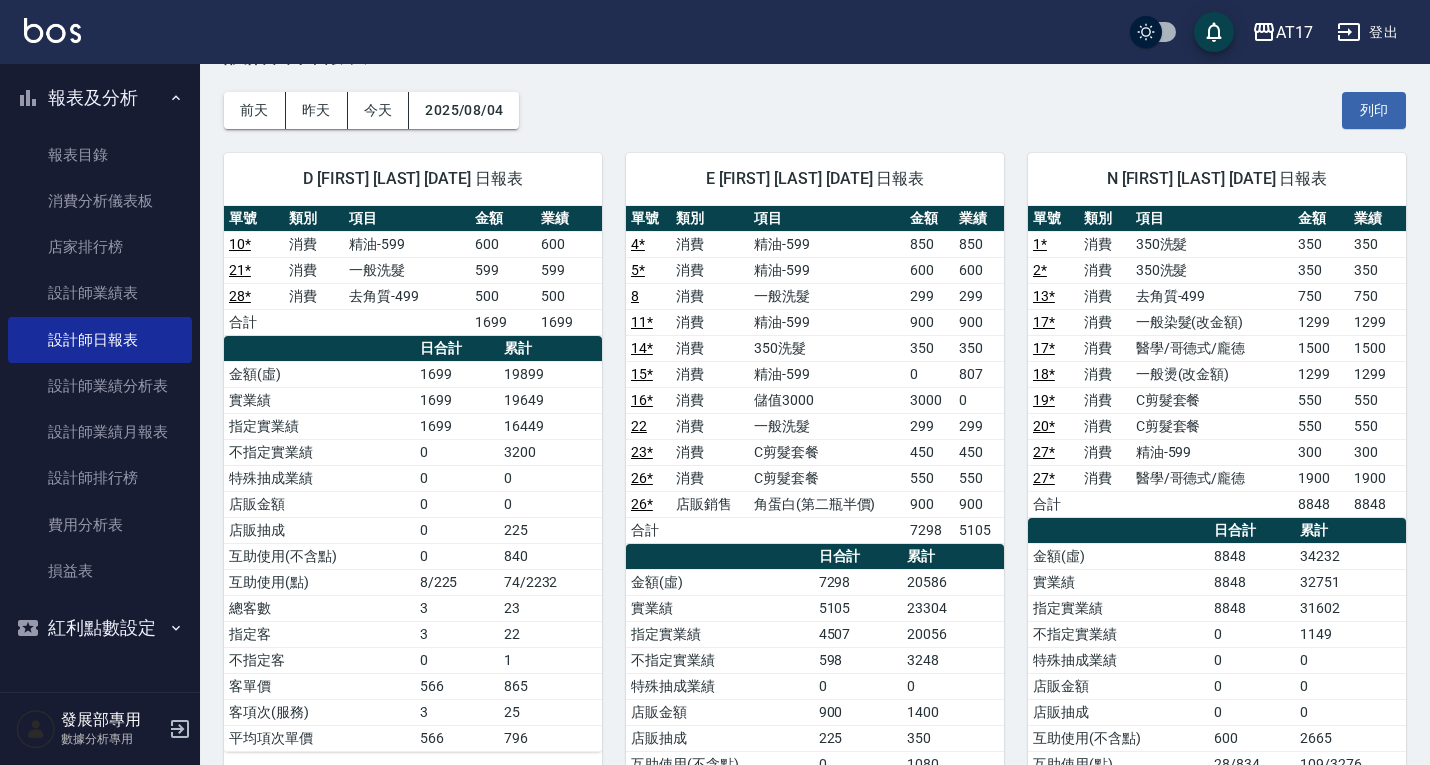 scroll, scrollTop: 0, scrollLeft: 0, axis: both 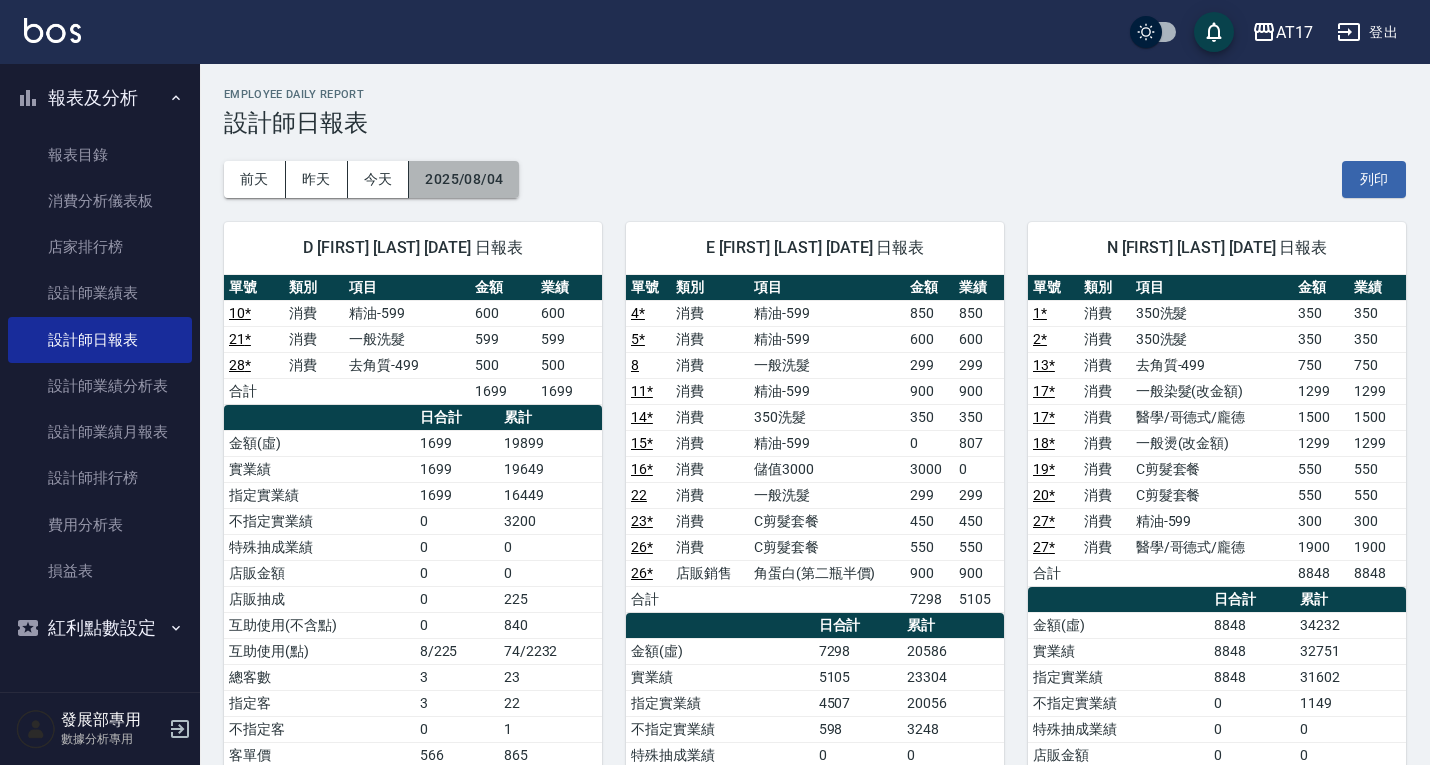 click on "2025/08/04" at bounding box center [464, 179] 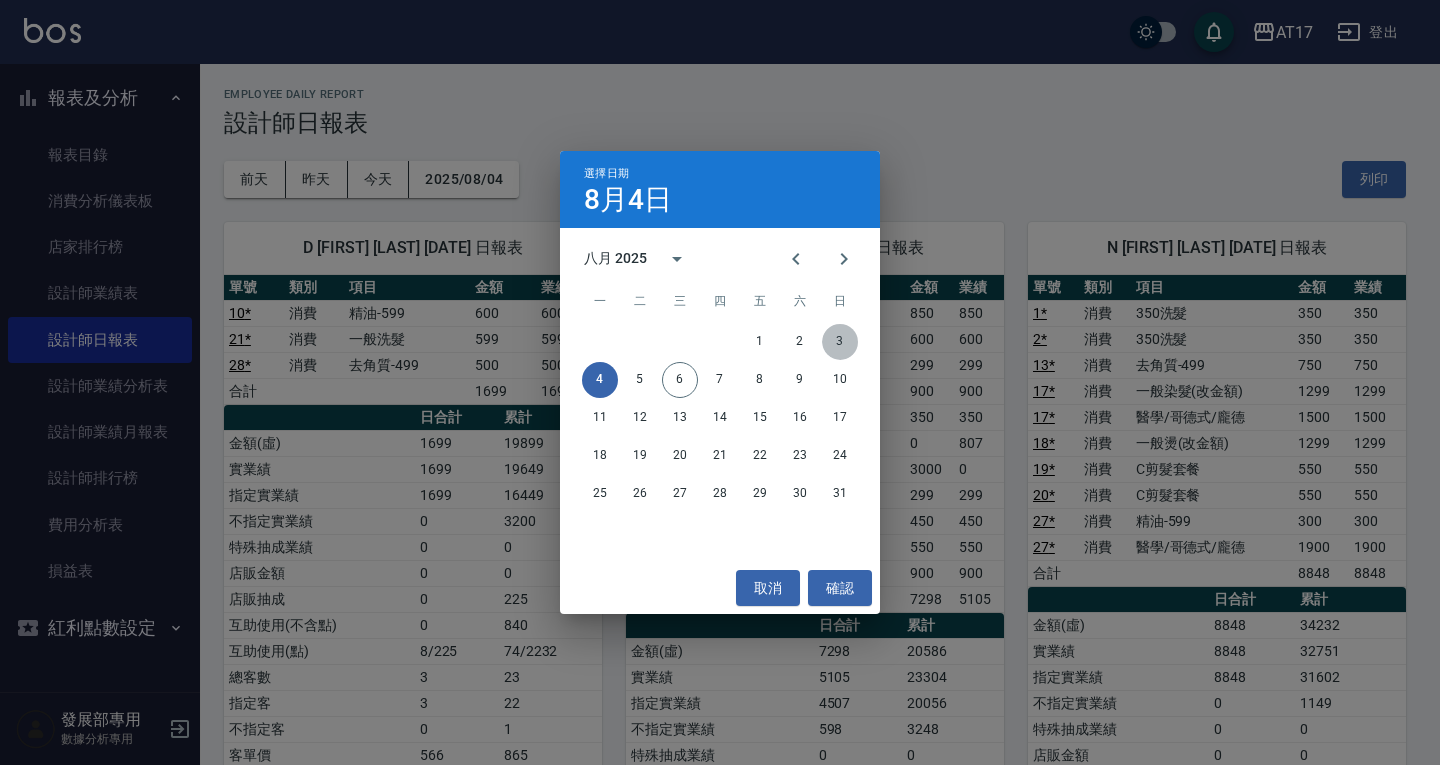 click on "3" at bounding box center (840, 342) 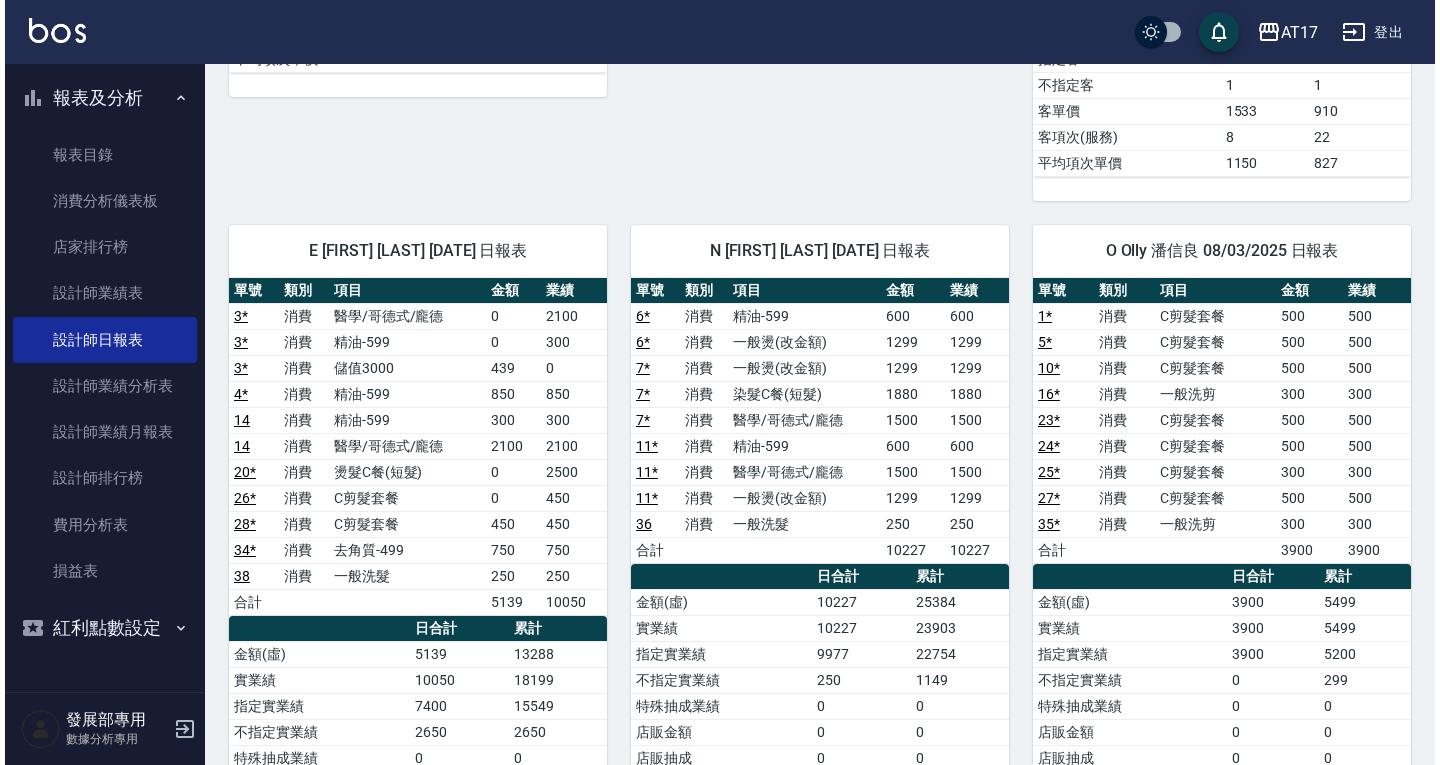 scroll, scrollTop: 800, scrollLeft: 0, axis: vertical 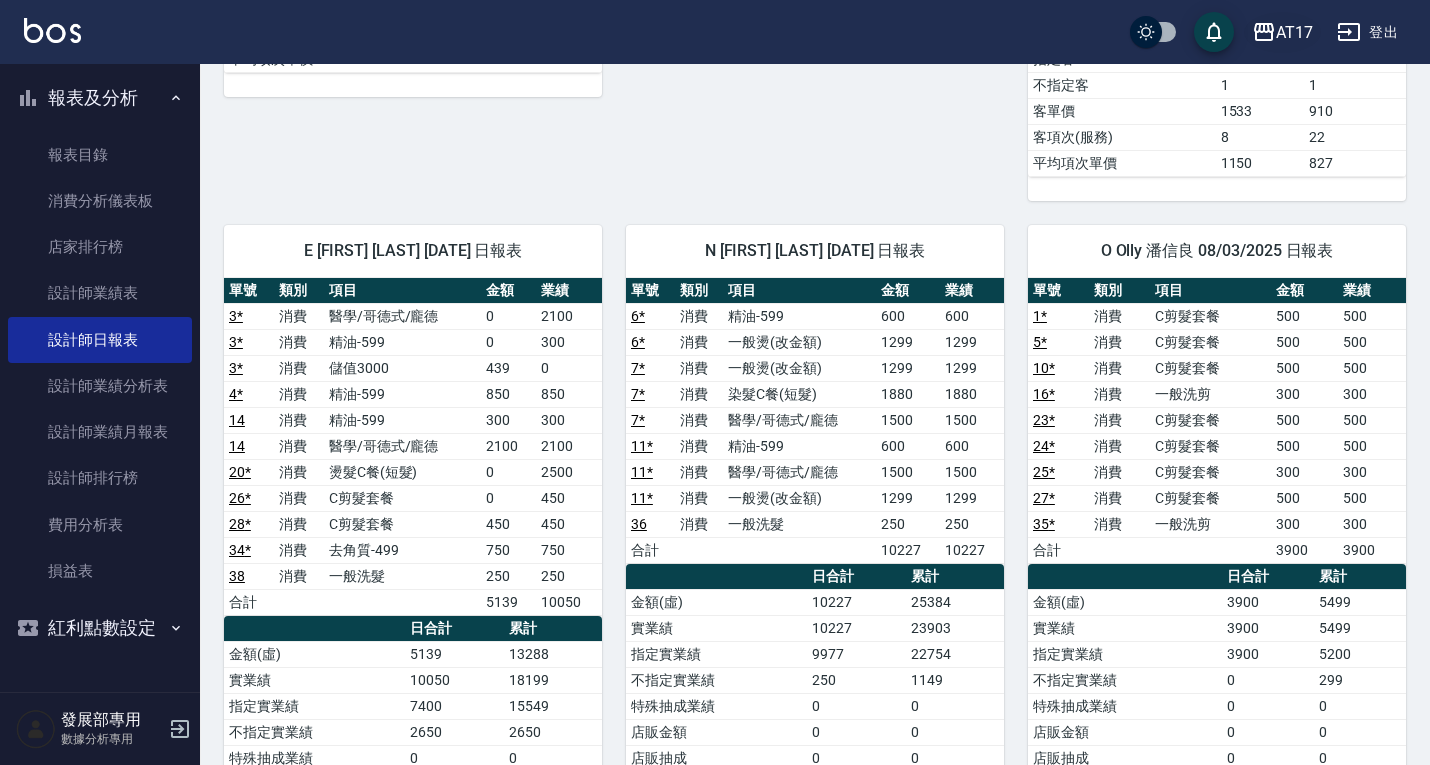 click on "AT17" at bounding box center [1294, 32] 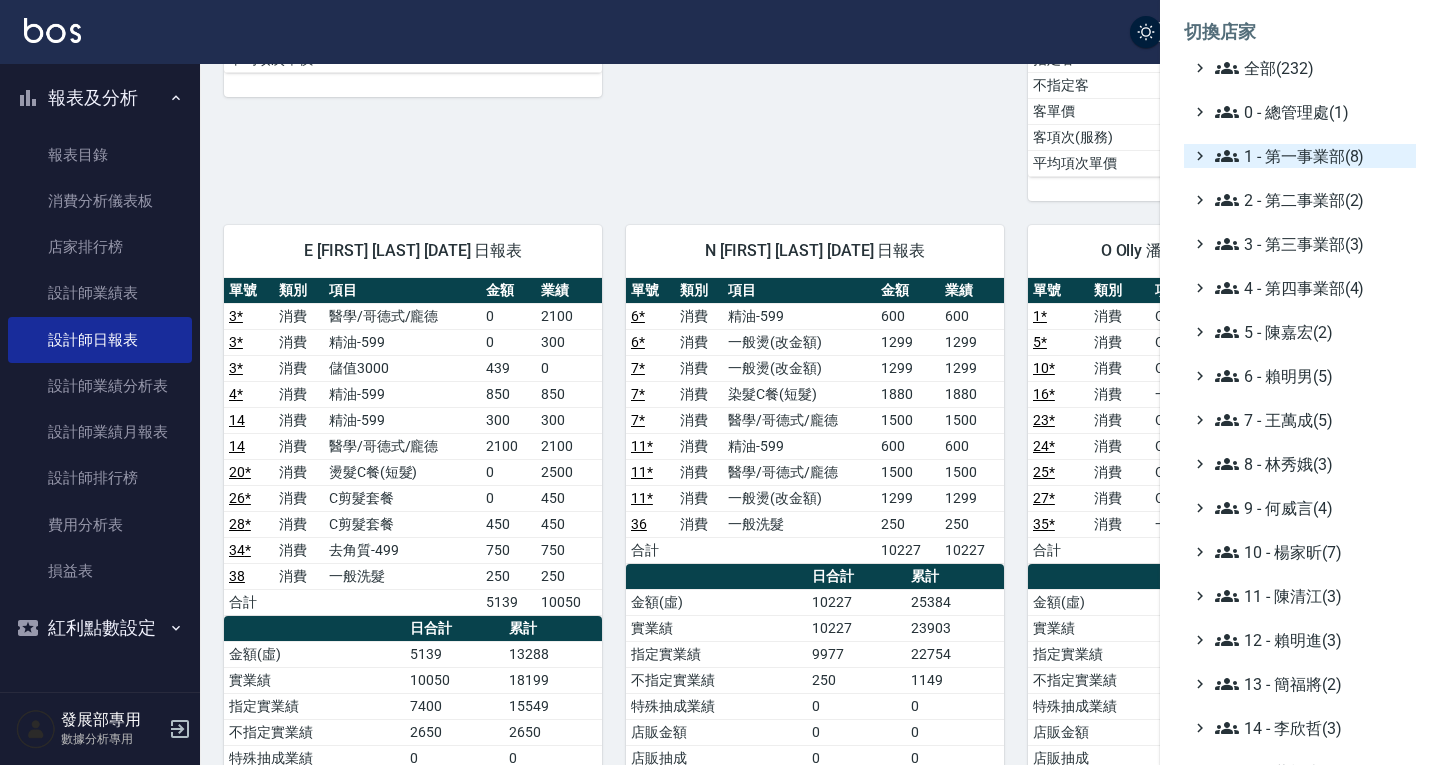 click on "1 - 第一事業部(8)" at bounding box center (1311, 156) 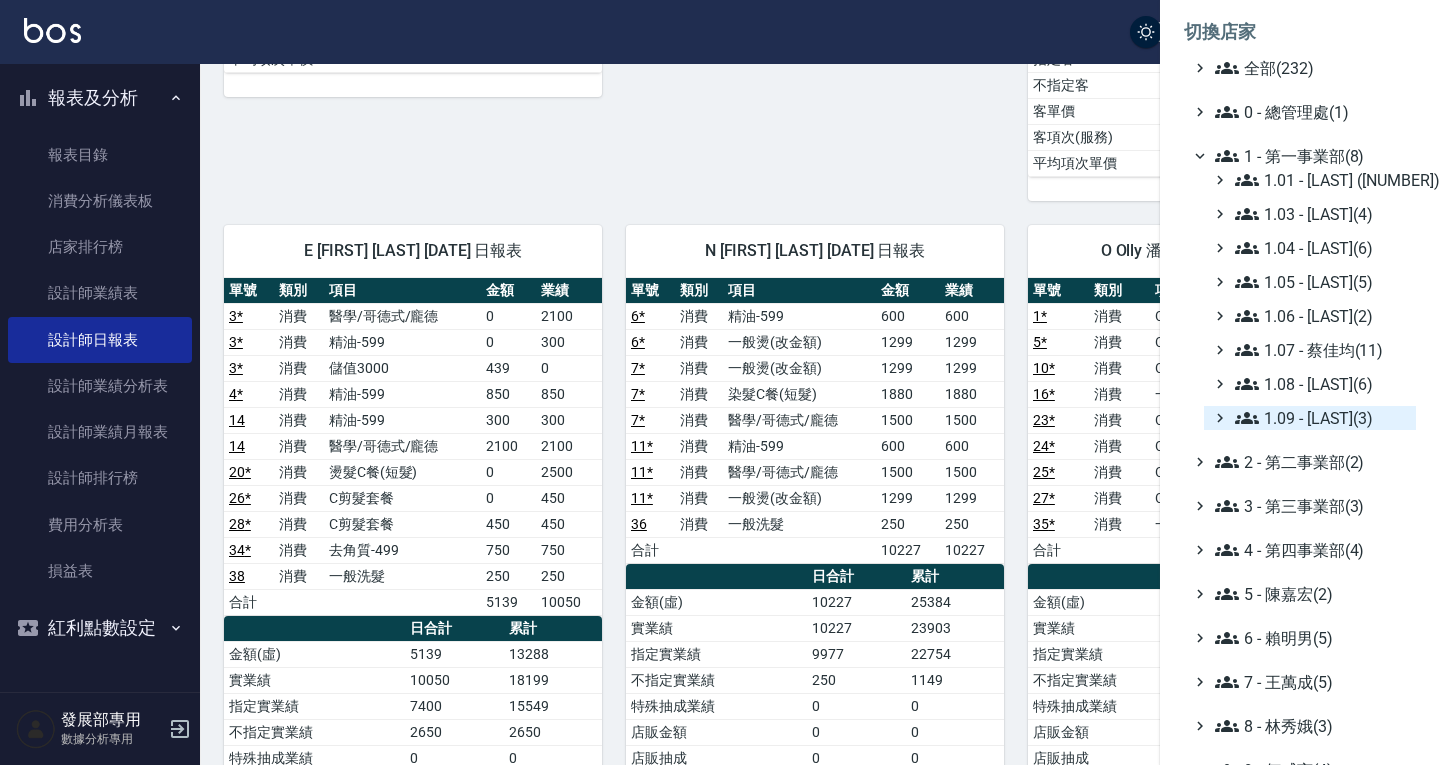 click on "1.09 - 劉純億(3)" at bounding box center (1321, 418) 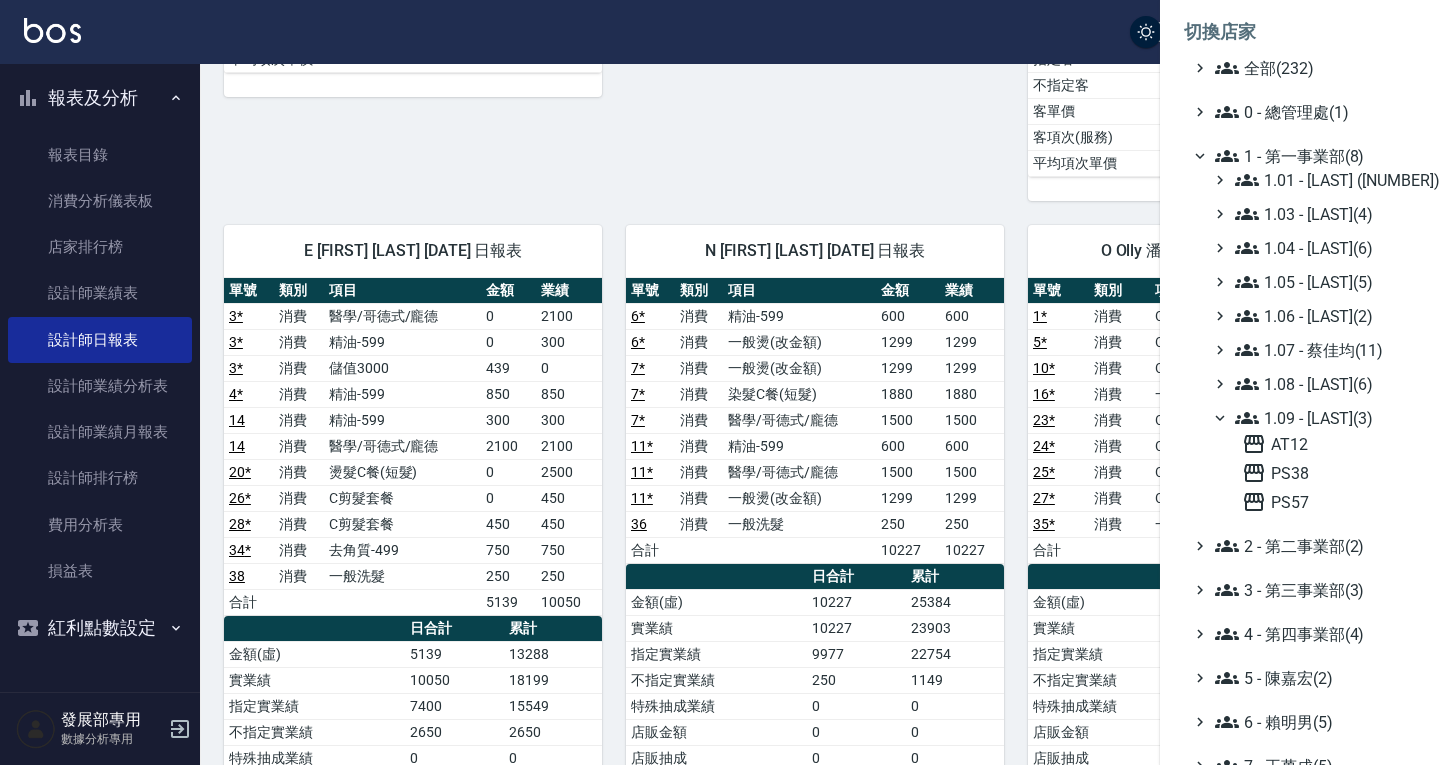click on "1.09 - 劉純億(3)" at bounding box center [1321, 418] 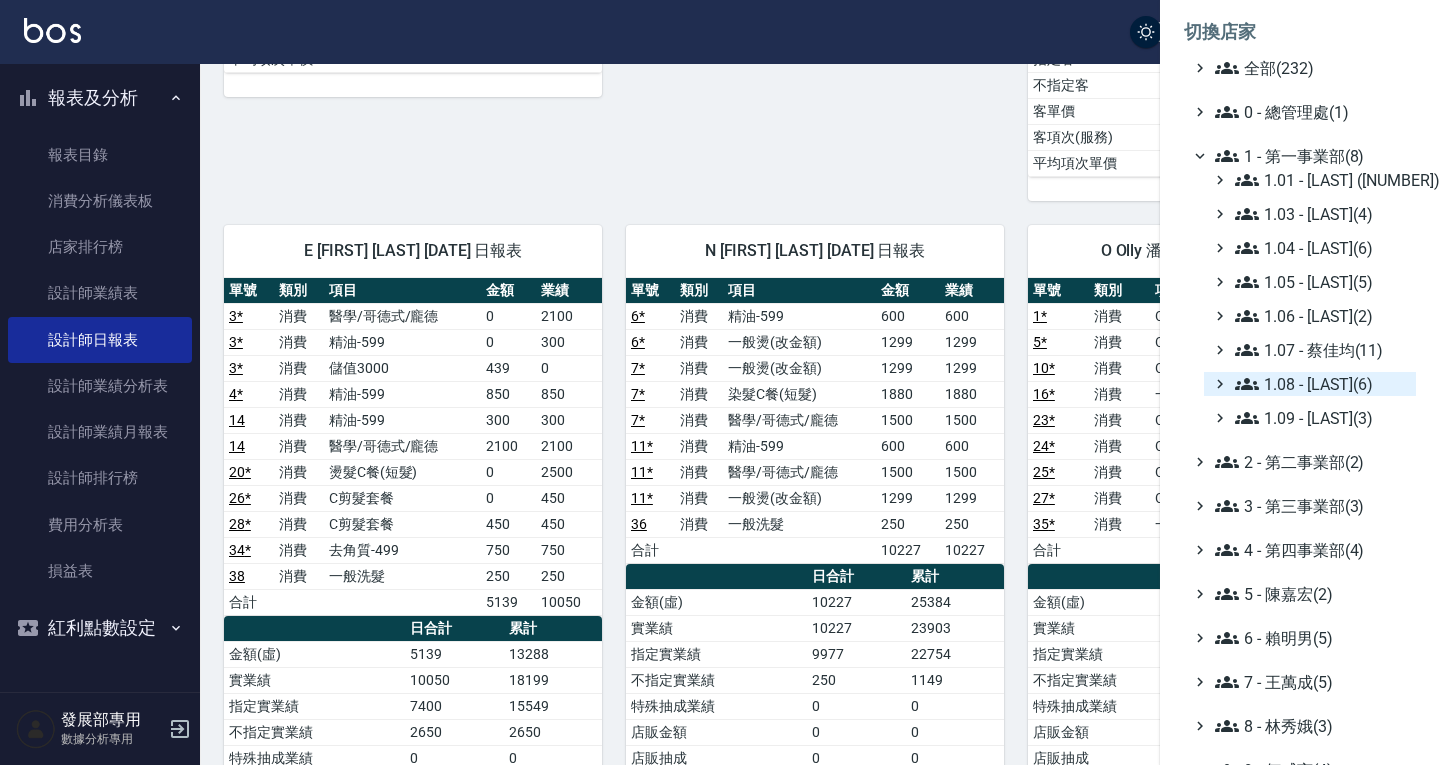 click on "1.08 - 張晉瑋(6)" at bounding box center [1321, 384] 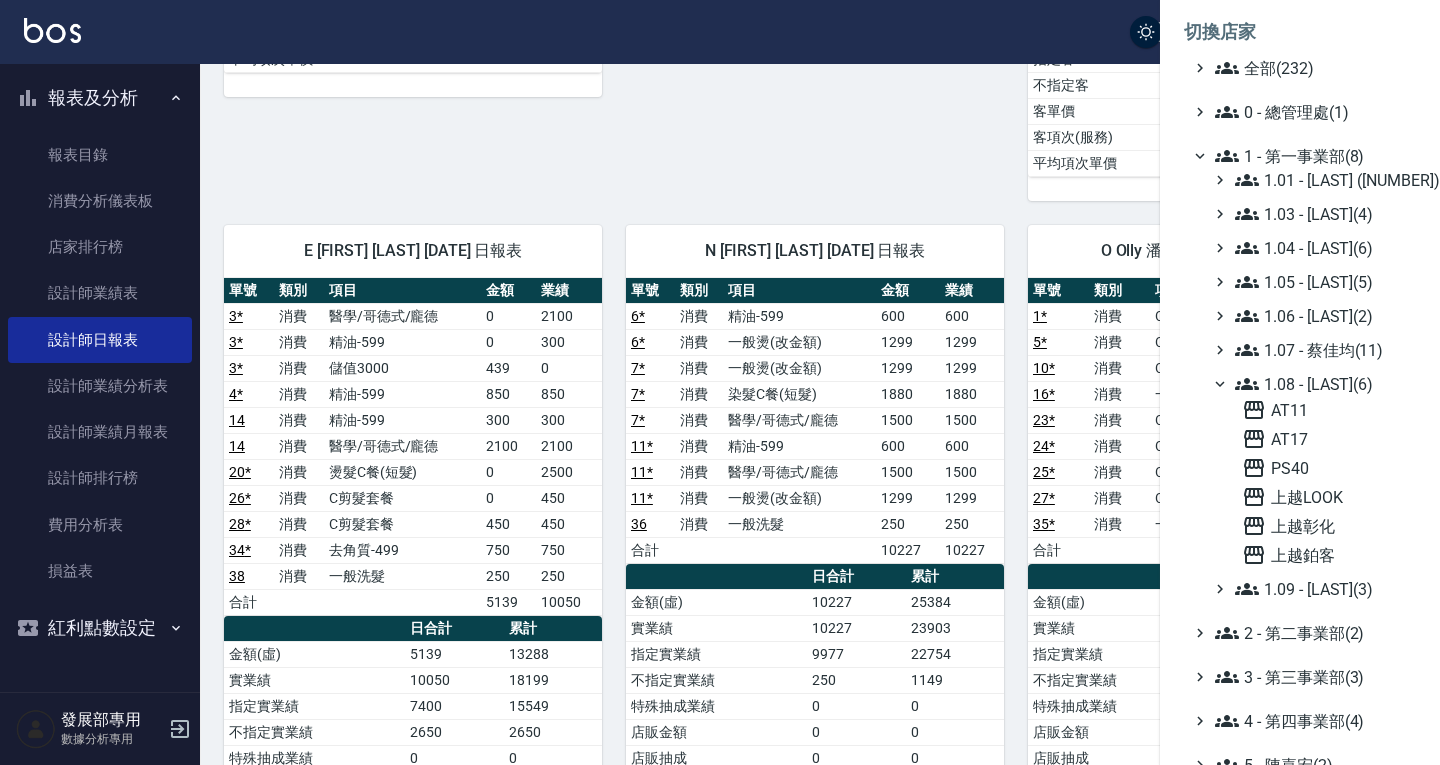 click on "1.08 - 張晉瑋(6)" at bounding box center (1321, 384) 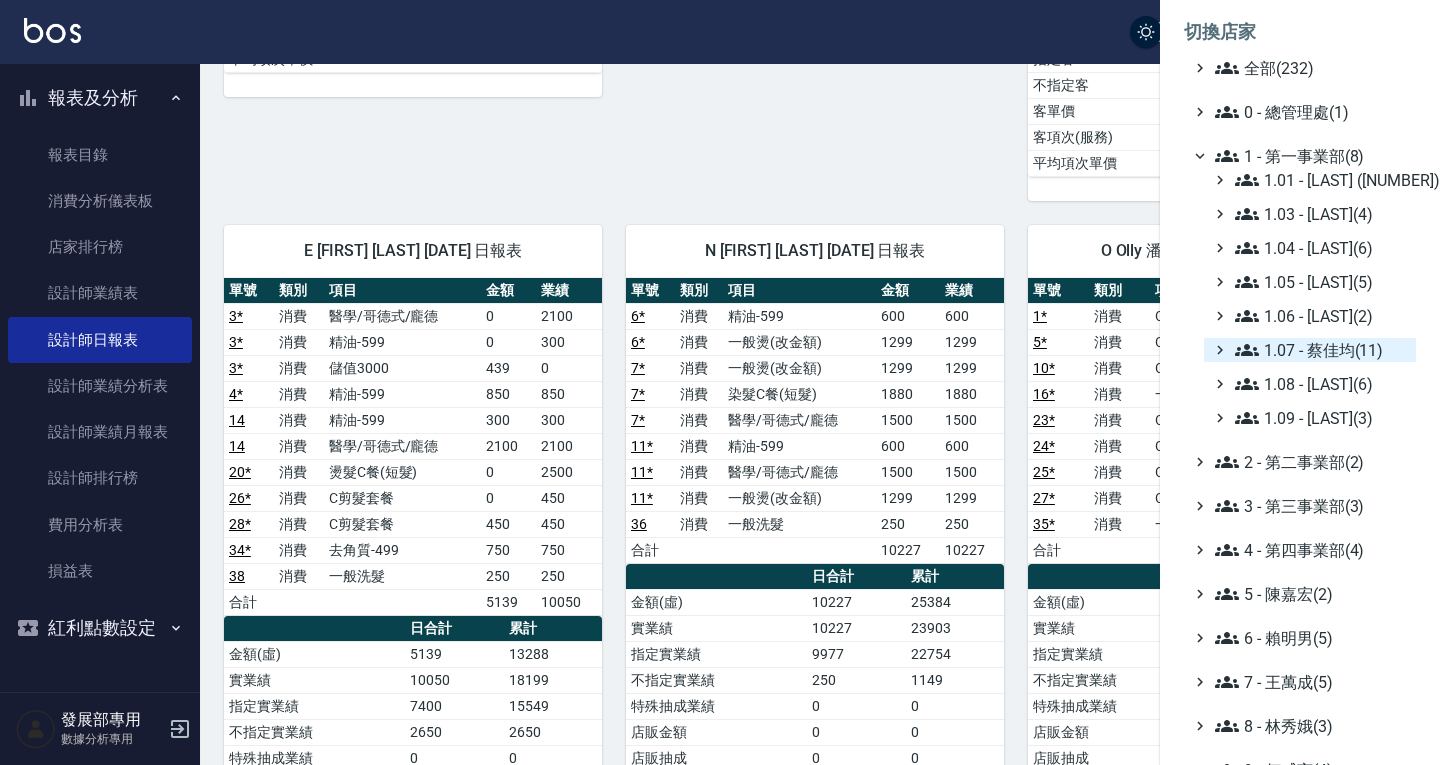 click on "1.07 - 蔡佳均(11)" at bounding box center (1321, 350) 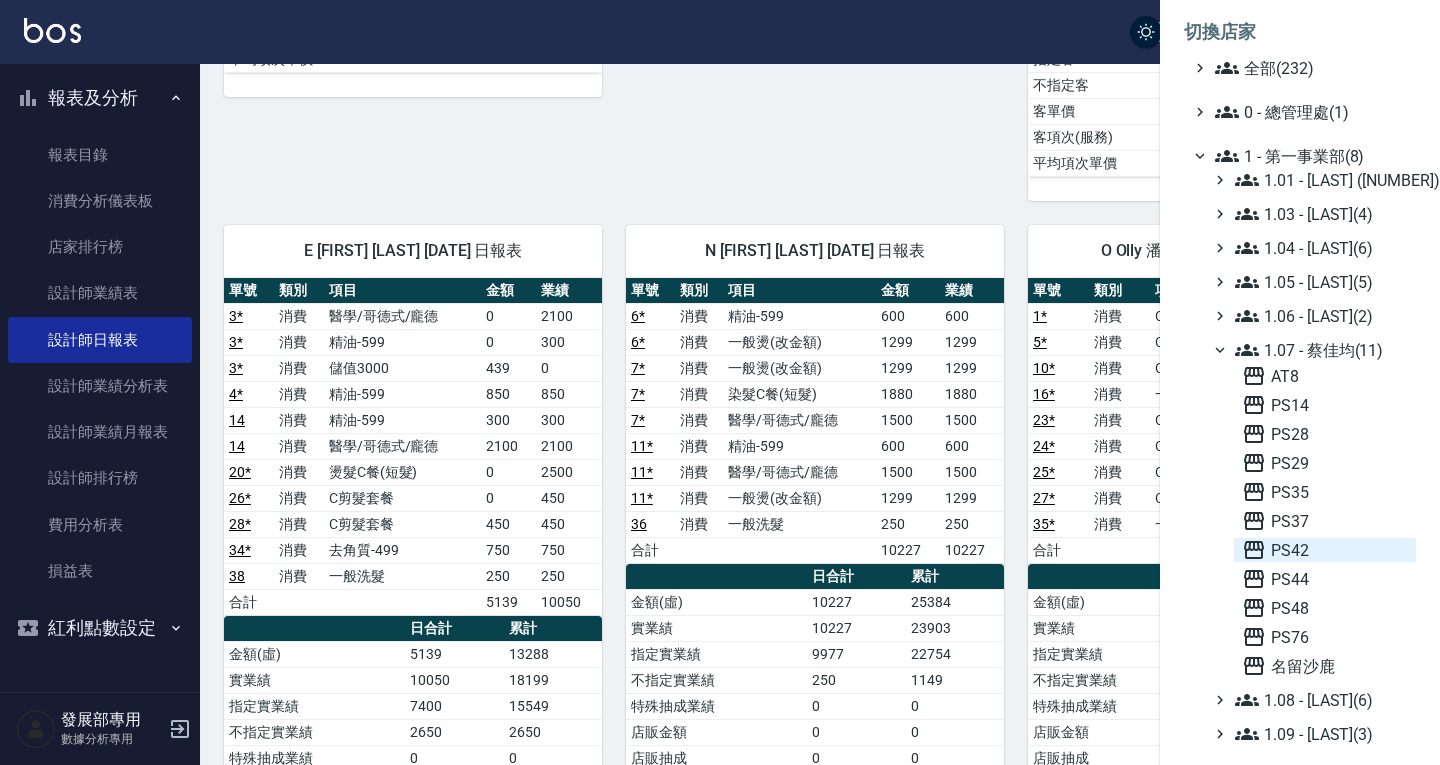 click on "PS42" at bounding box center (1325, 550) 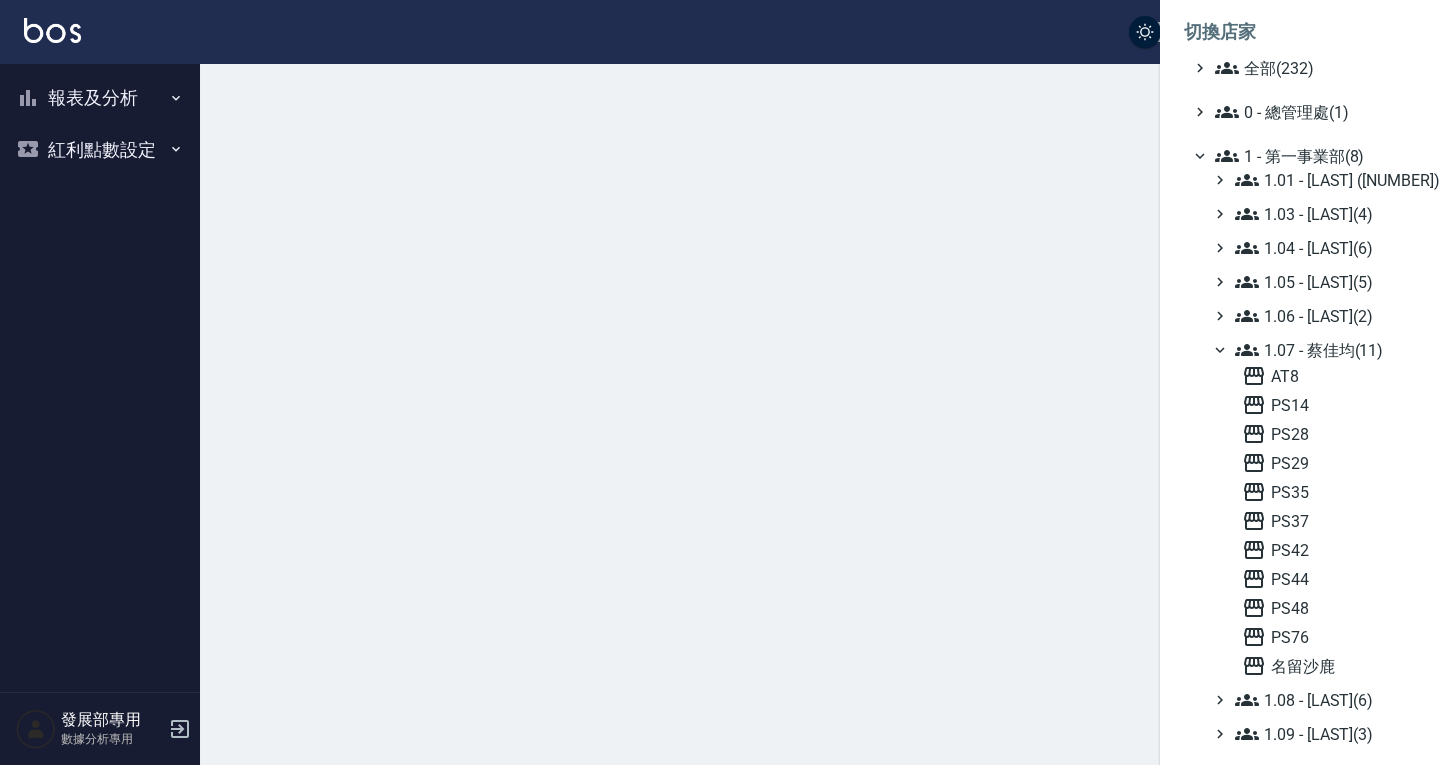 scroll, scrollTop: 0, scrollLeft: 0, axis: both 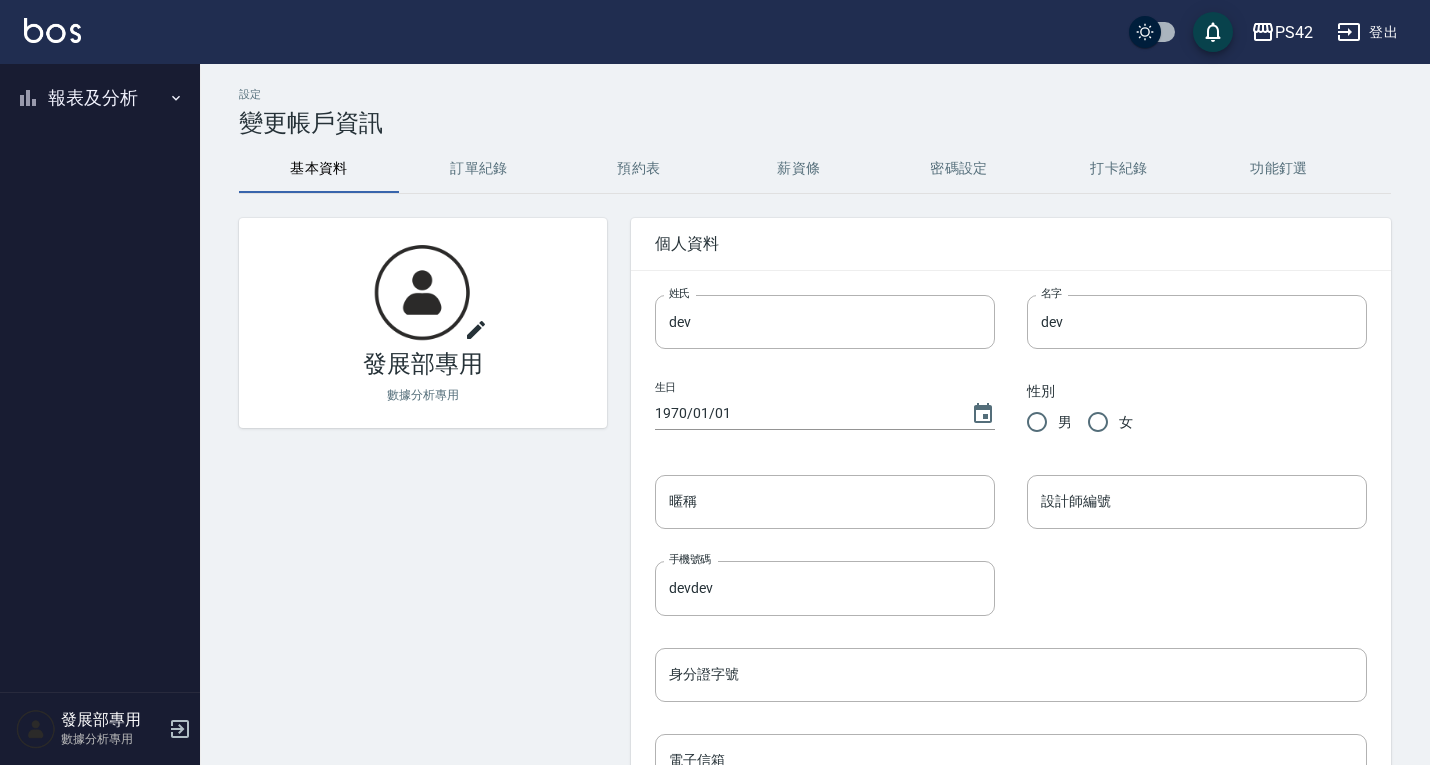 click on "報表及分析" at bounding box center [100, 98] 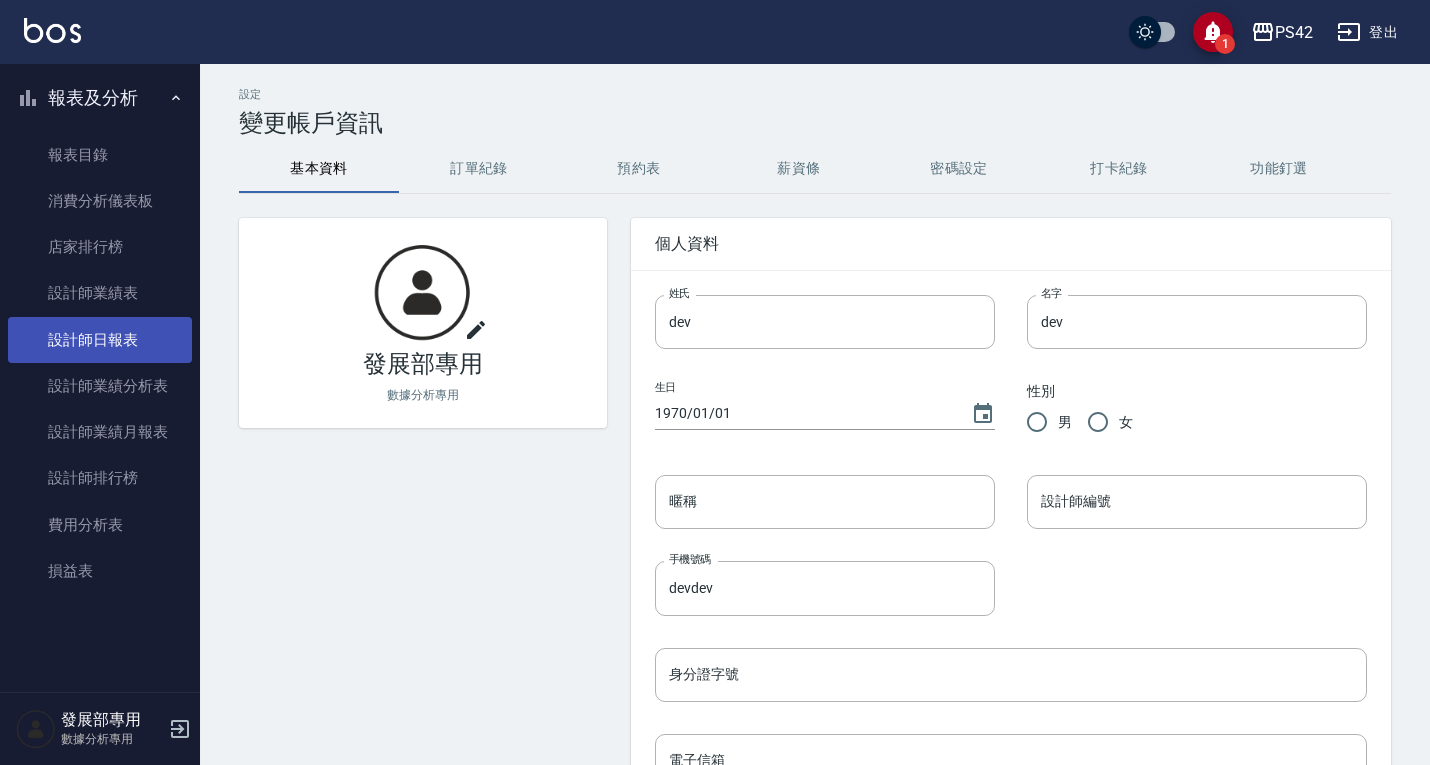 click on "設計師日報表" at bounding box center (100, 340) 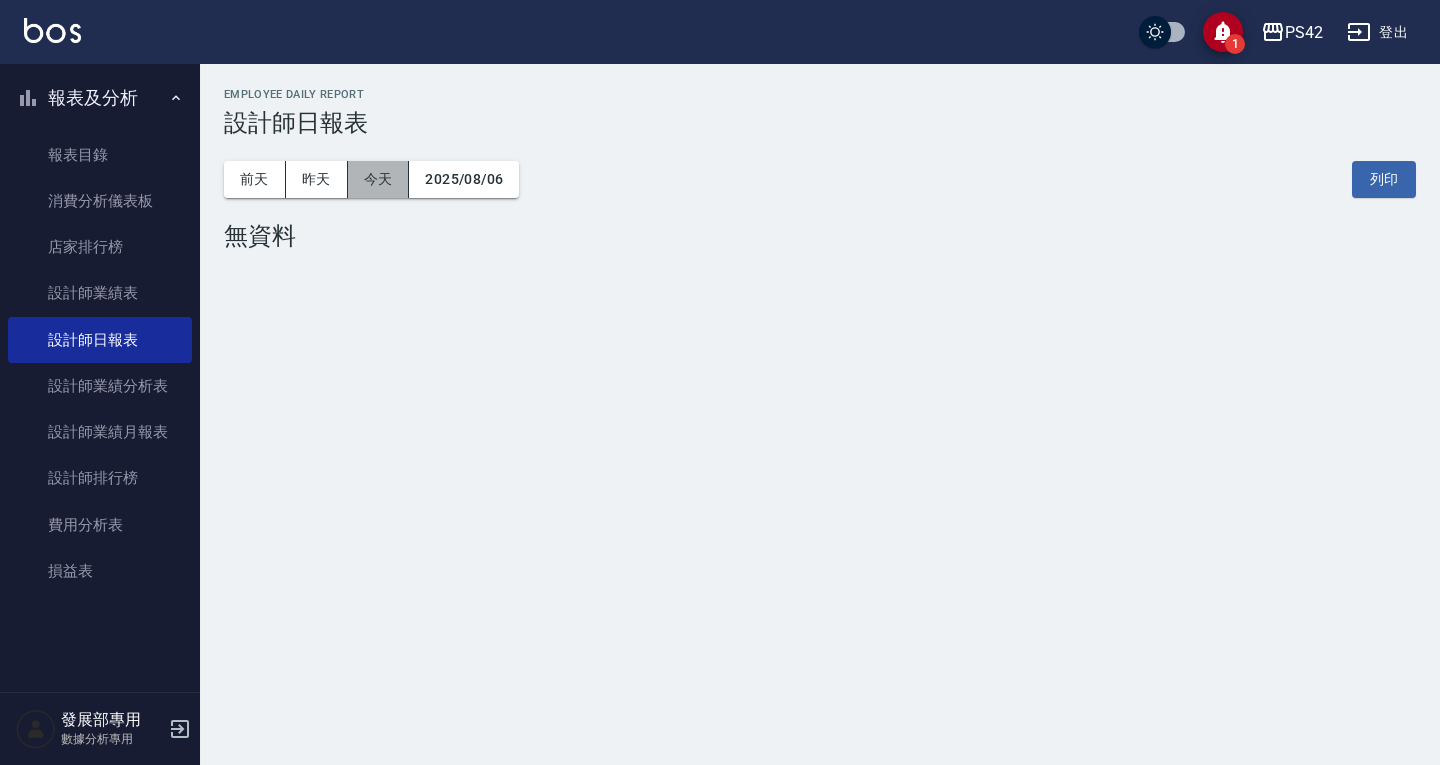 click on "今天" at bounding box center [379, 179] 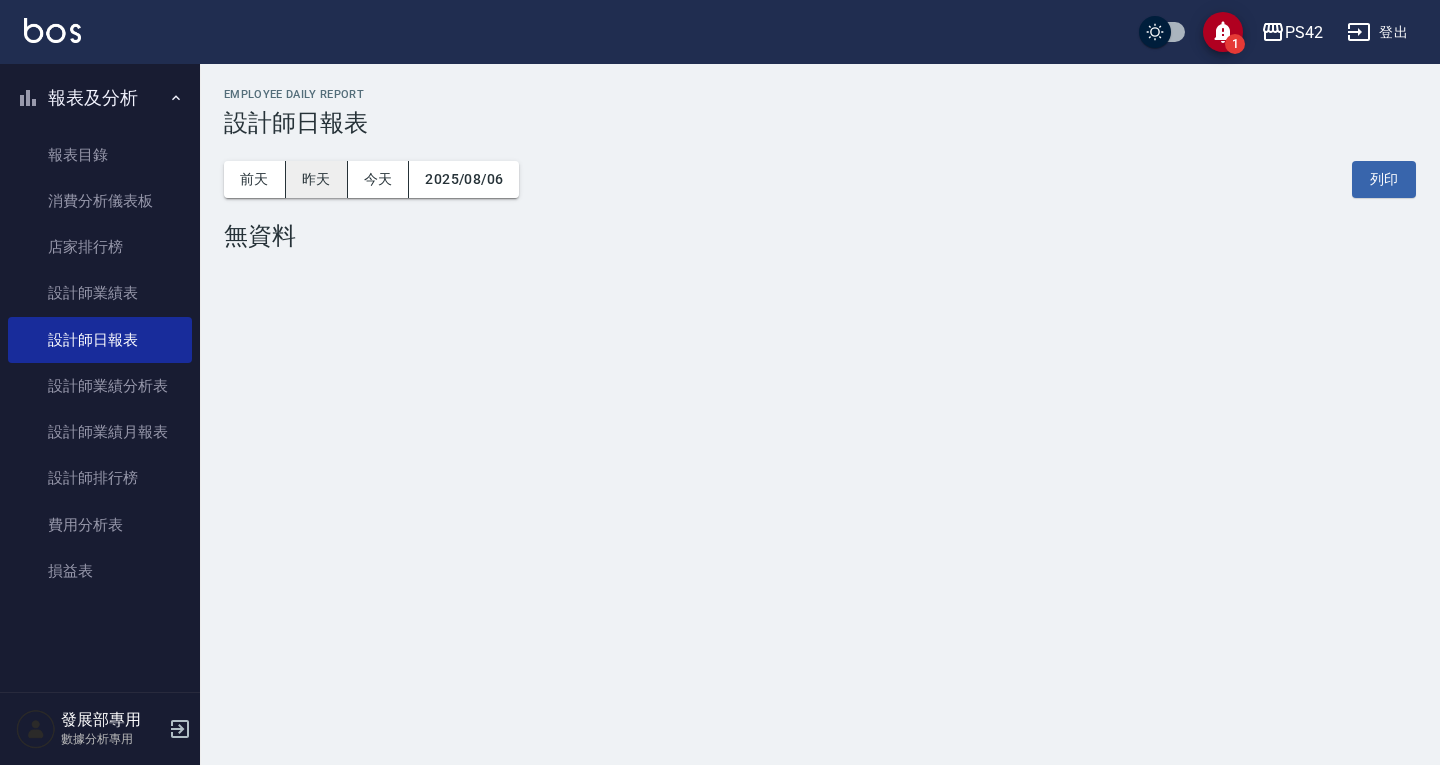 click on "昨天" at bounding box center (317, 179) 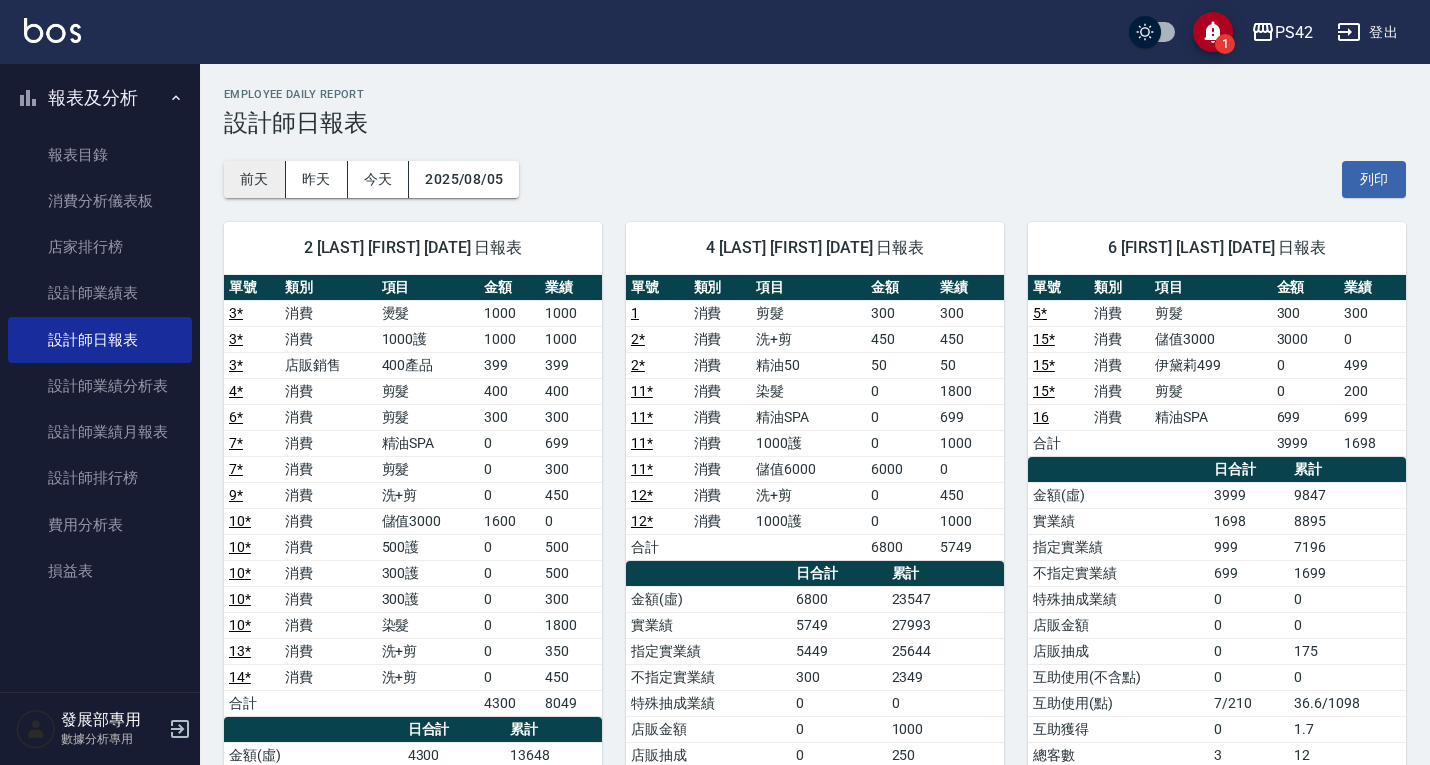 click on "前天" at bounding box center (255, 179) 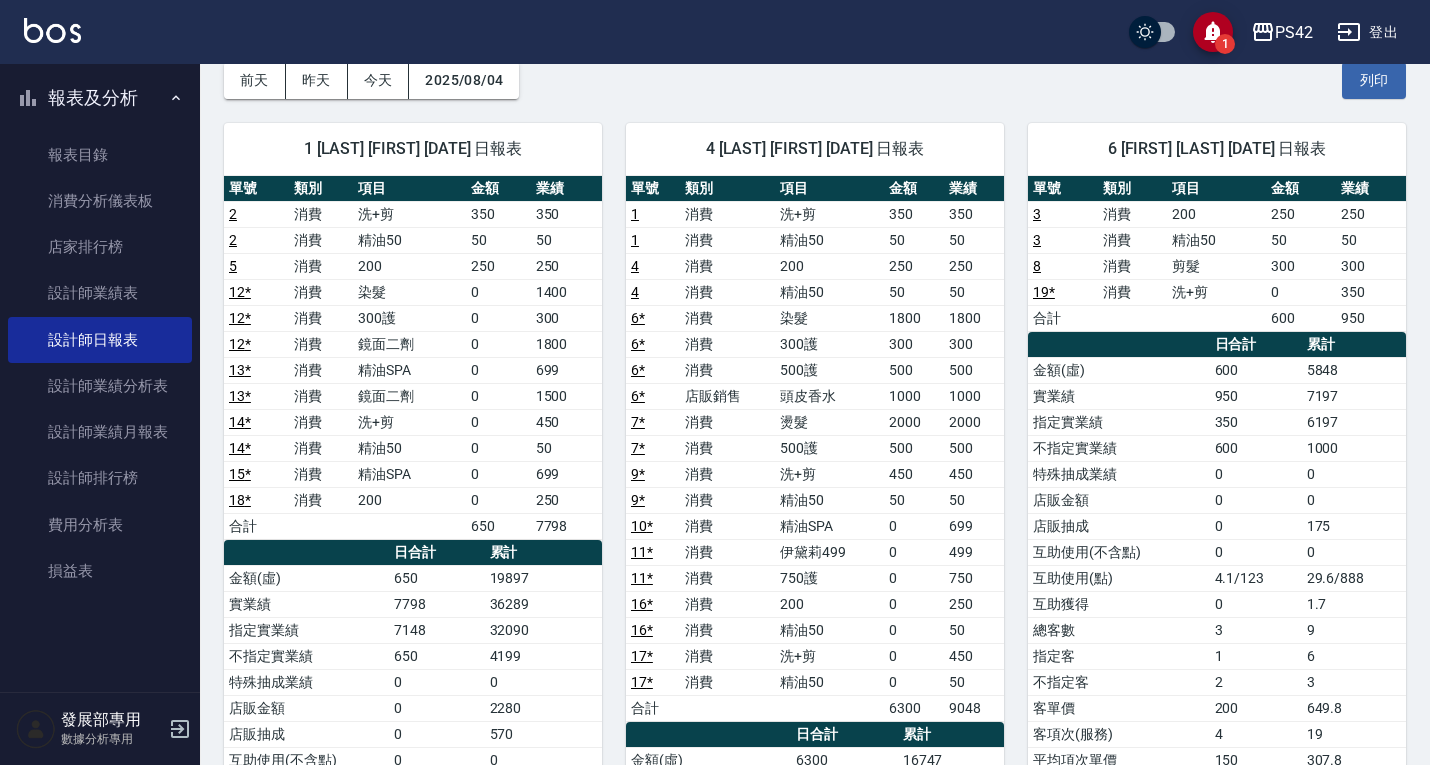 scroll, scrollTop: 100, scrollLeft: 0, axis: vertical 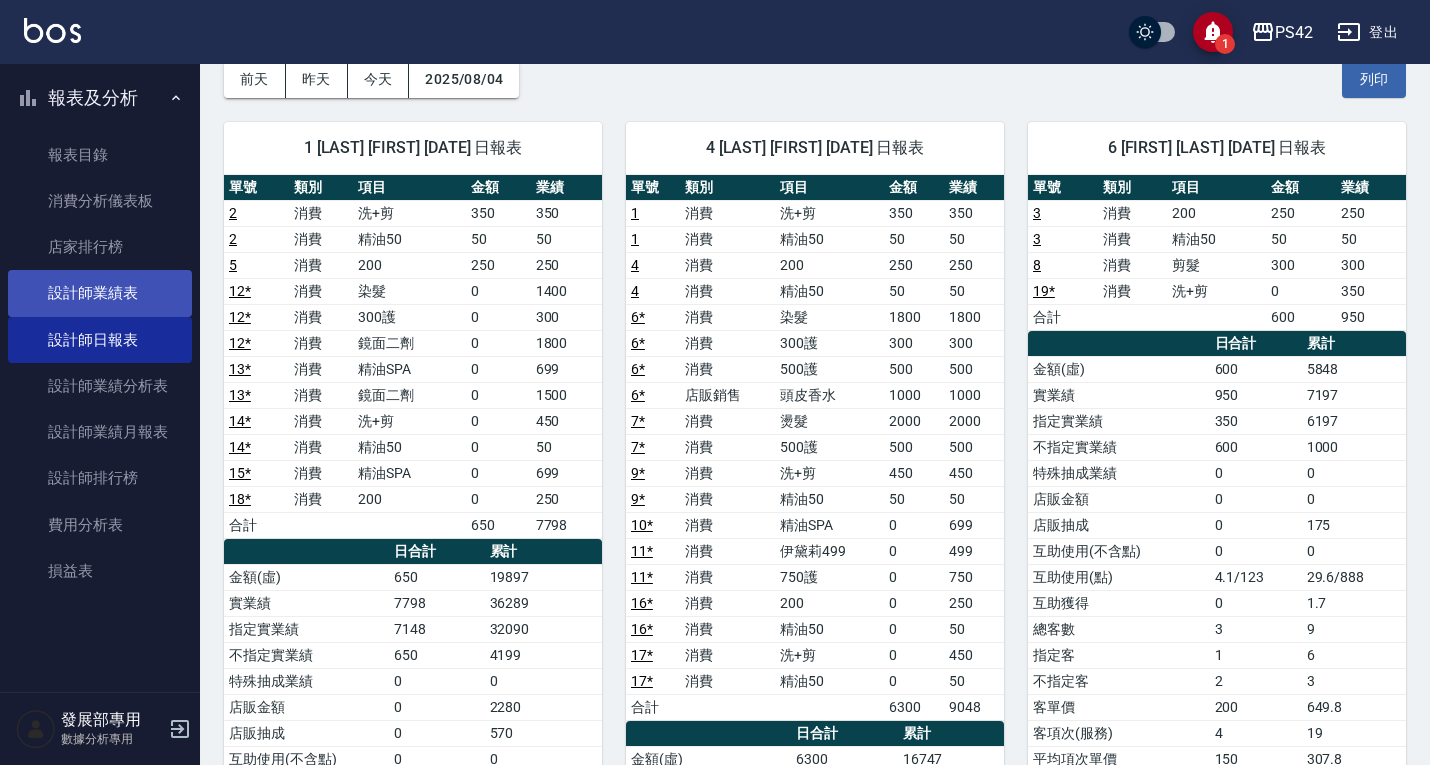 click on "設計師業績表" at bounding box center [100, 293] 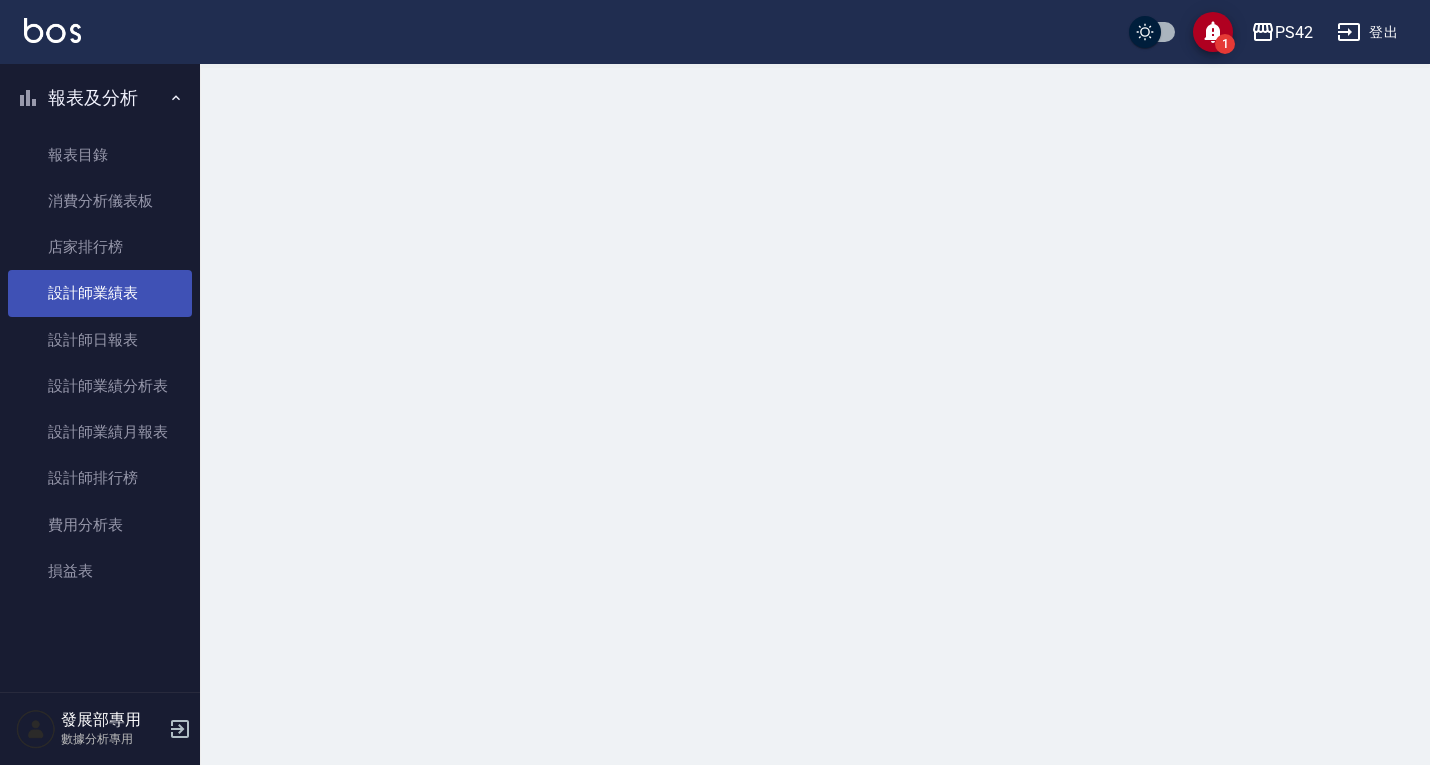 scroll, scrollTop: 0, scrollLeft: 0, axis: both 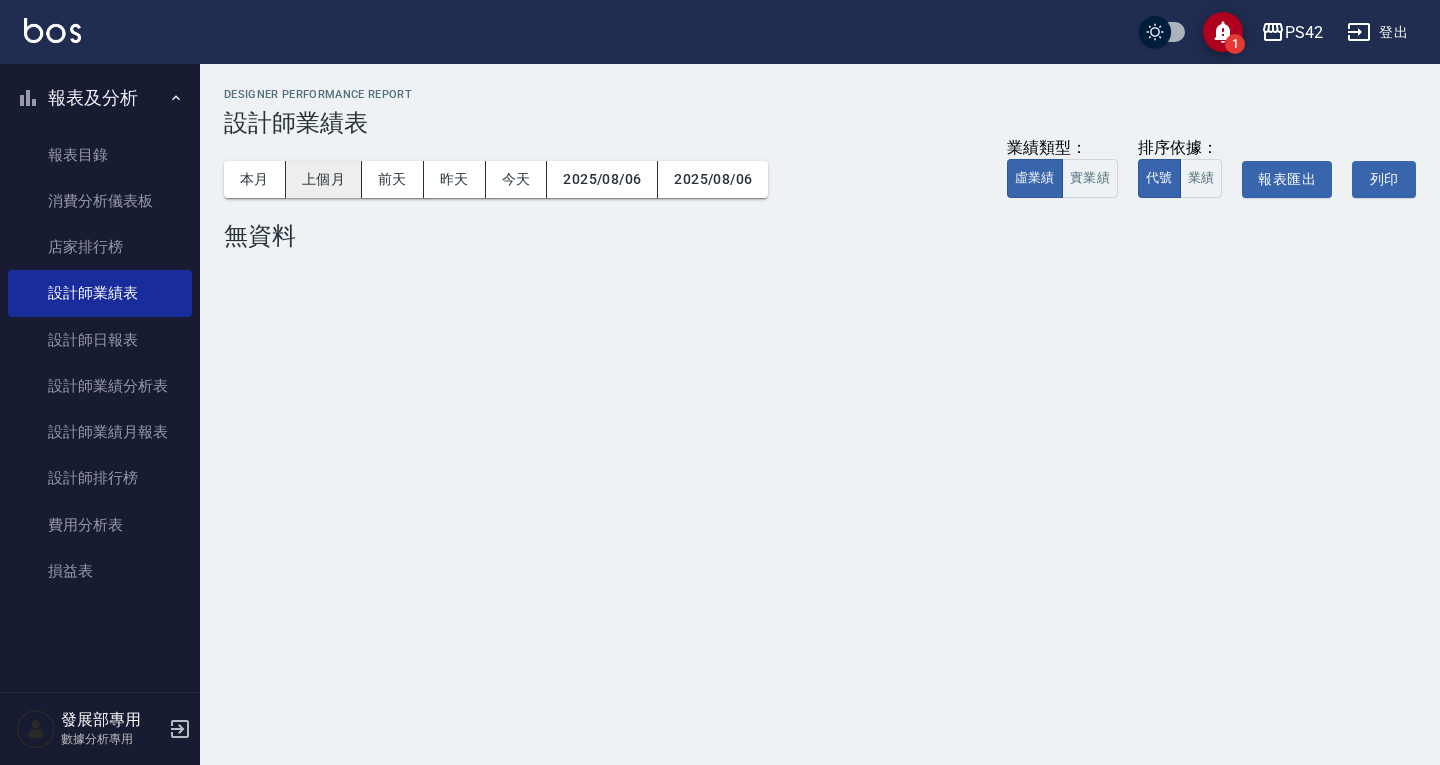 click on "上個月" at bounding box center [324, 179] 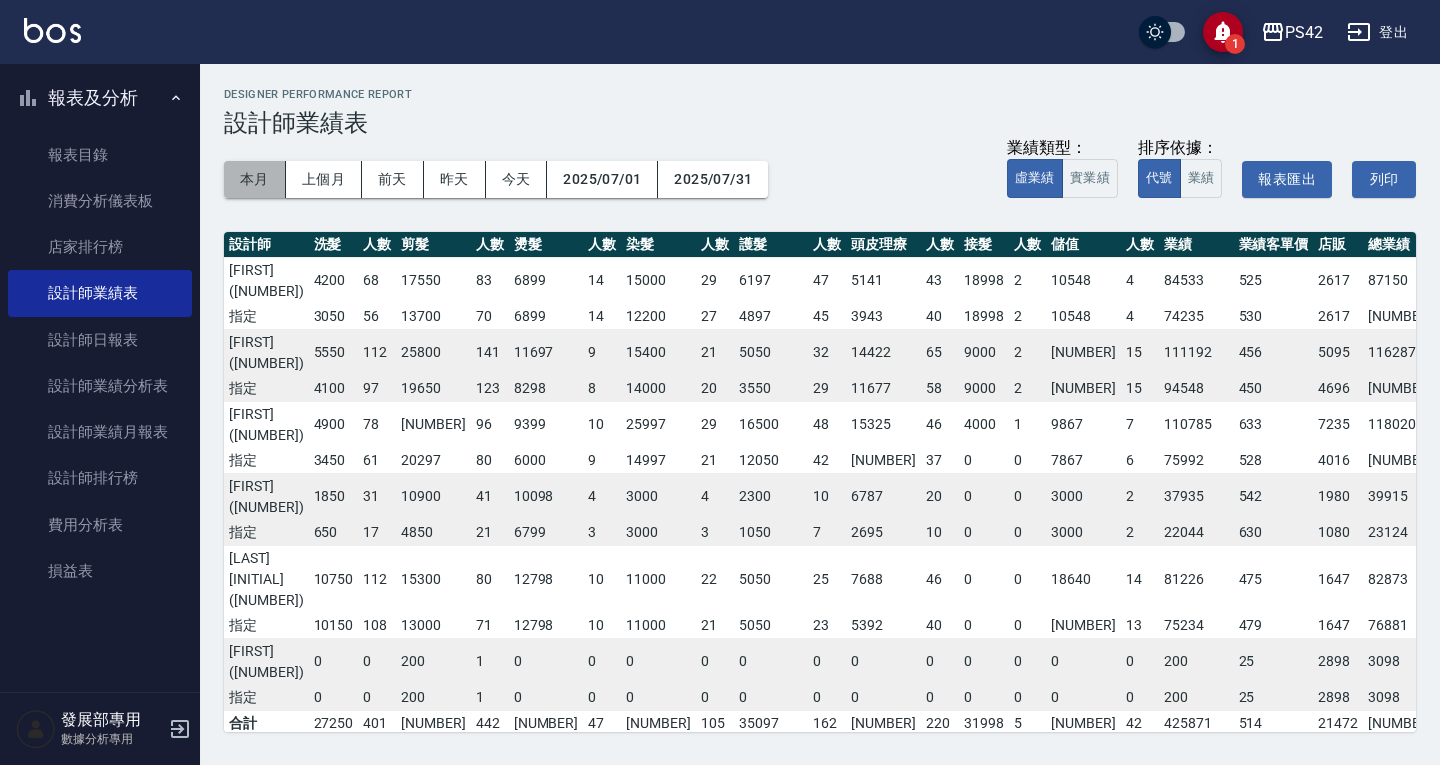click on "本月" at bounding box center [255, 179] 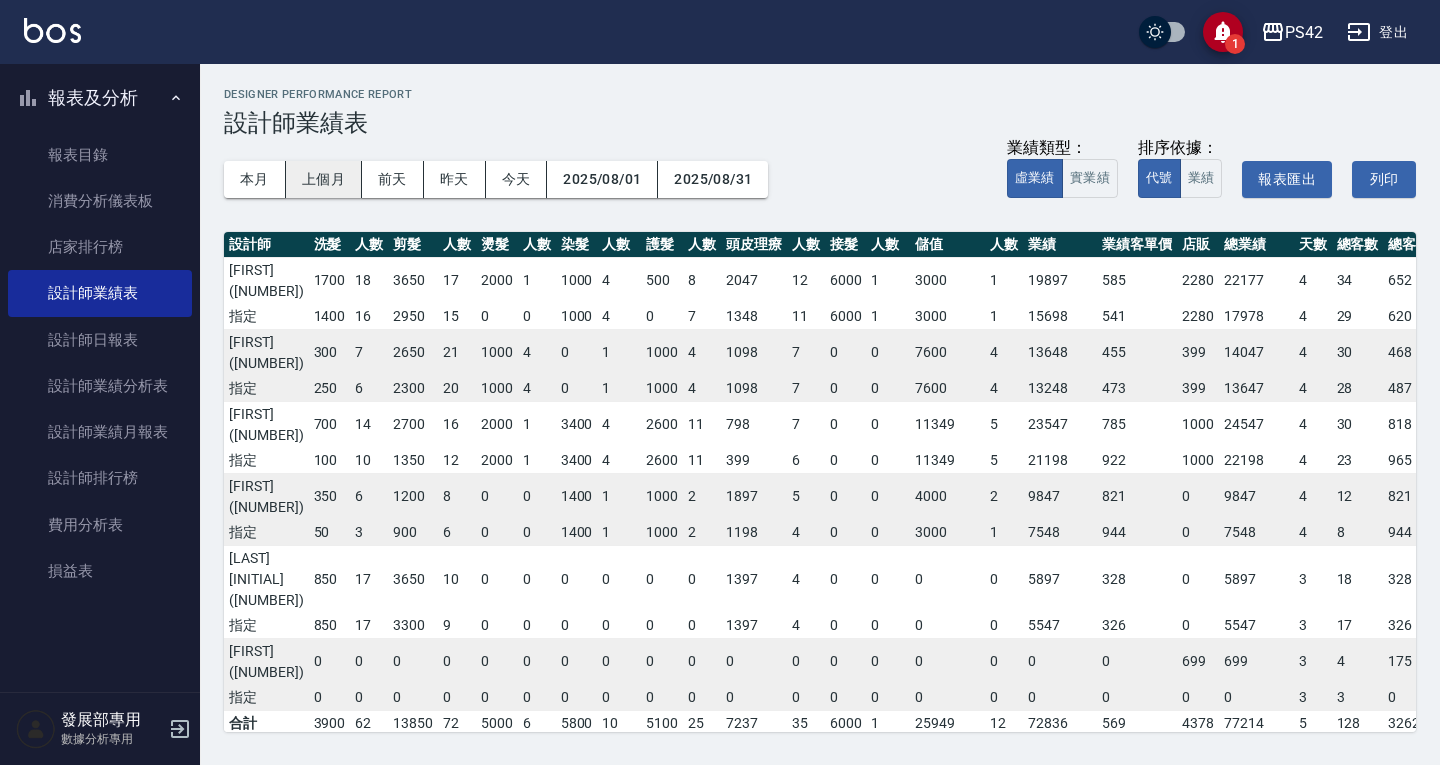 click on "上個月" at bounding box center (324, 179) 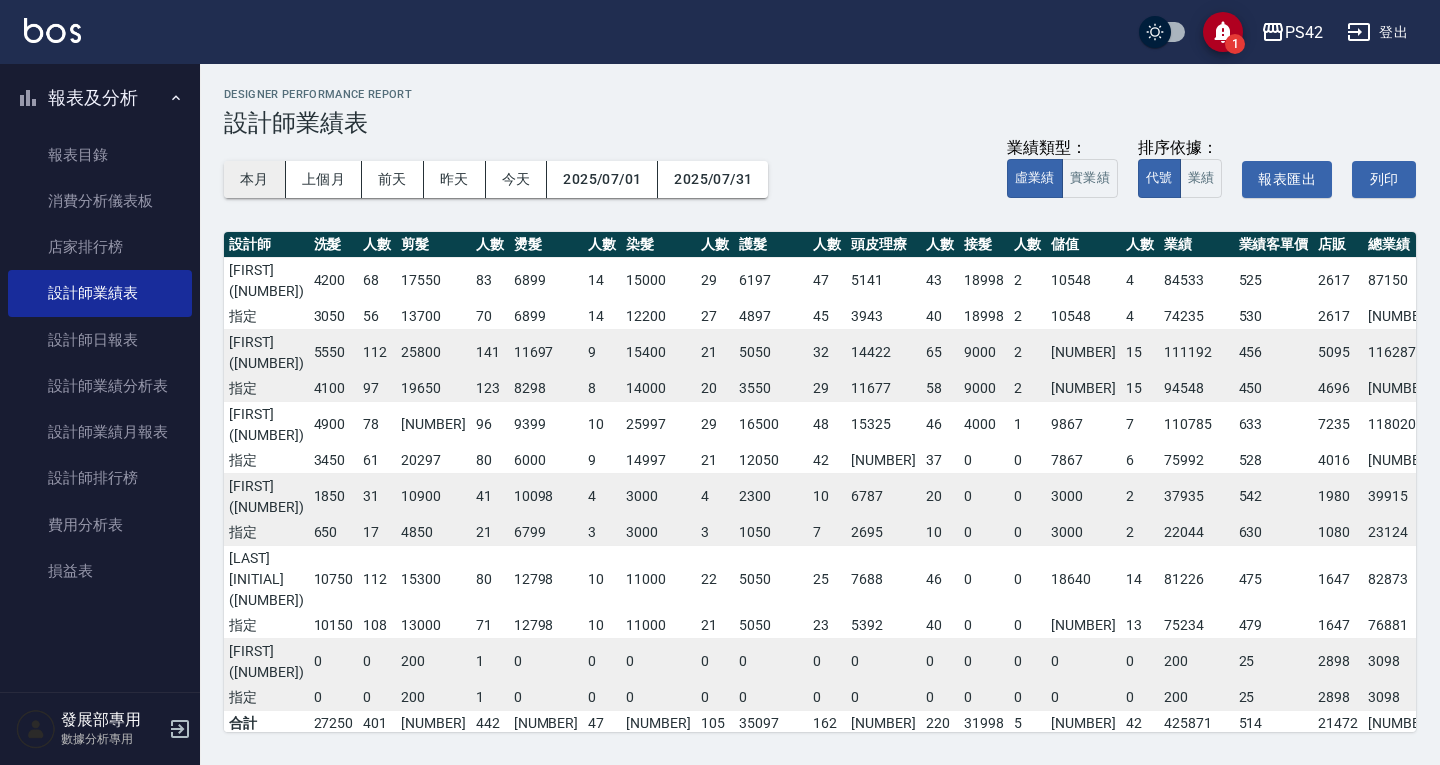 click on "本月" at bounding box center (255, 179) 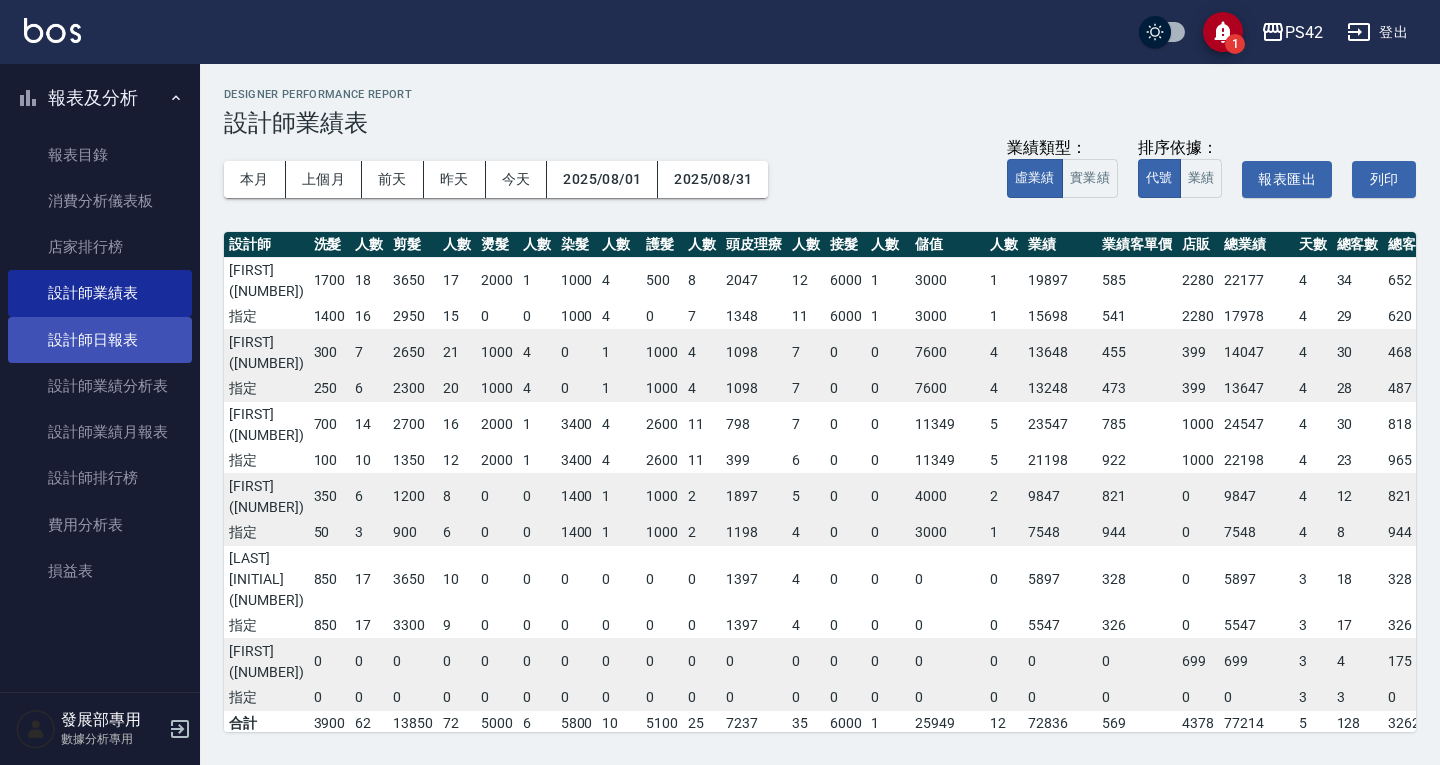 click on "設計師日報表" at bounding box center [100, 340] 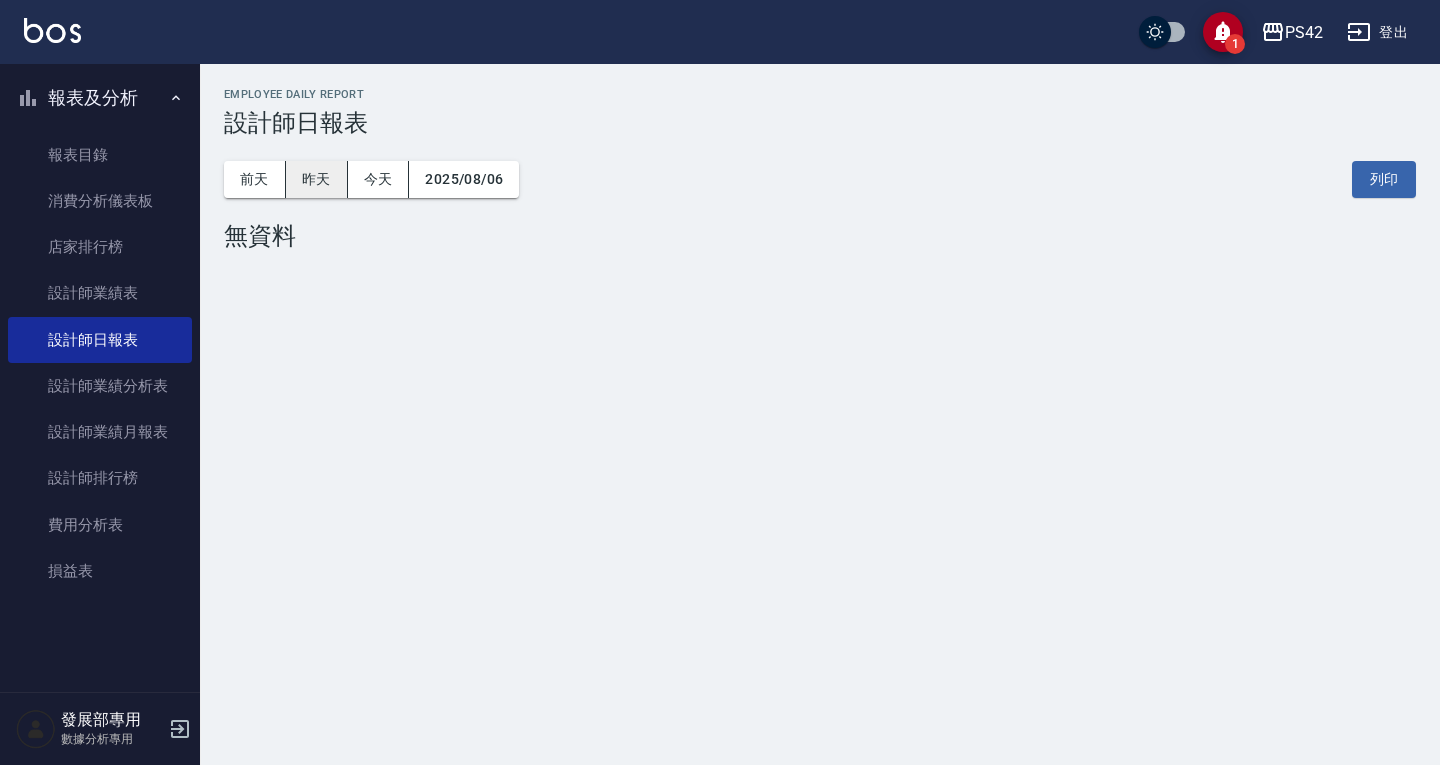 click on "昨天" at bounding box center (317, 179) 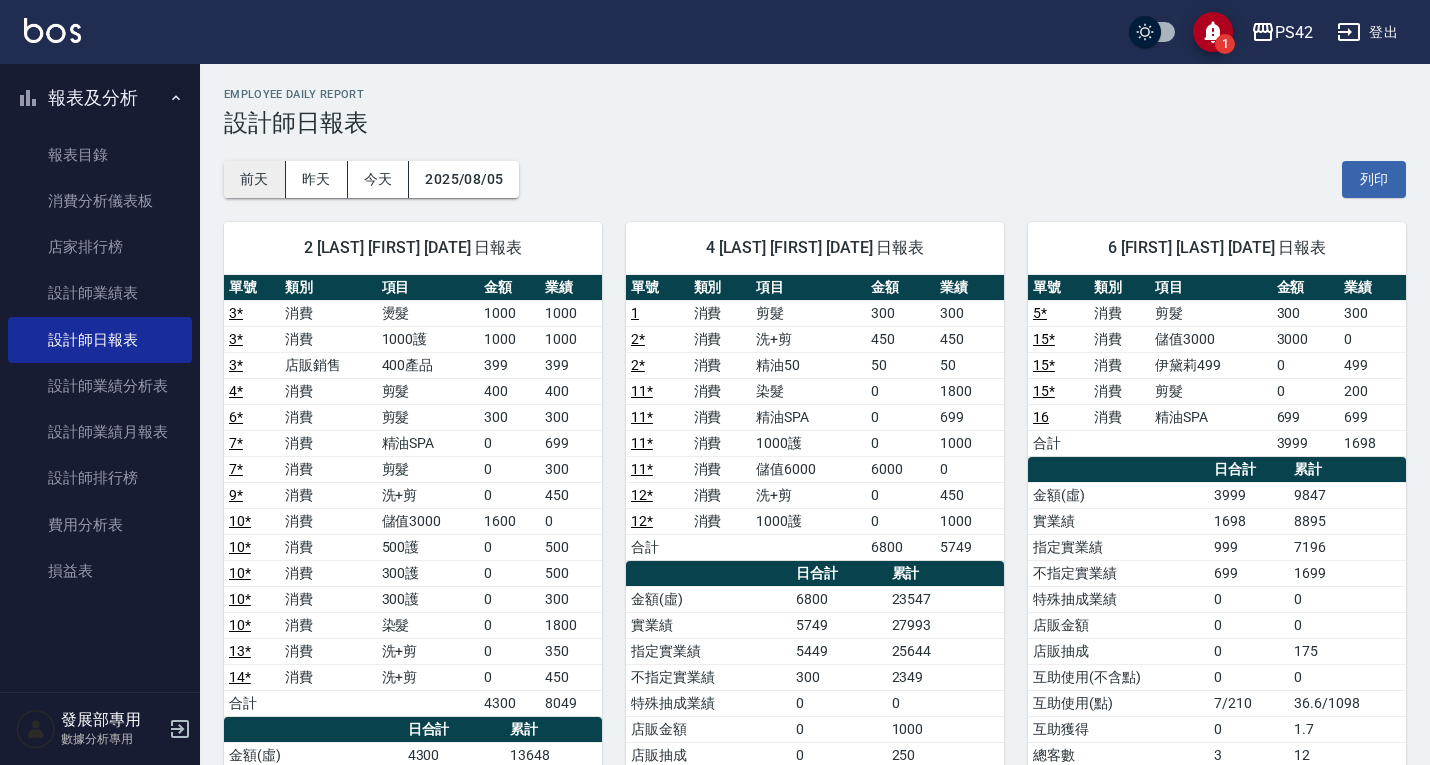 click on "前天" at bounding box center [255, 179] 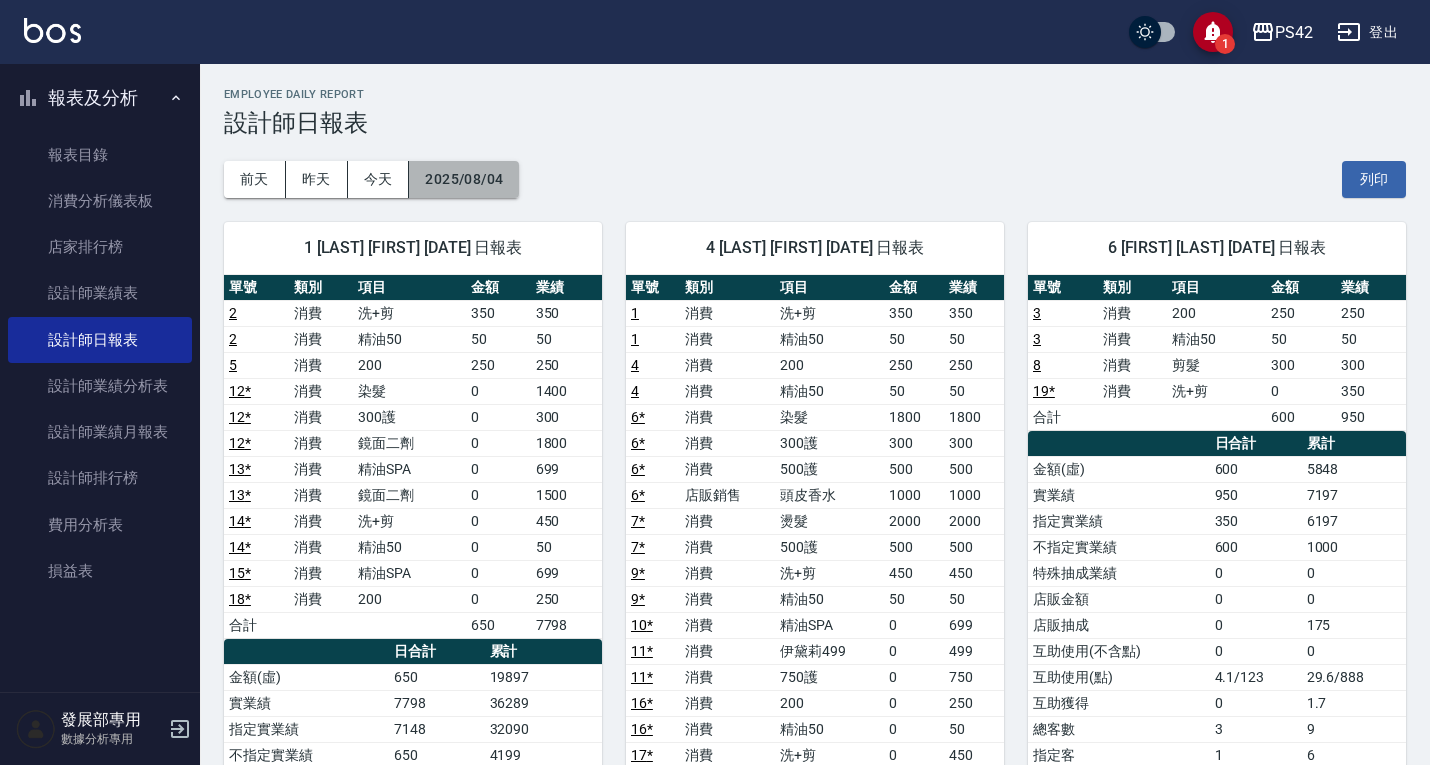 click on "2025/08/04" at bounding box center [464, 179] 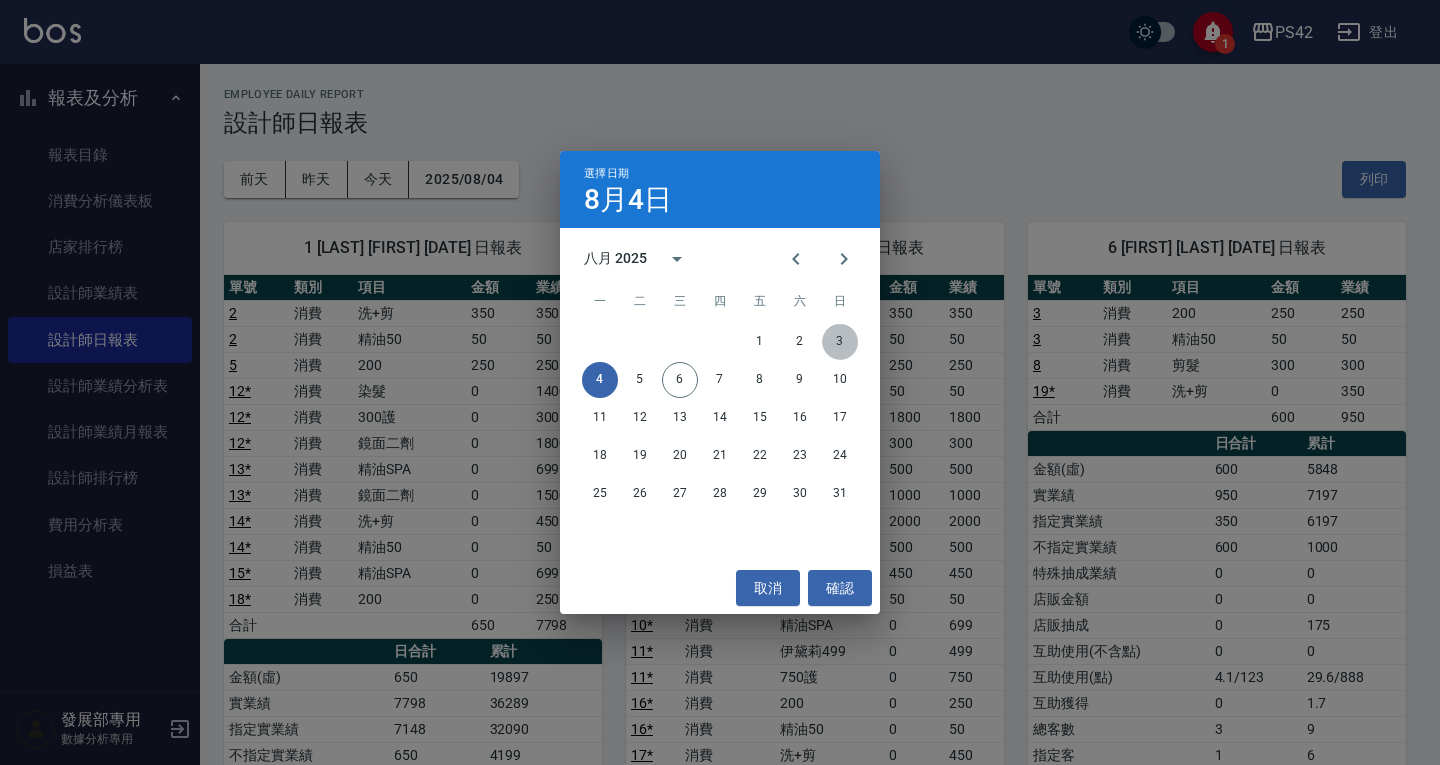 click on "3" at bounding box center (840, 342) 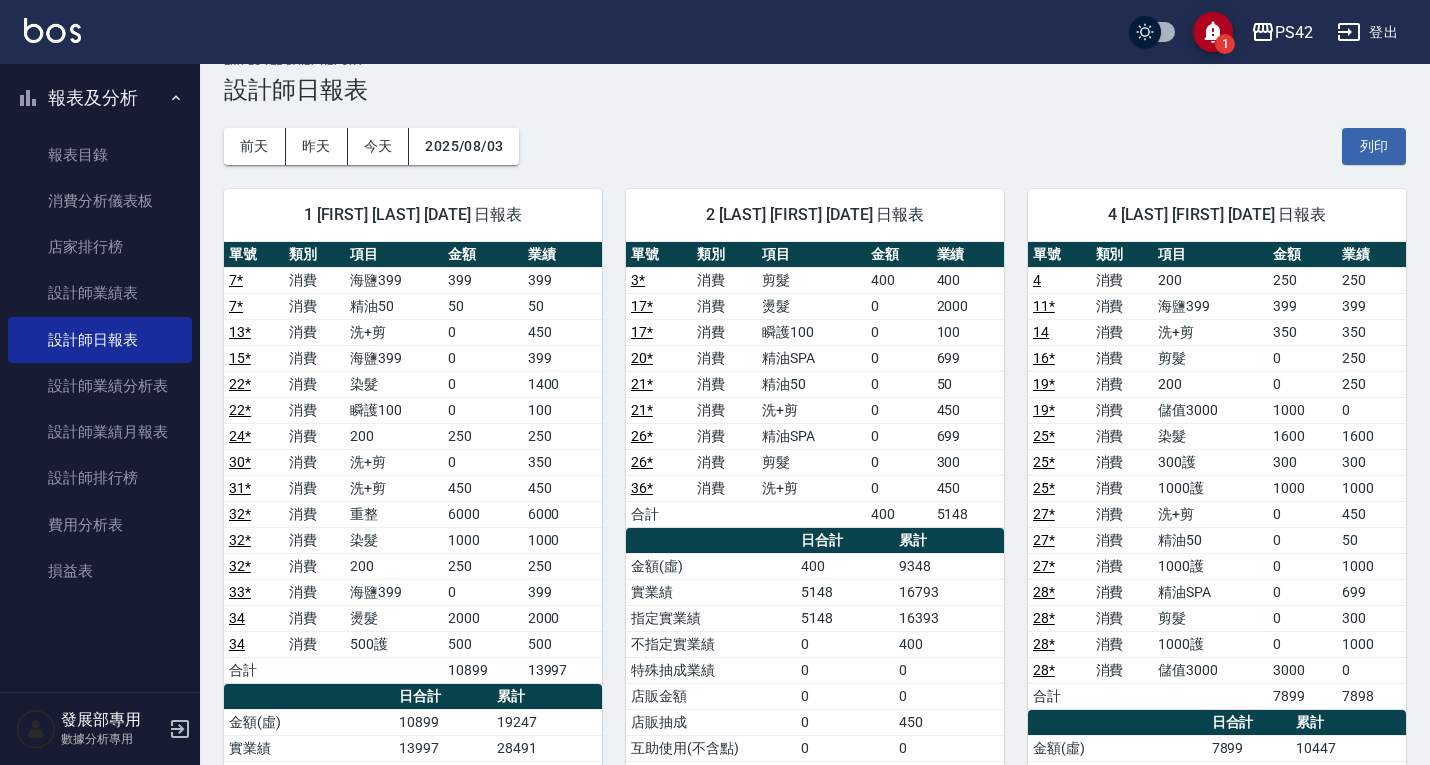 scroll, scrollTop: 0, scrollLeft: 0, axis: both 